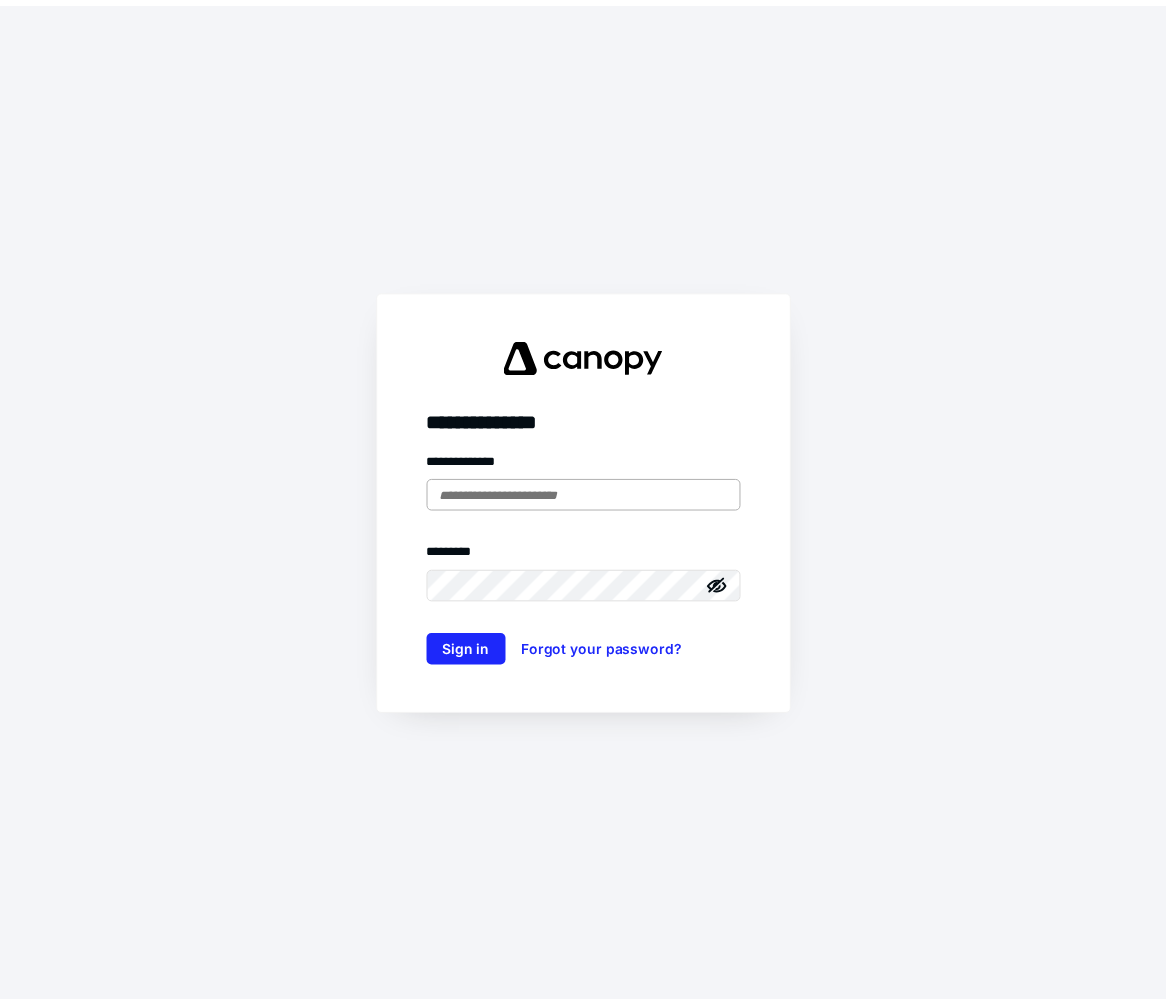 scroll, scrollTop: 0, scrollLeft: 0, axis: both 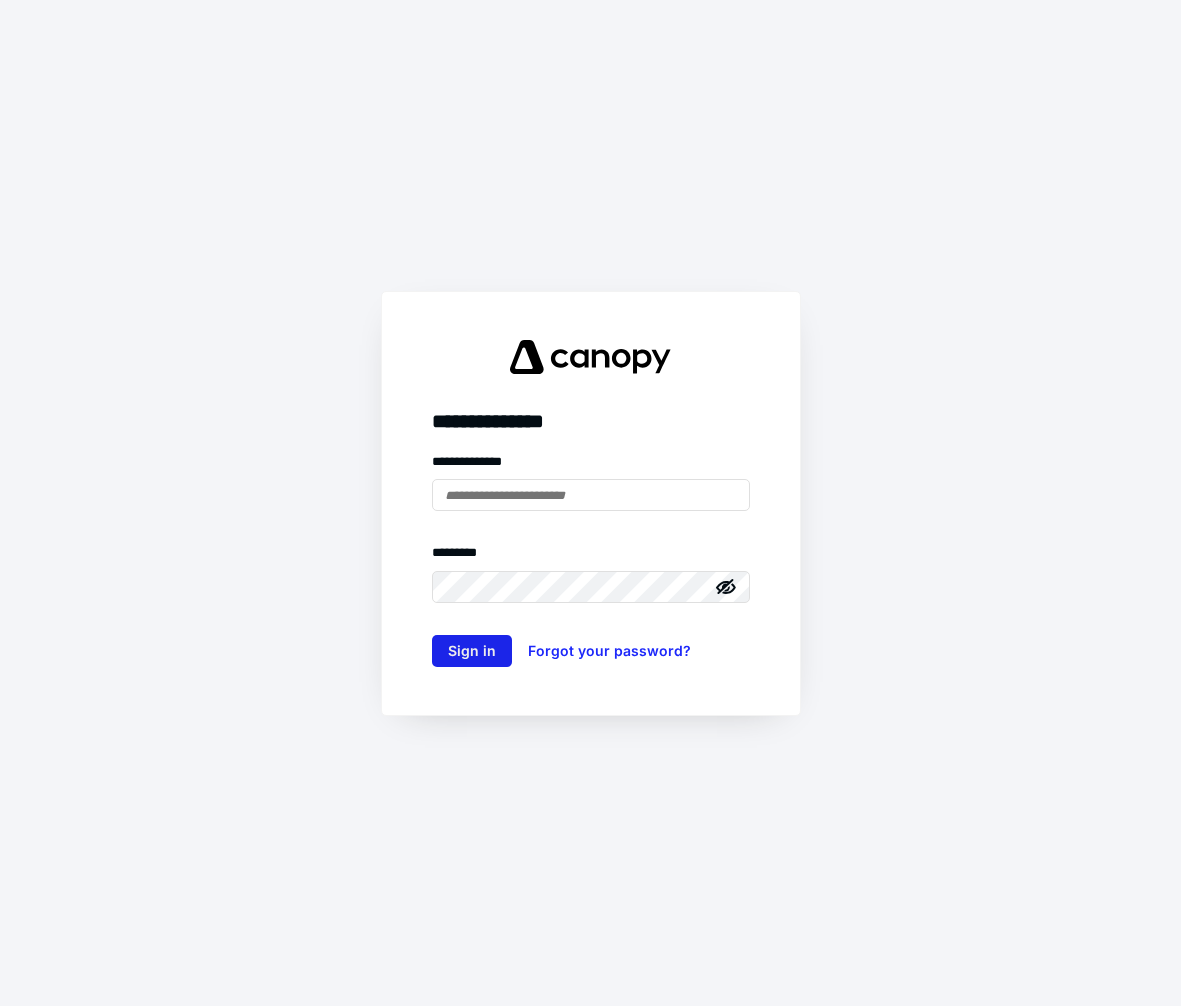 type on "**********" 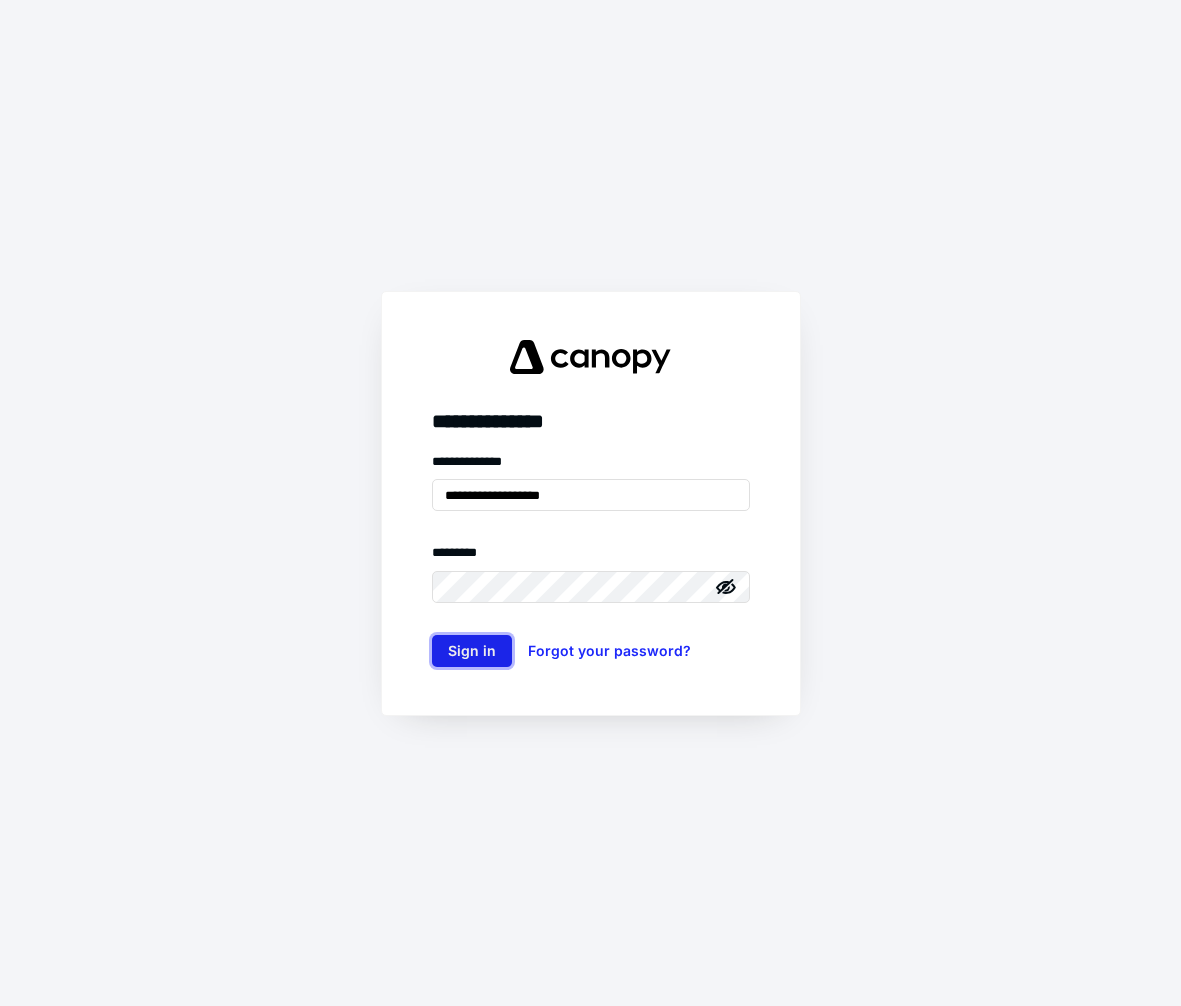 click on "Sign in" at bounding box center (472, 651) 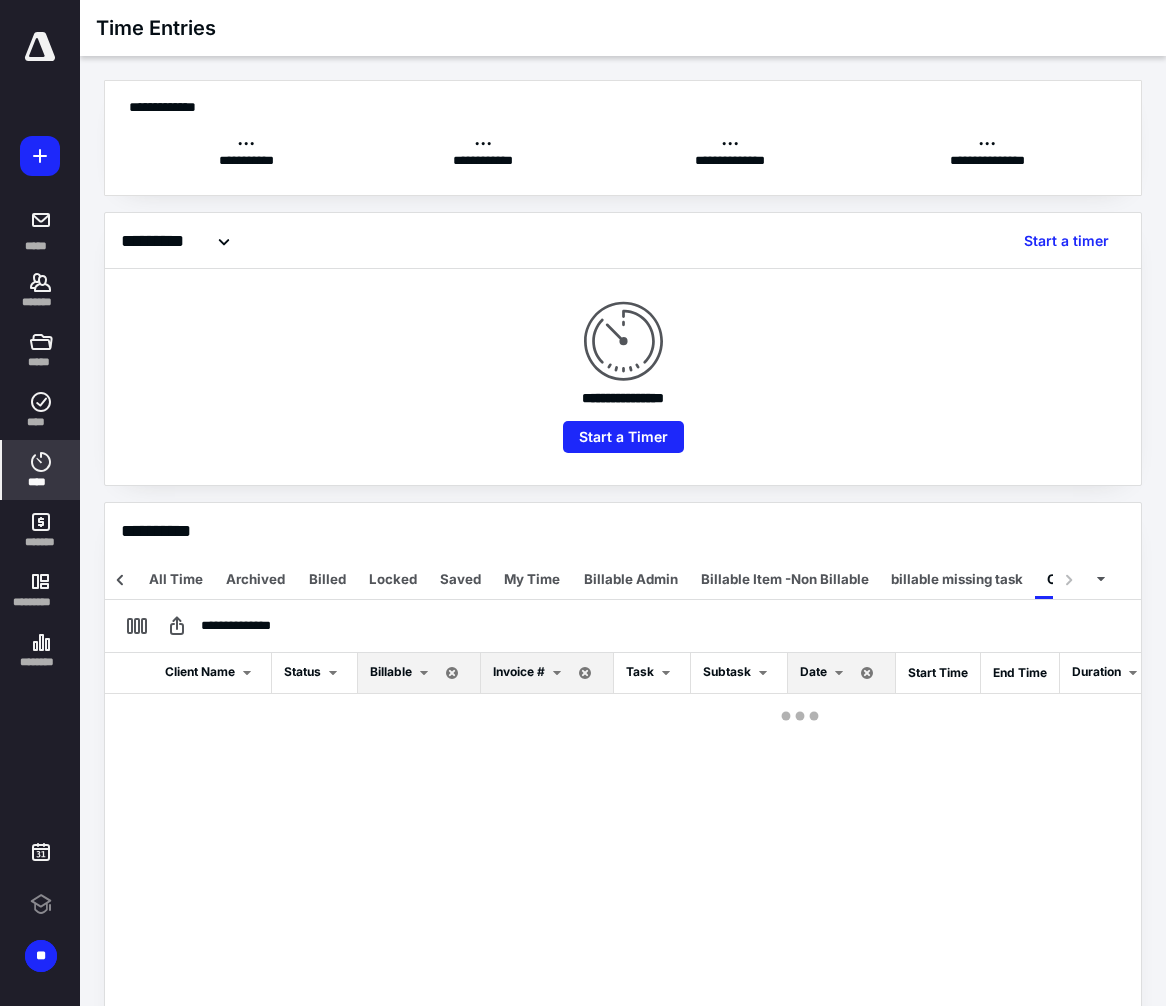 scroll, scrollTop: 0, scrollLeft: 224, axis: horizontal 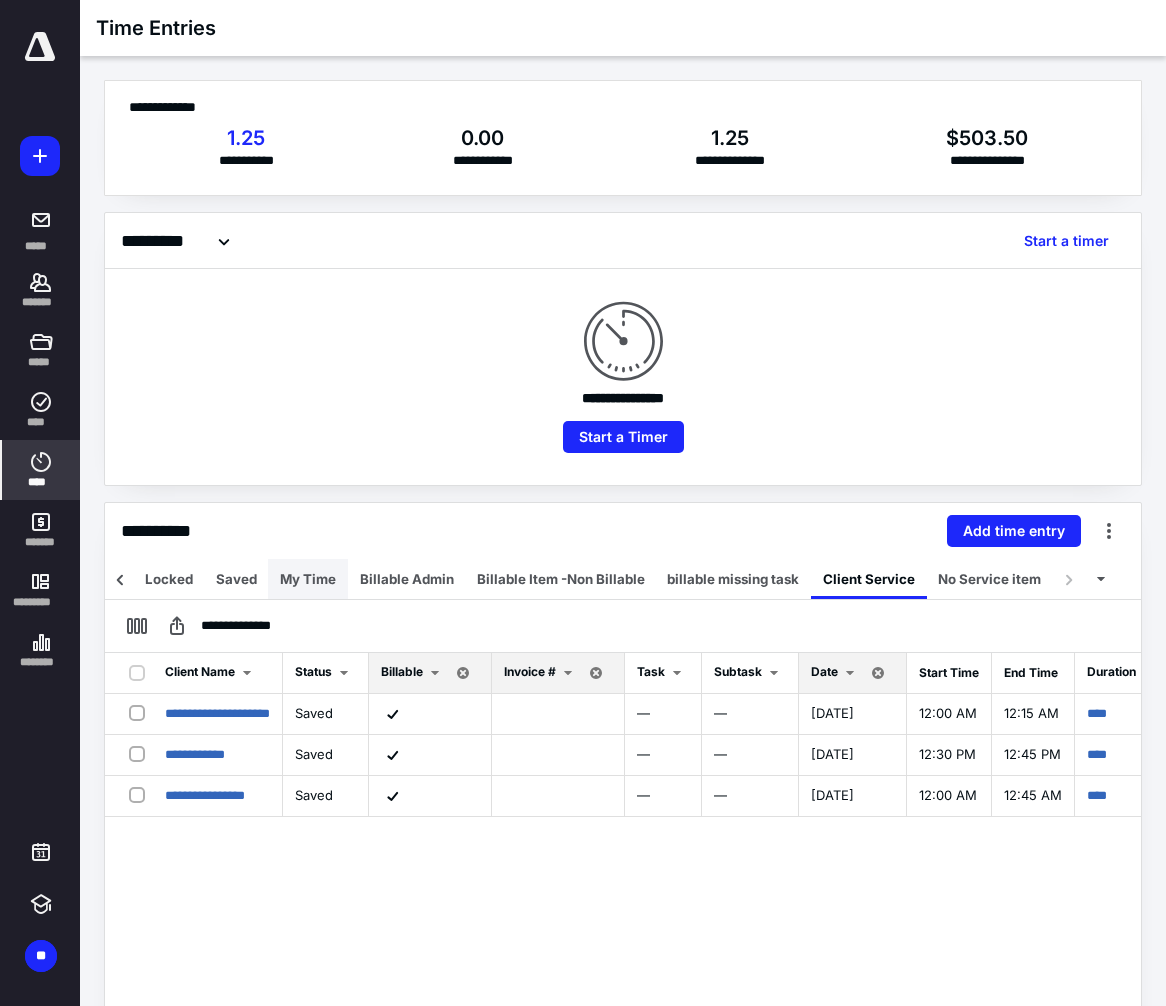 click on "My Time" at bounding box center (308, 579) 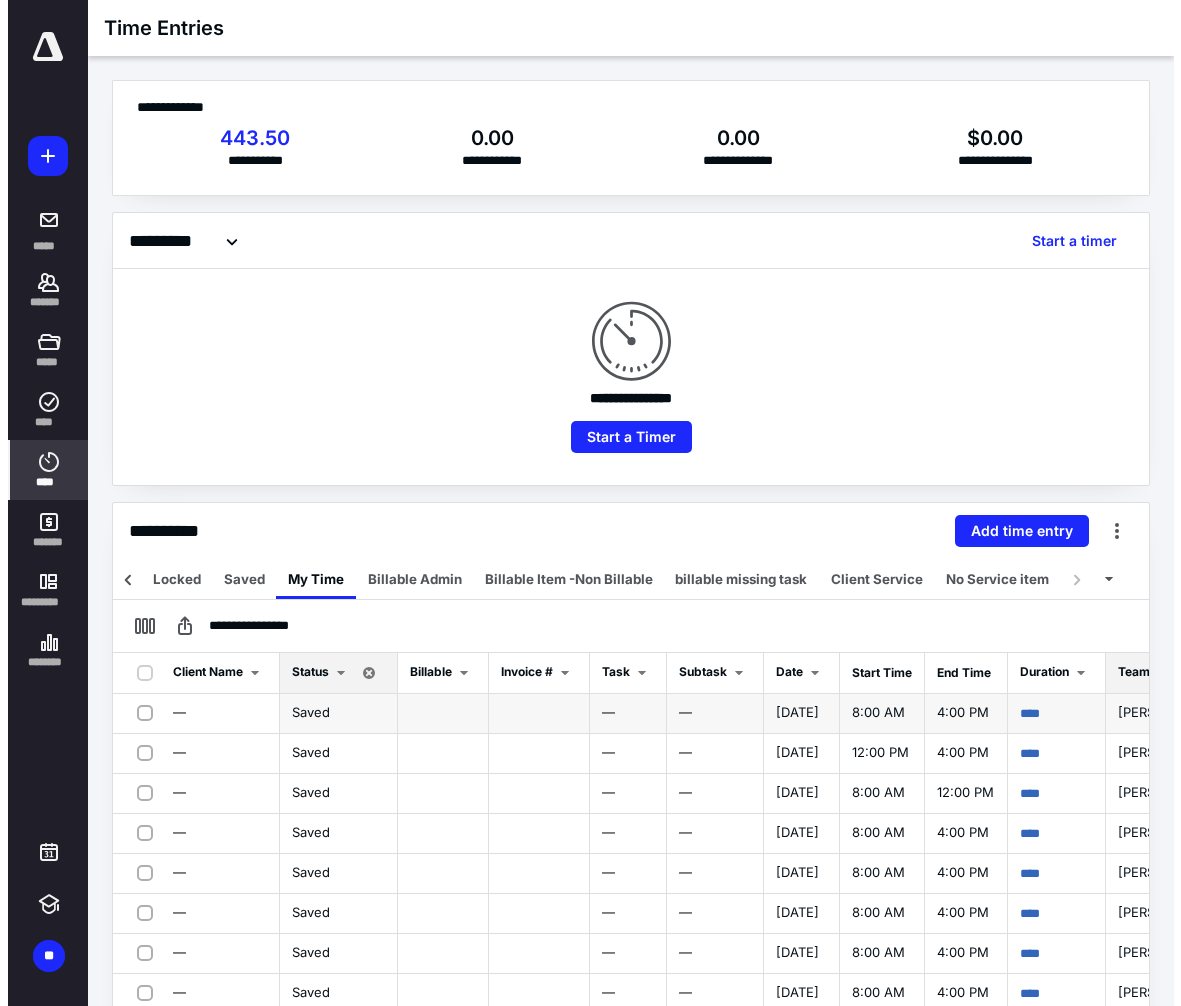 scroll, scrollTop: 200, scrollLeft: 0, axis: vertical 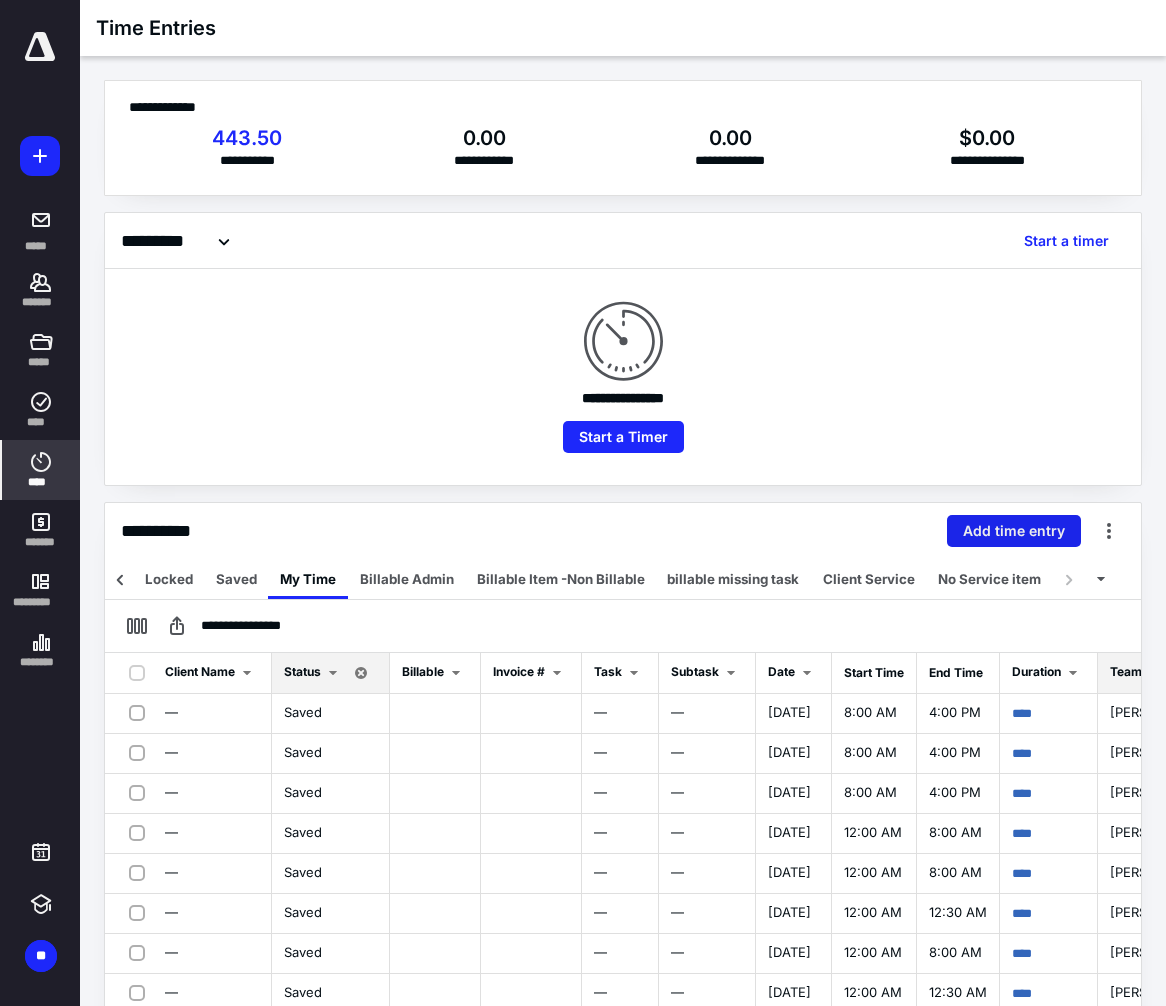 click on "Add time entry" at bounding box center (1014, 531) 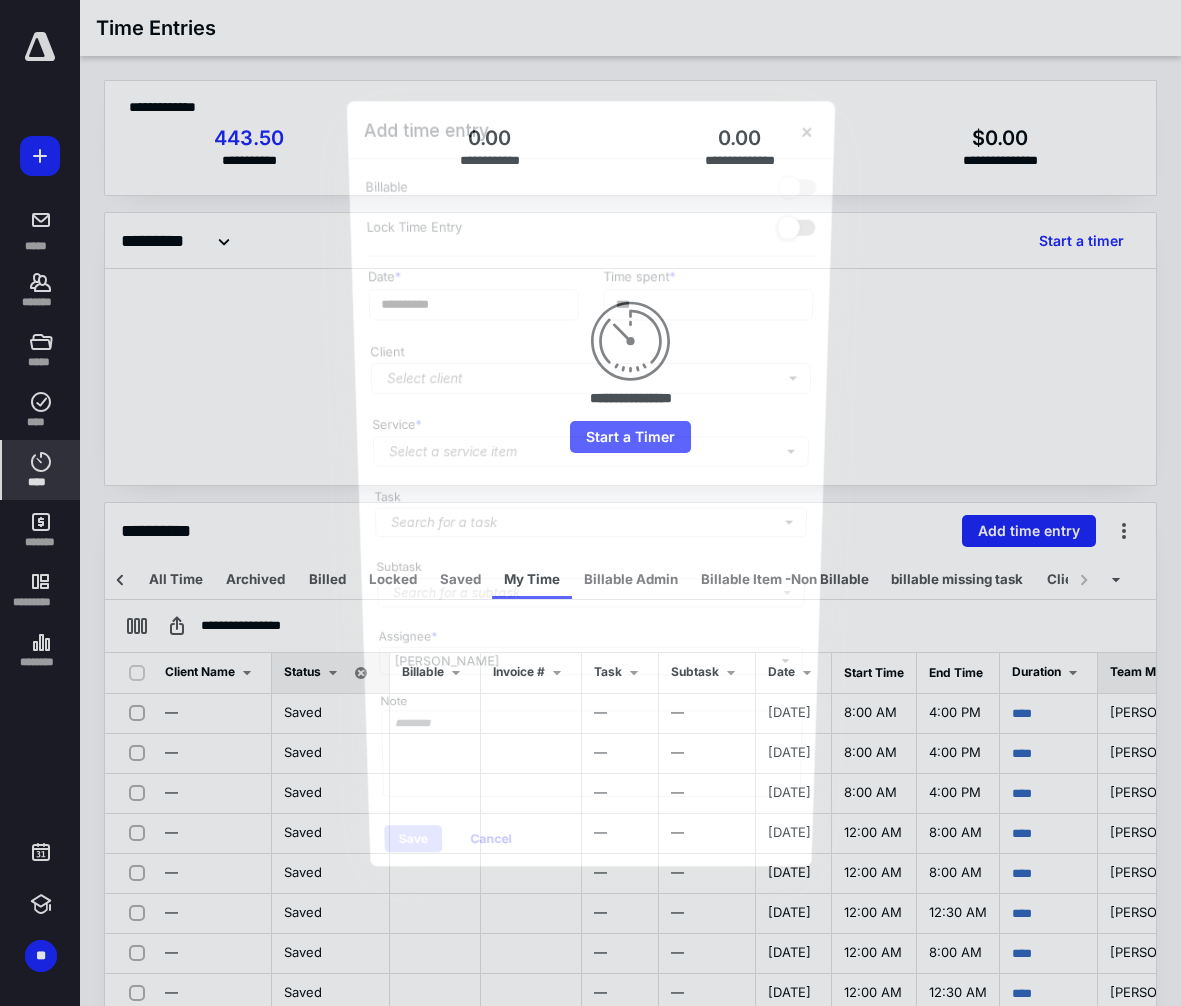 scroll, scrollTop: 0, scrollLeft: 209, axis: horizontal 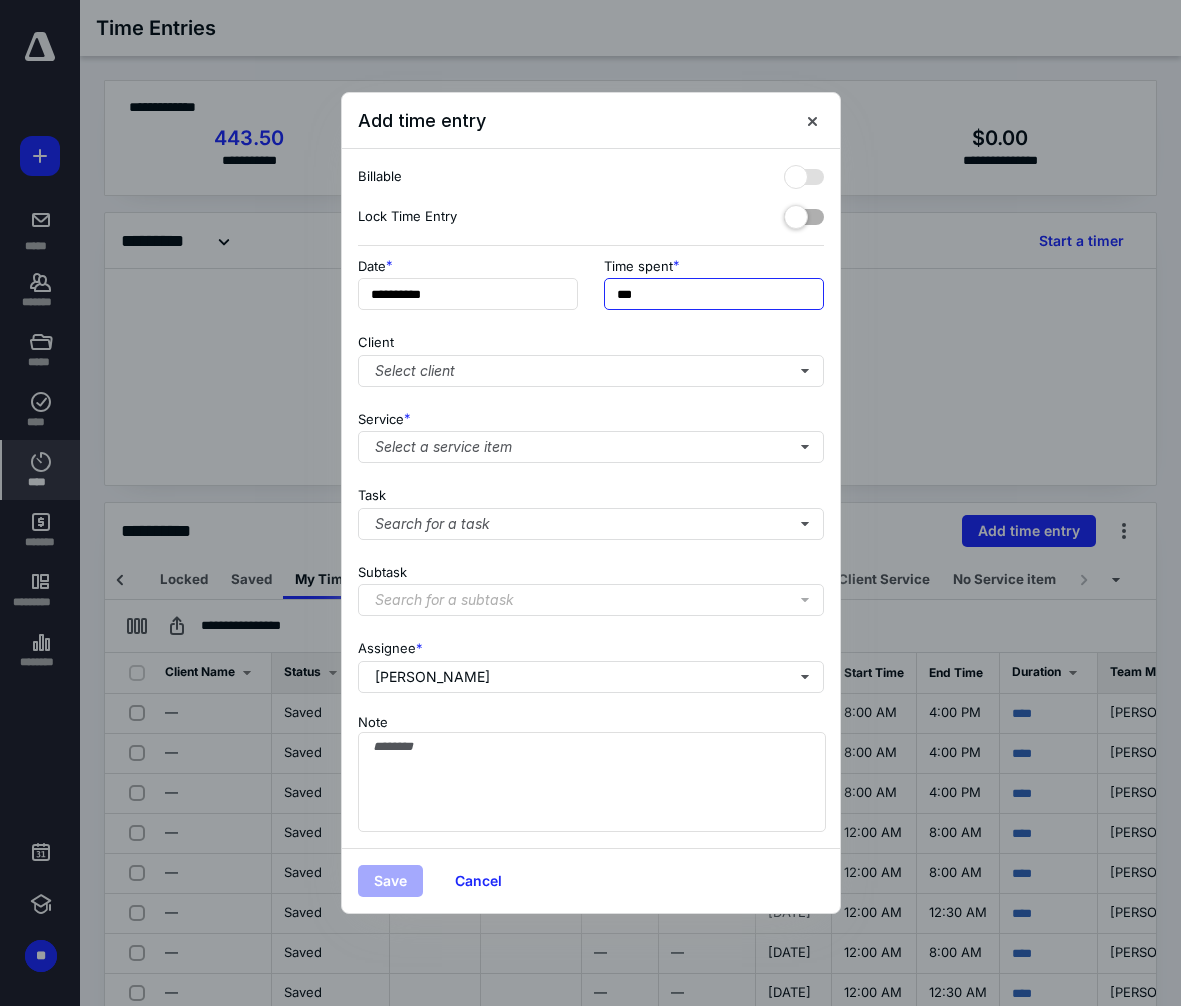 click on "***" at bounding box center (714, 294) 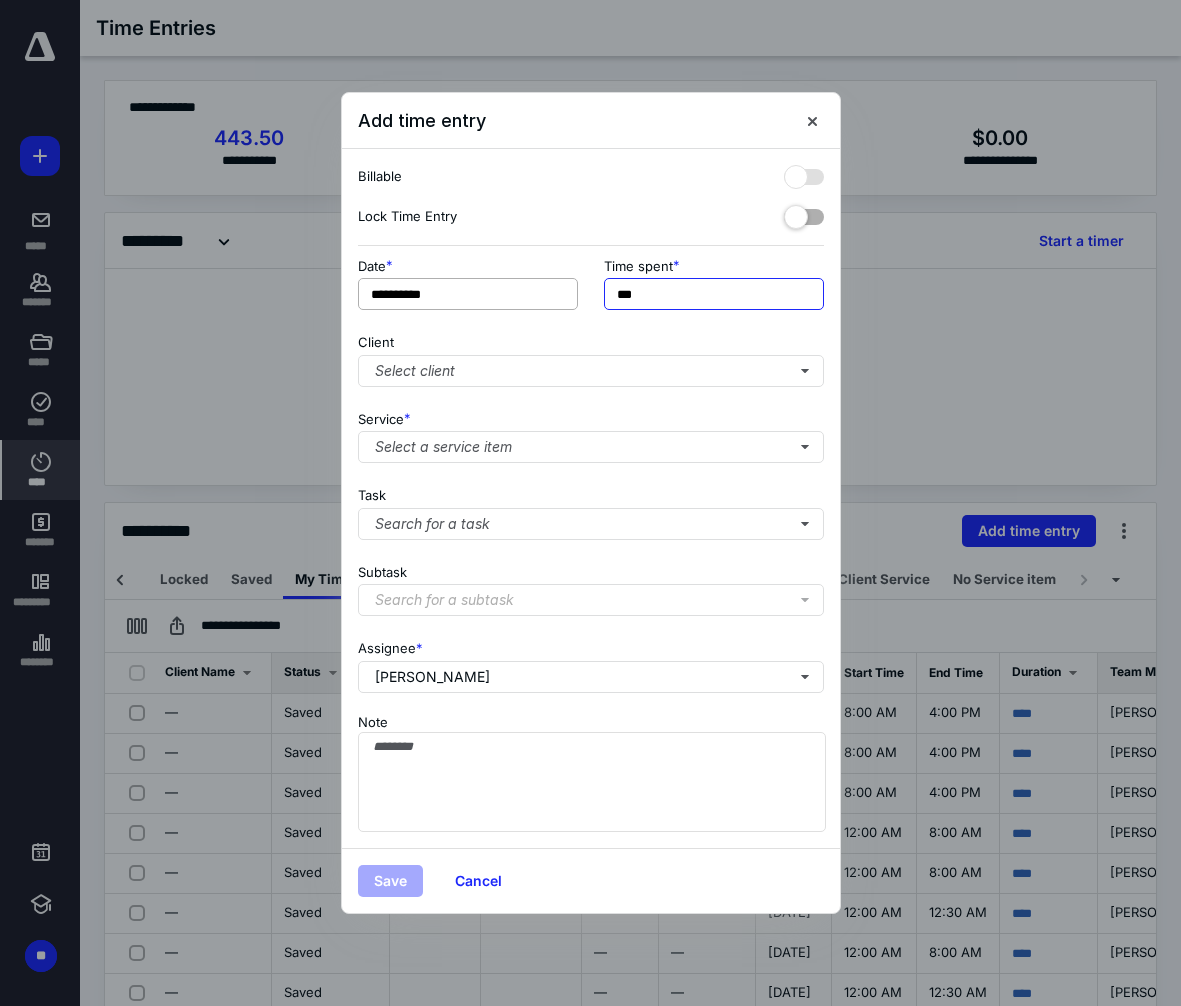 drag, startPoint x: 651, startPoint y: 298, endPoint x: 574, endPoint y: 295, distance: 77.05842 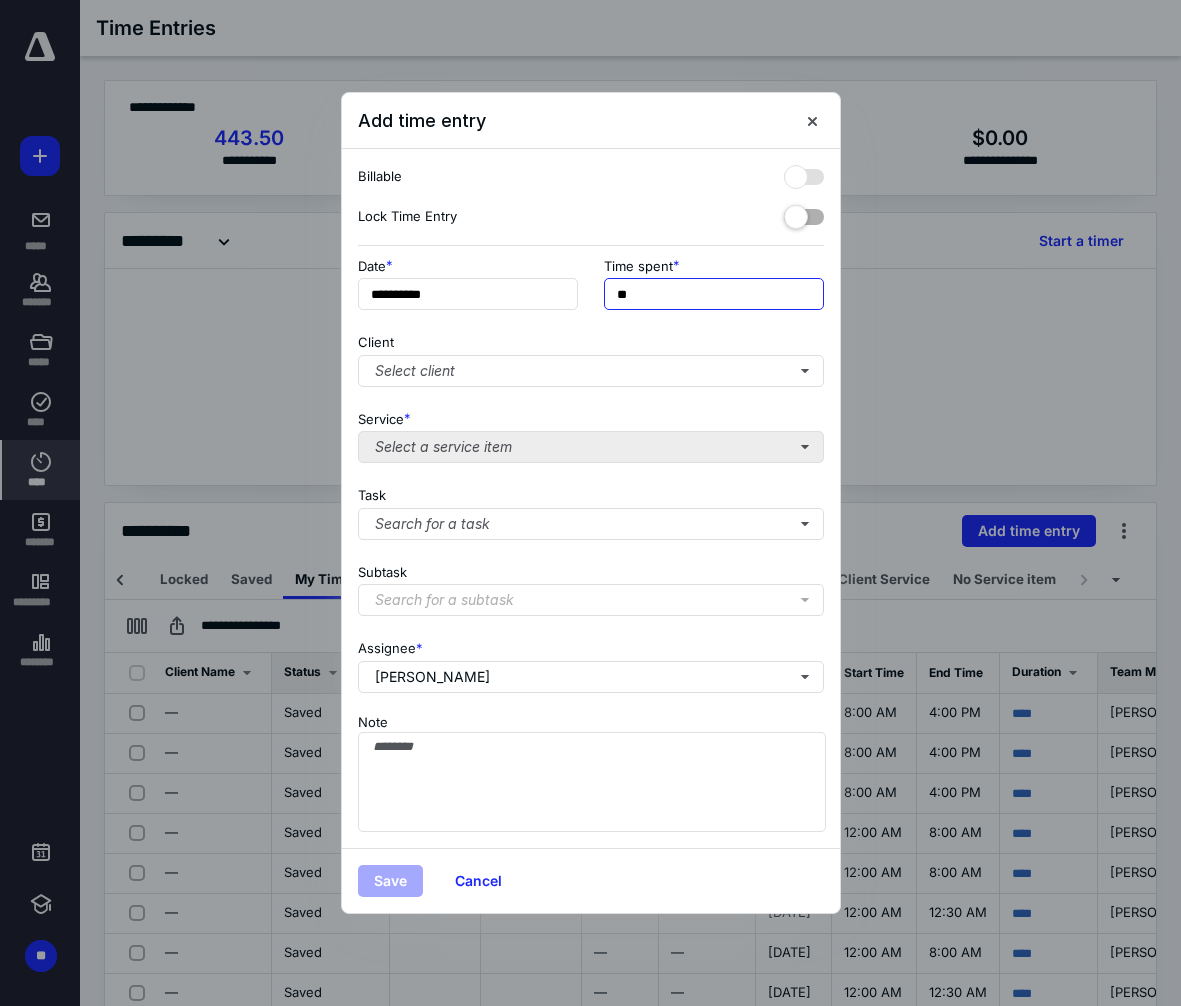 type on "**" 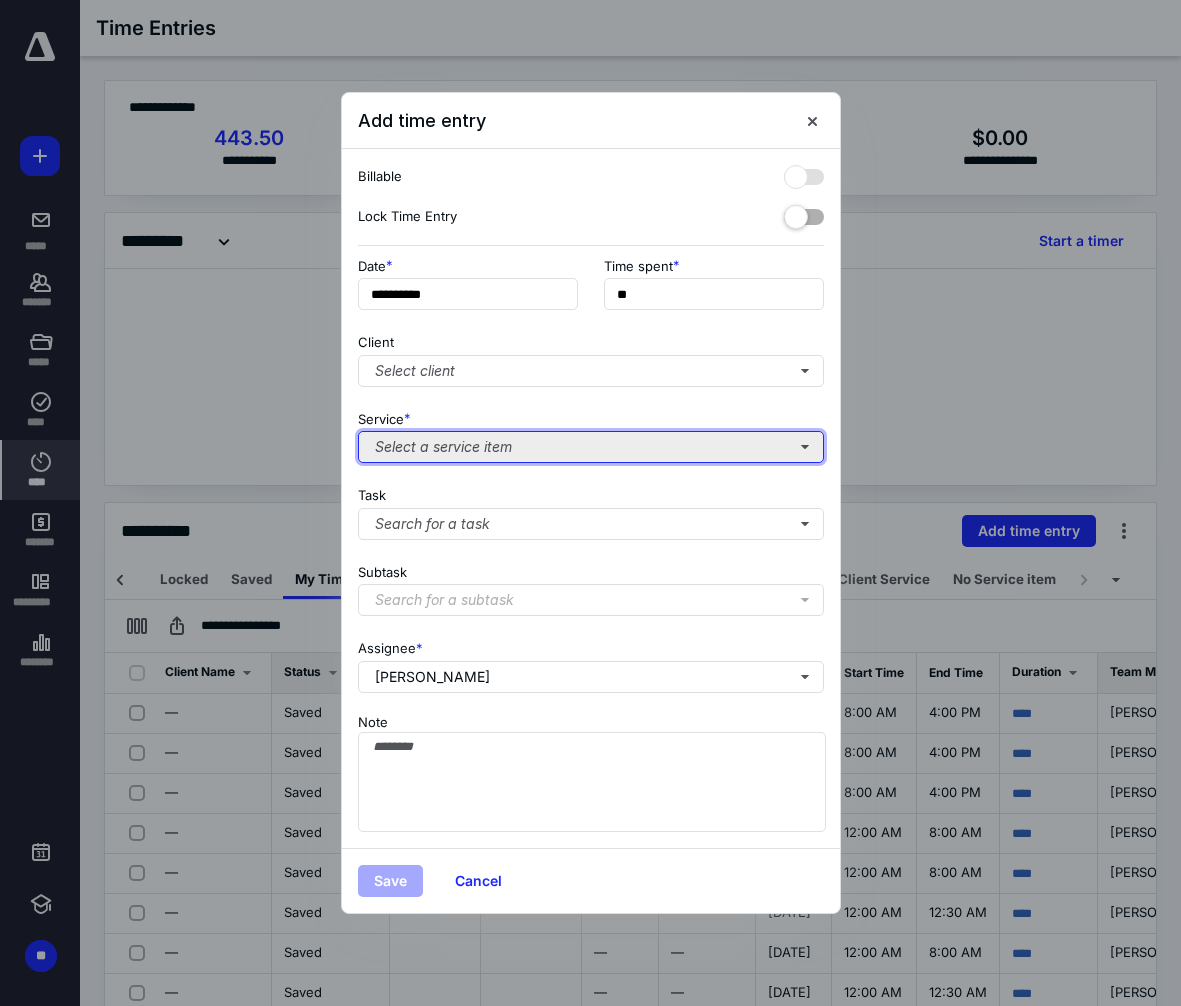 click on "Select a service item" at bounding box center (591, 447) 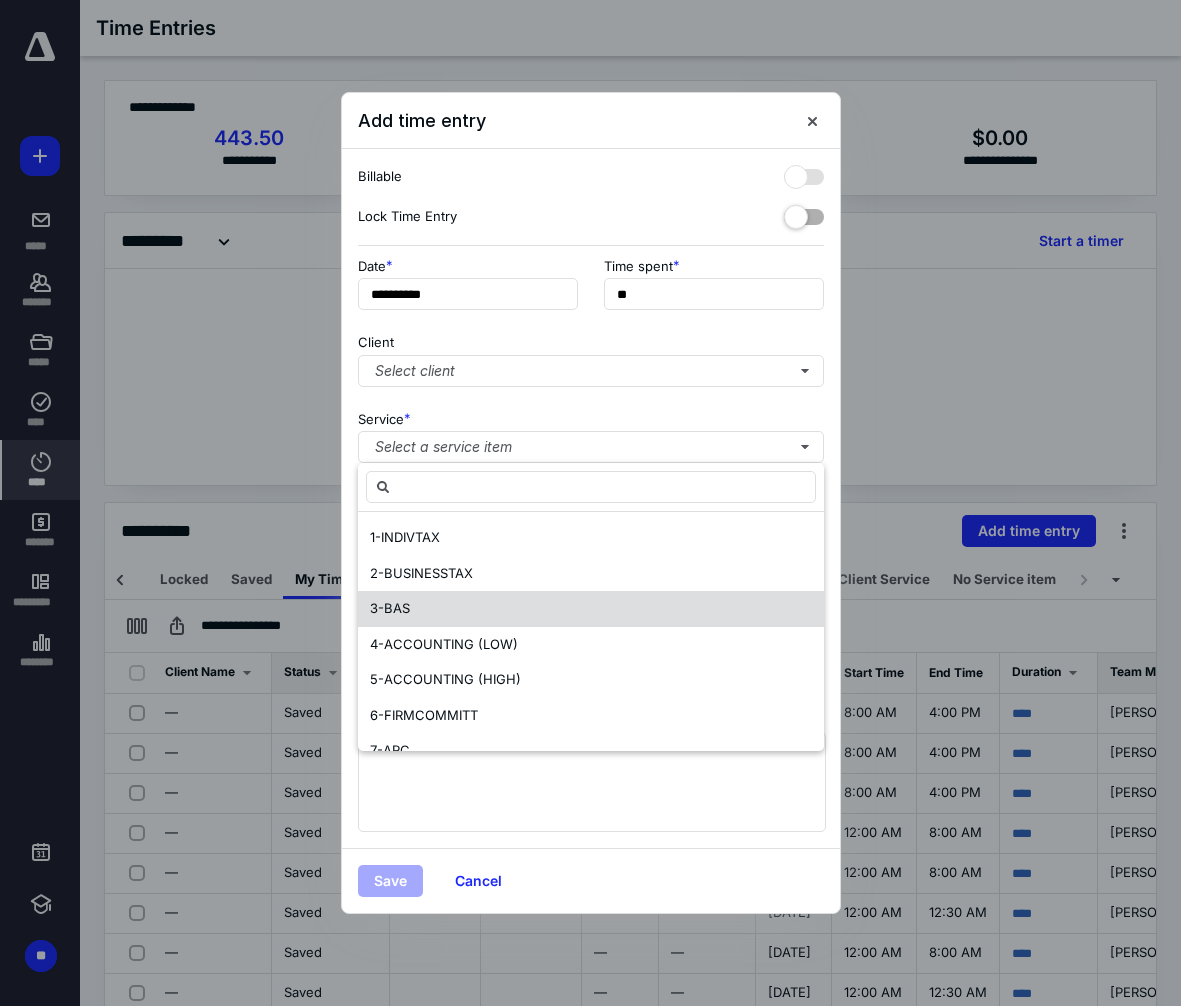 scroll, scrollTop: 200, scrollLeft: 0, axis: vertical 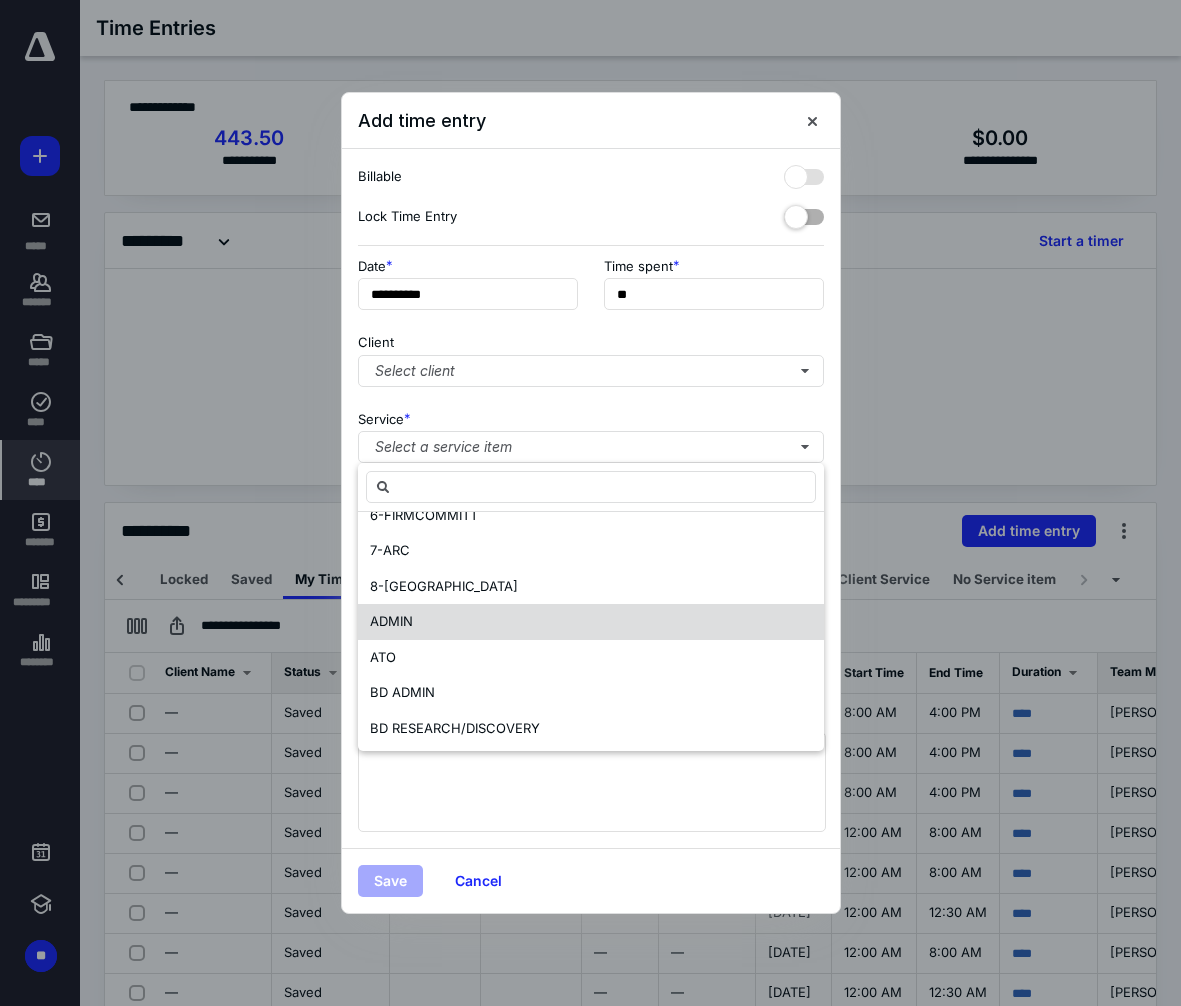 click on "ADMIN" at bounding box center (591, 622) 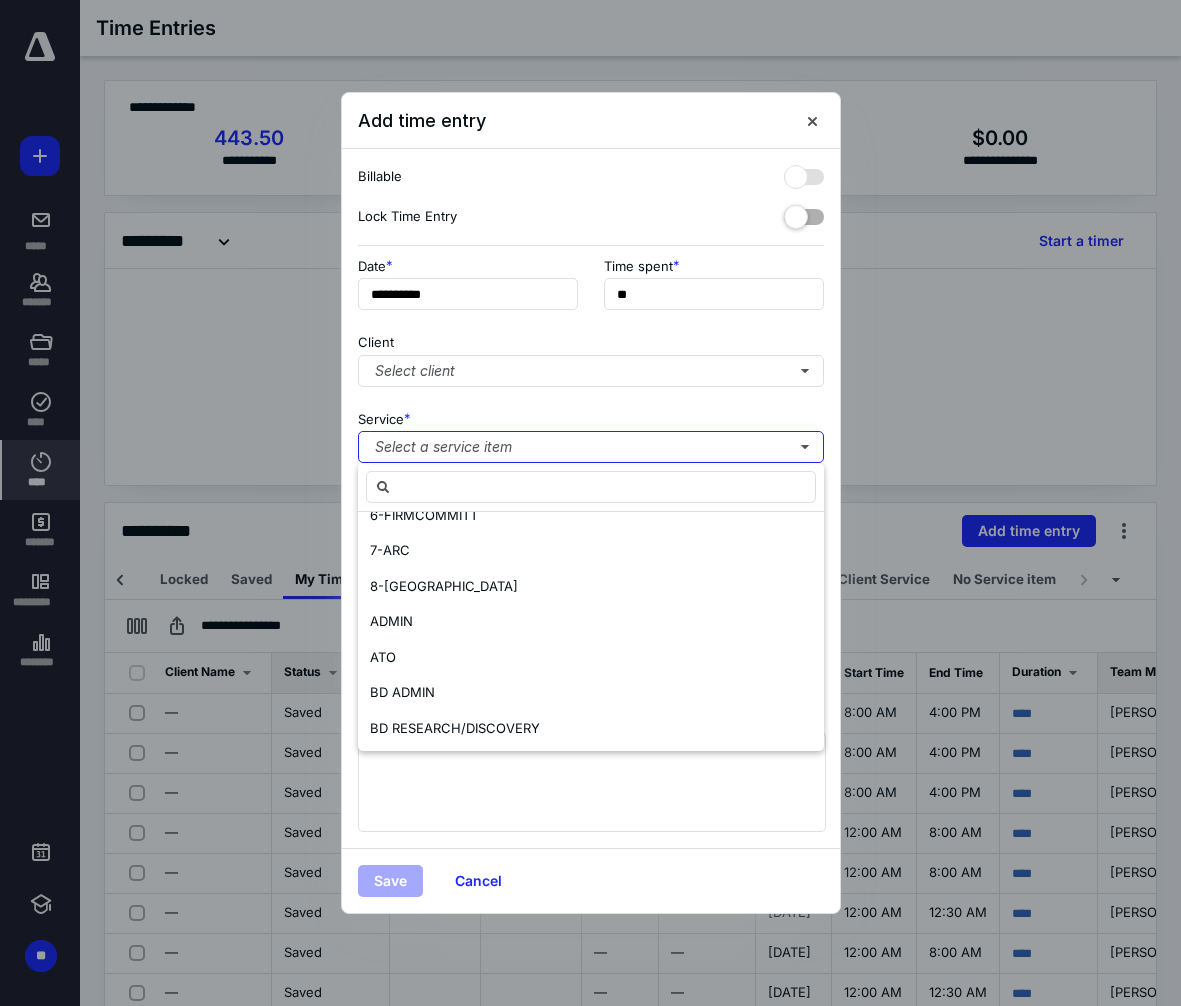 scroll, scrollTop: 0, scrollLeft: 0, axis: both 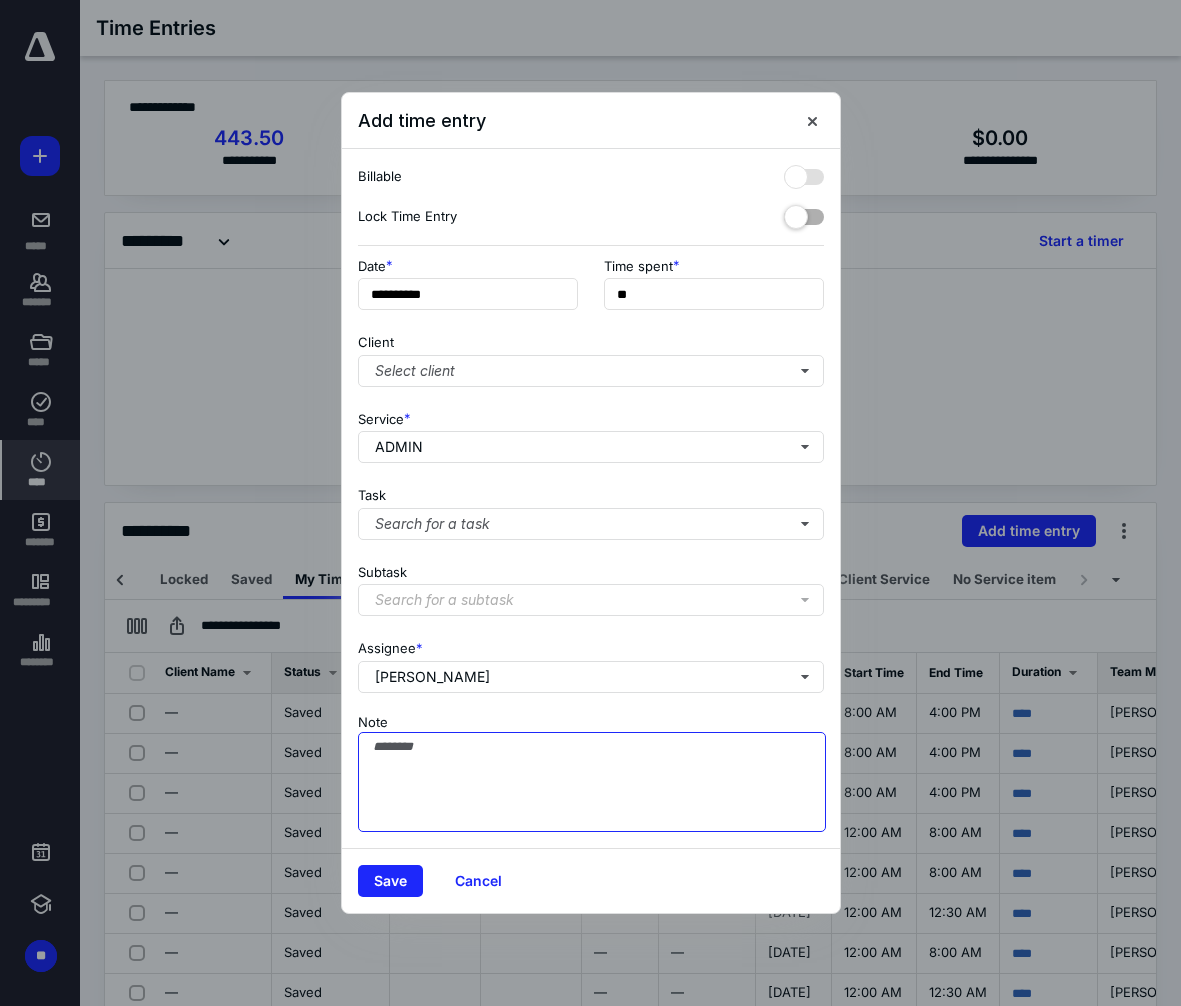 click on "Note" at bounding box center [592, 782] 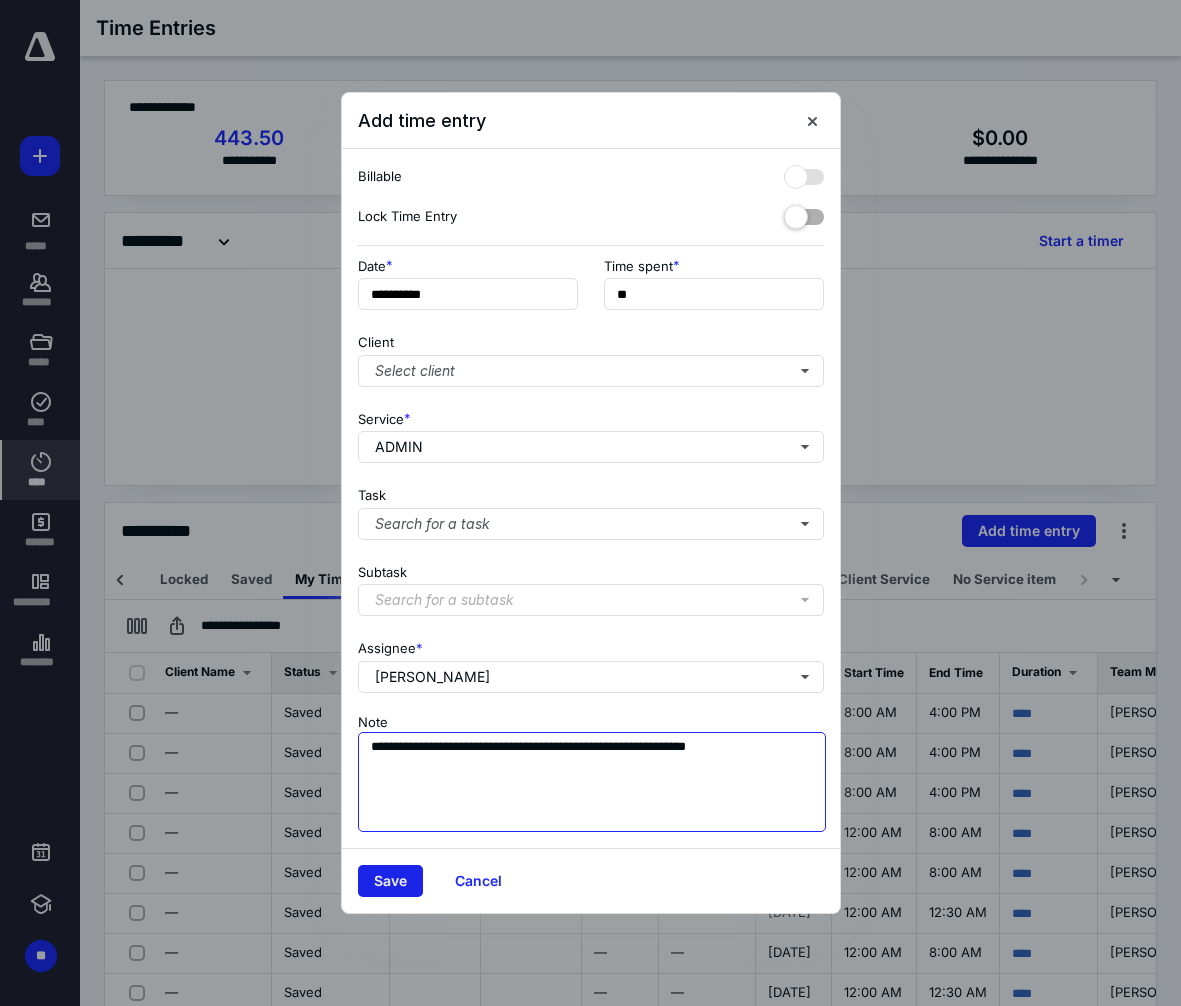 type on "**********" 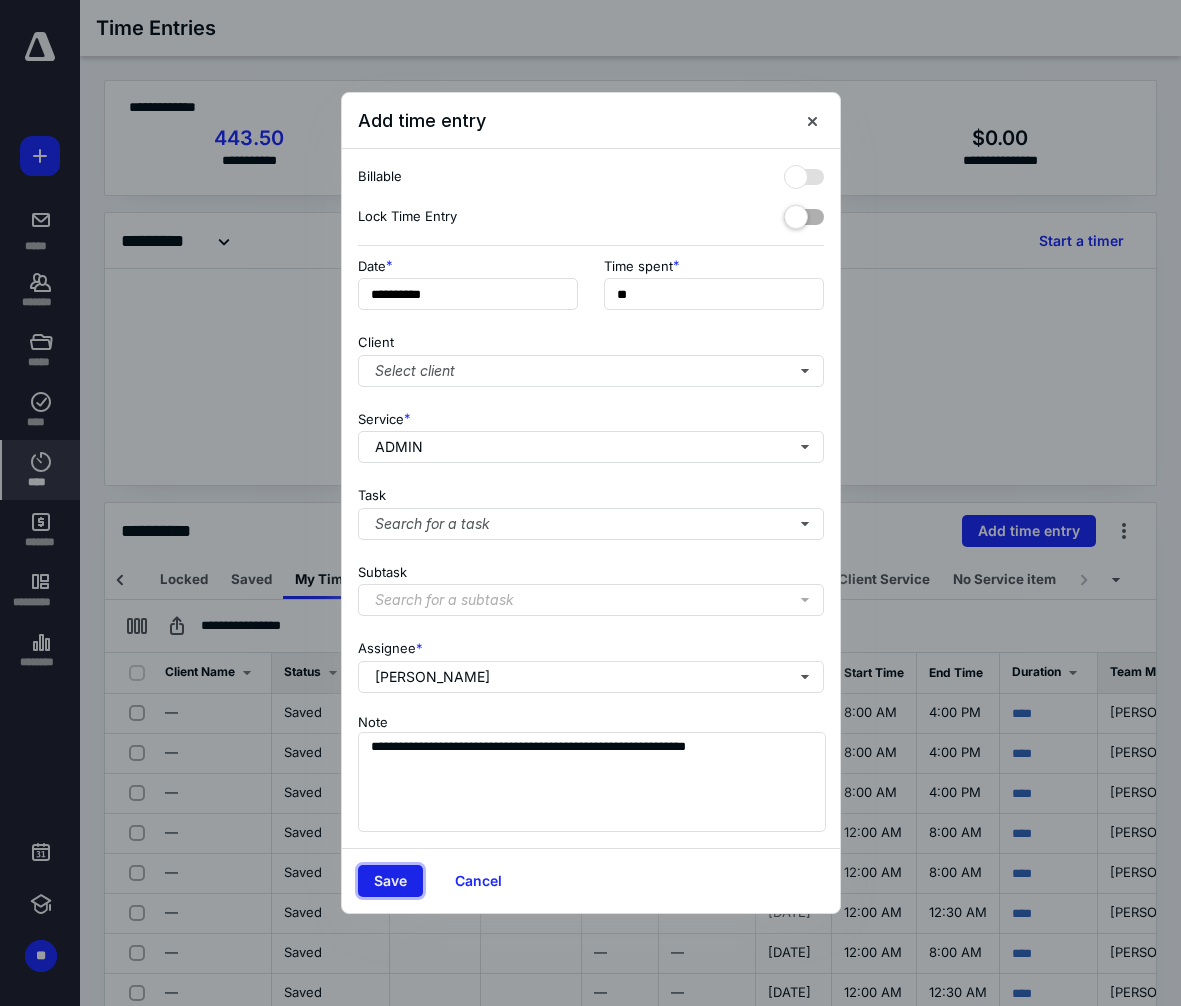 click on "Save" at bounding box center (390, 881) 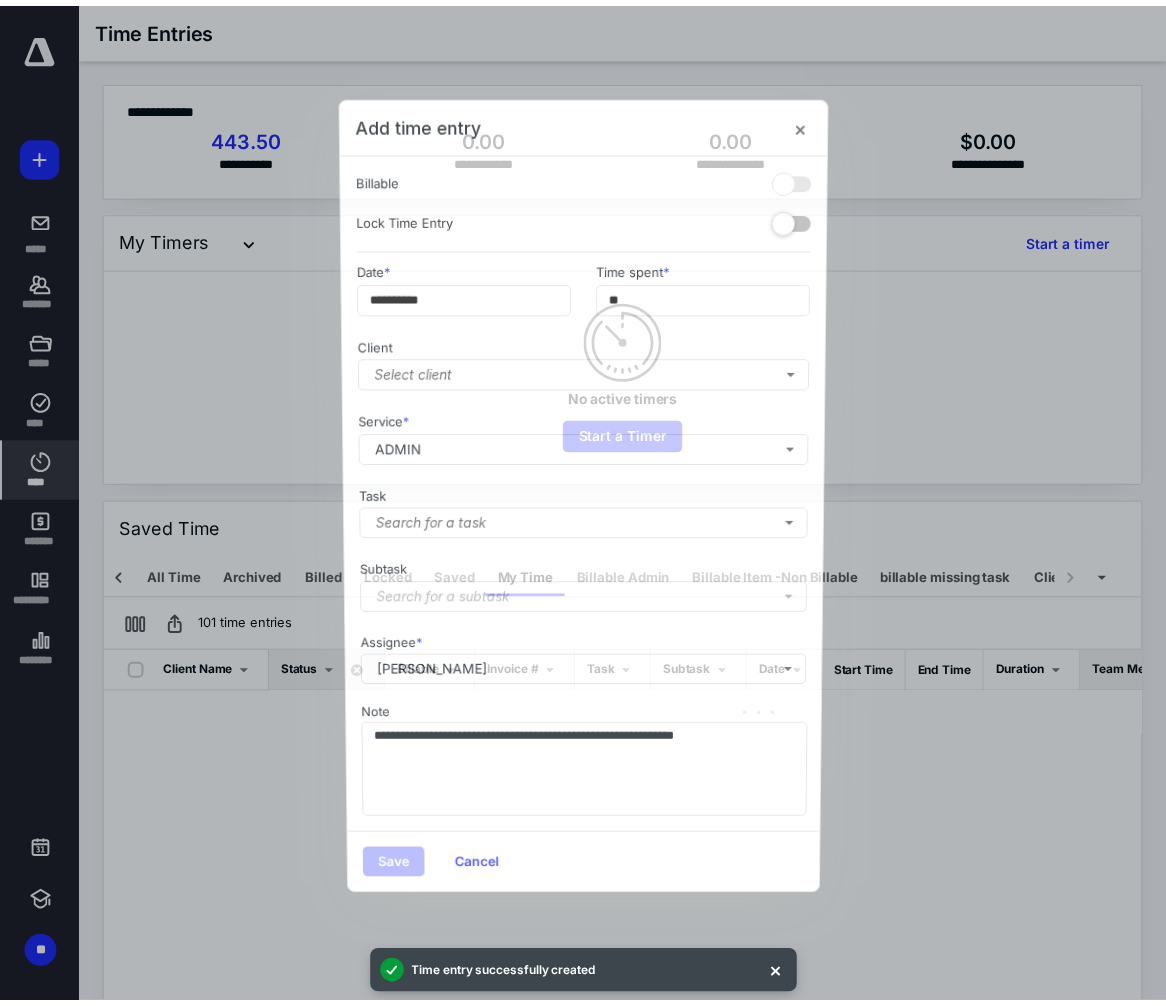 scroll, scrollTop: 0, scrollLeft: 209, axis: horizontal 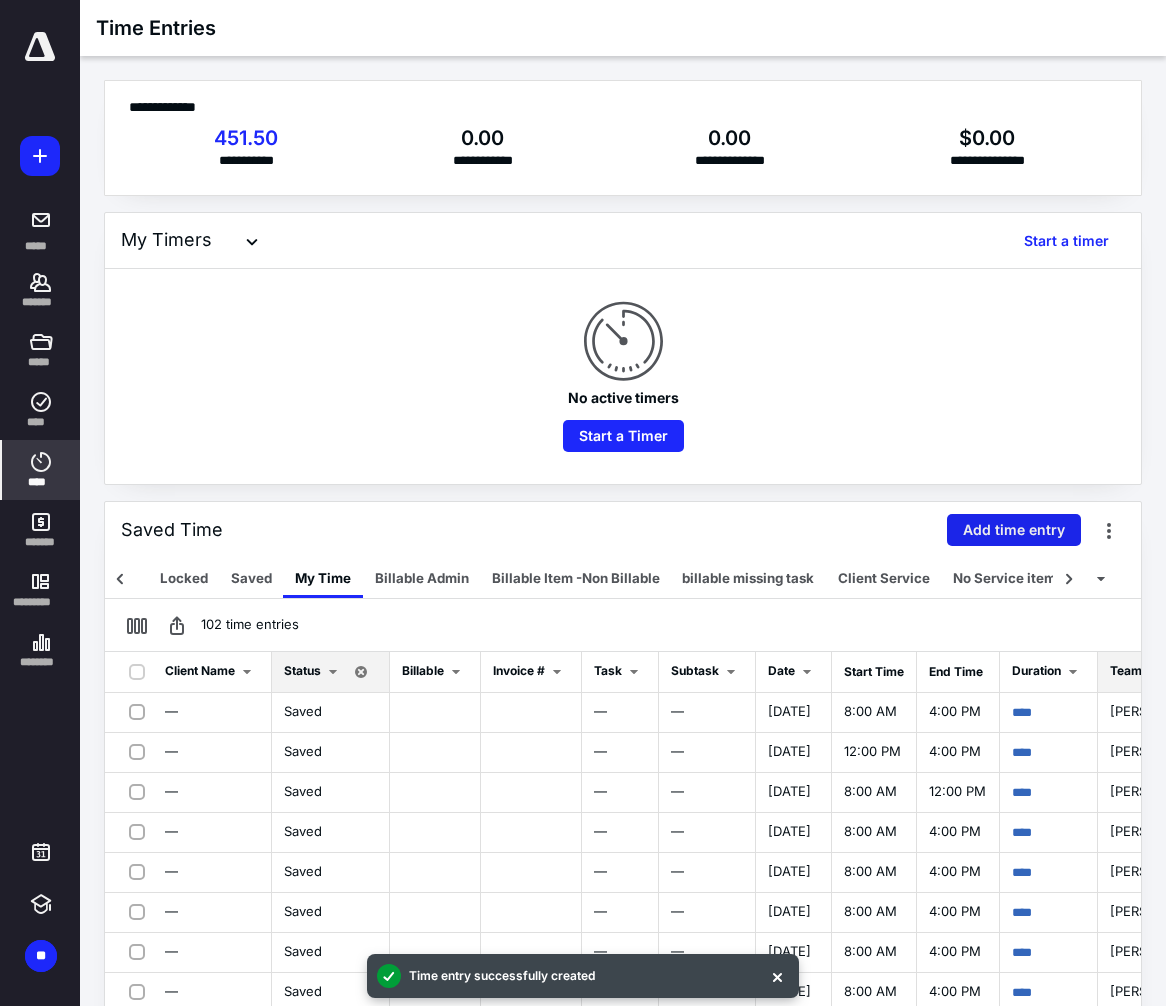 click on "Add time entry" at bounding box center [1014, 530] 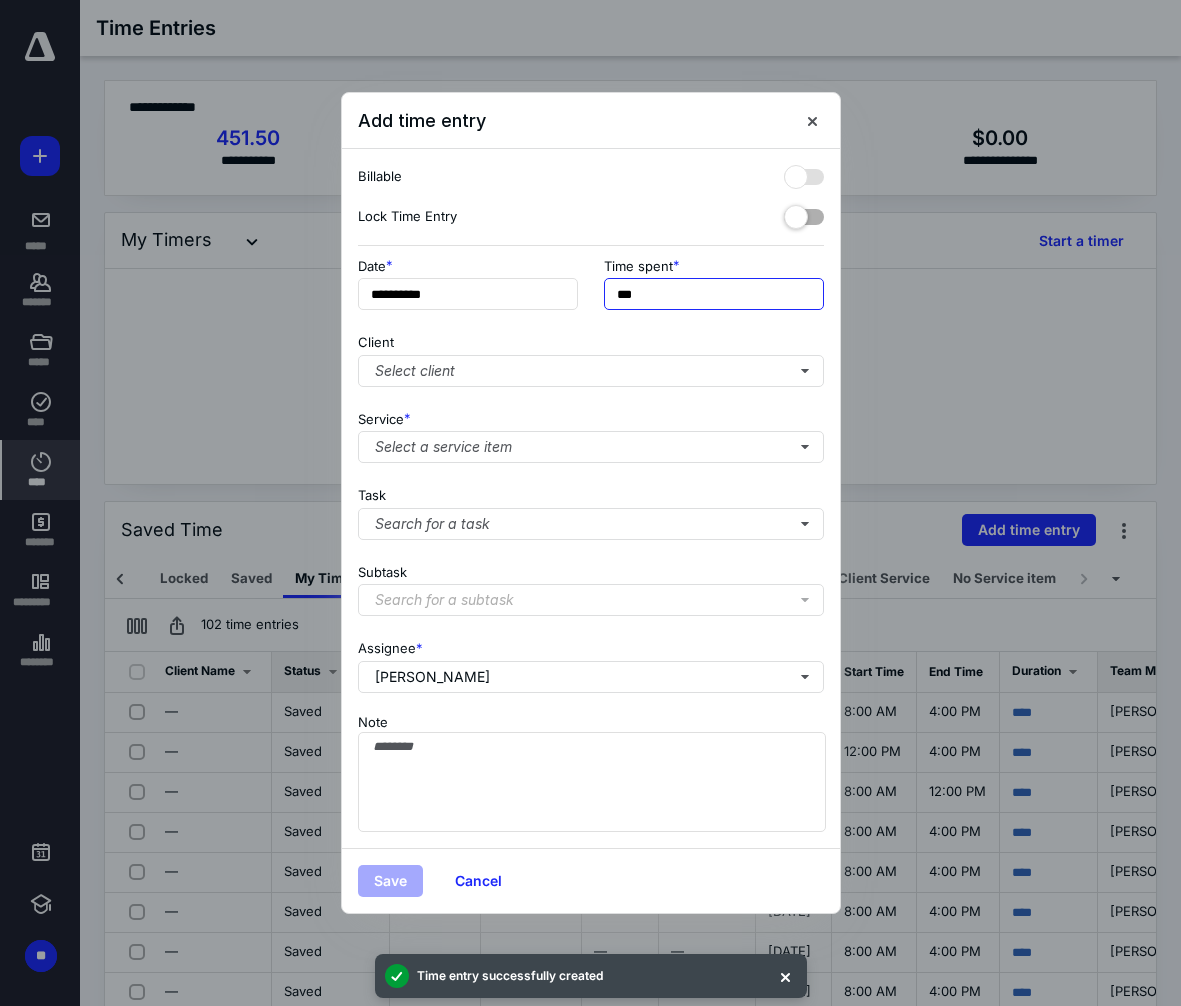 drag, startPoint x: 682, startPoint y: 295, endPoint x: 593, endPoint y: 296, distance: 89.005615 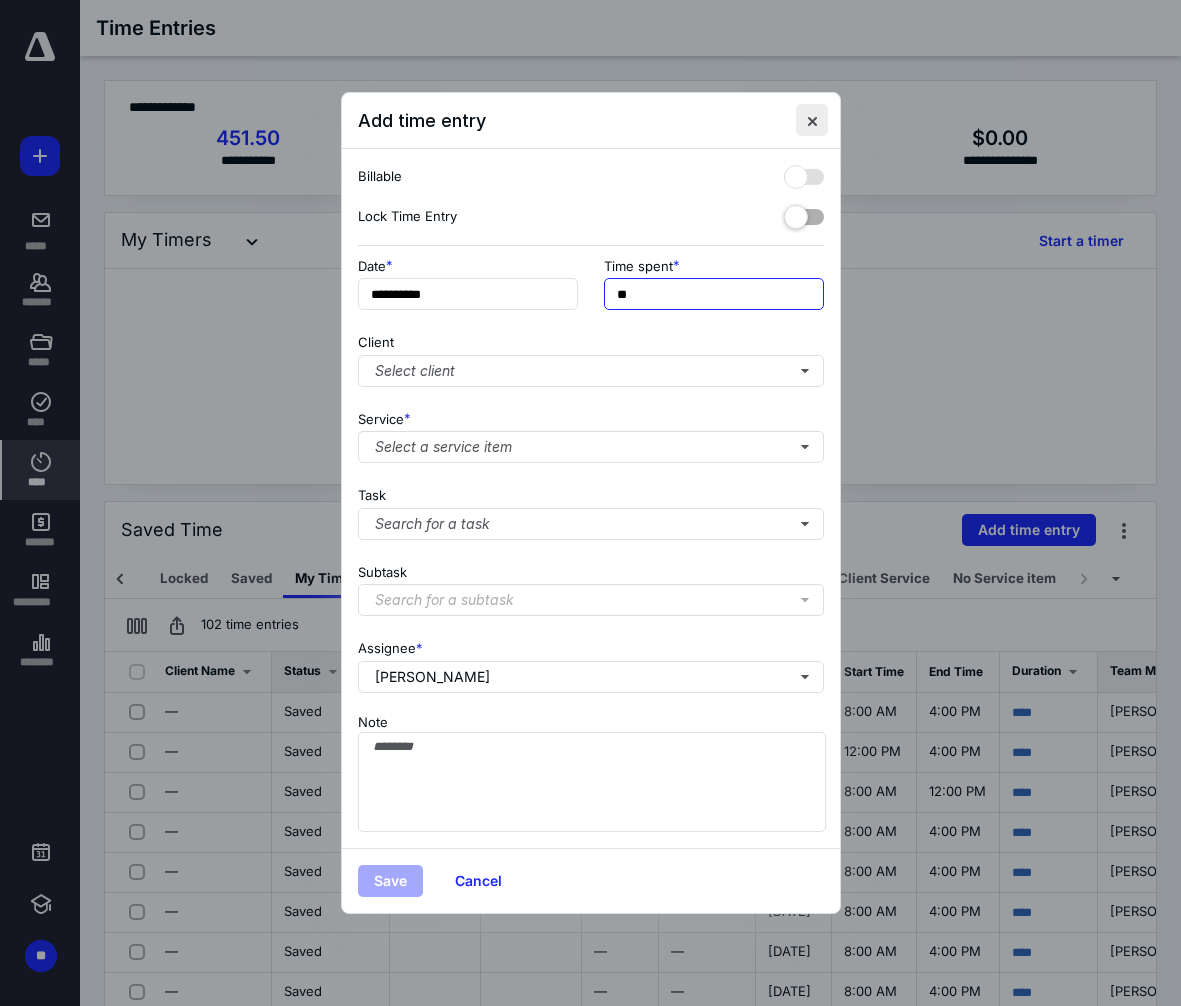 type on "**" 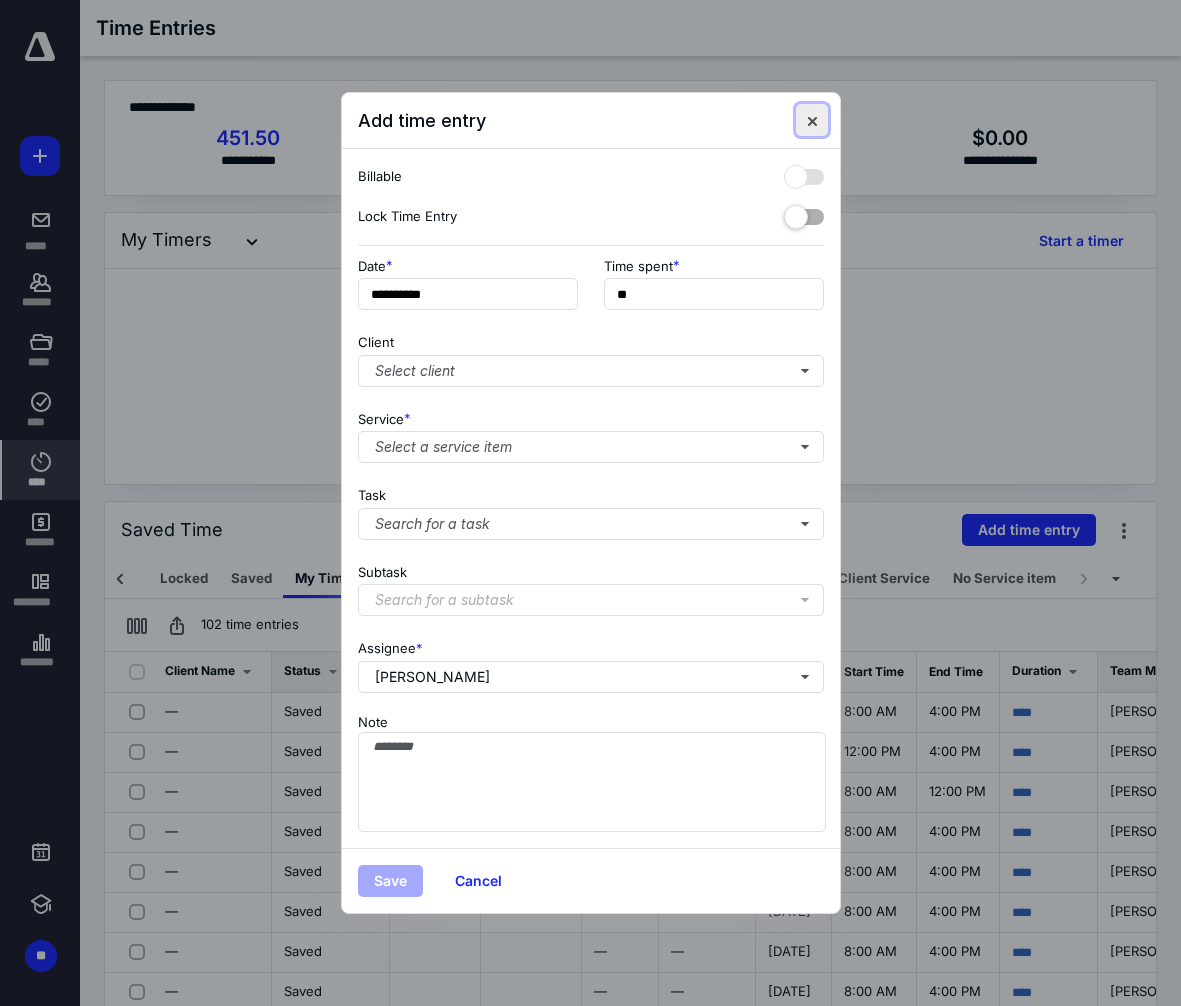 click at bounding box center (812, 120) 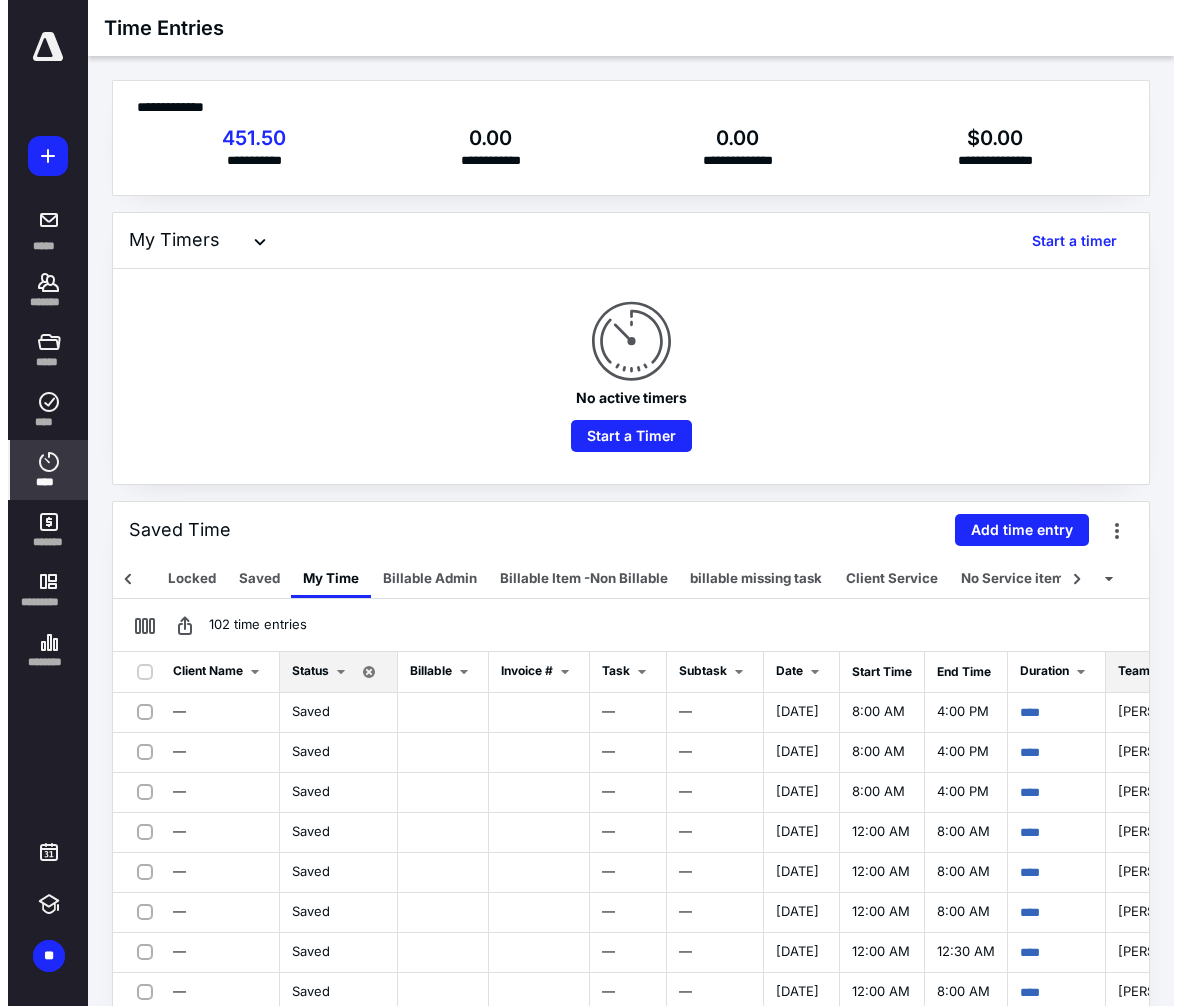 scroll, scrollTop: 300, scrollLeft: 0, axis: vertical 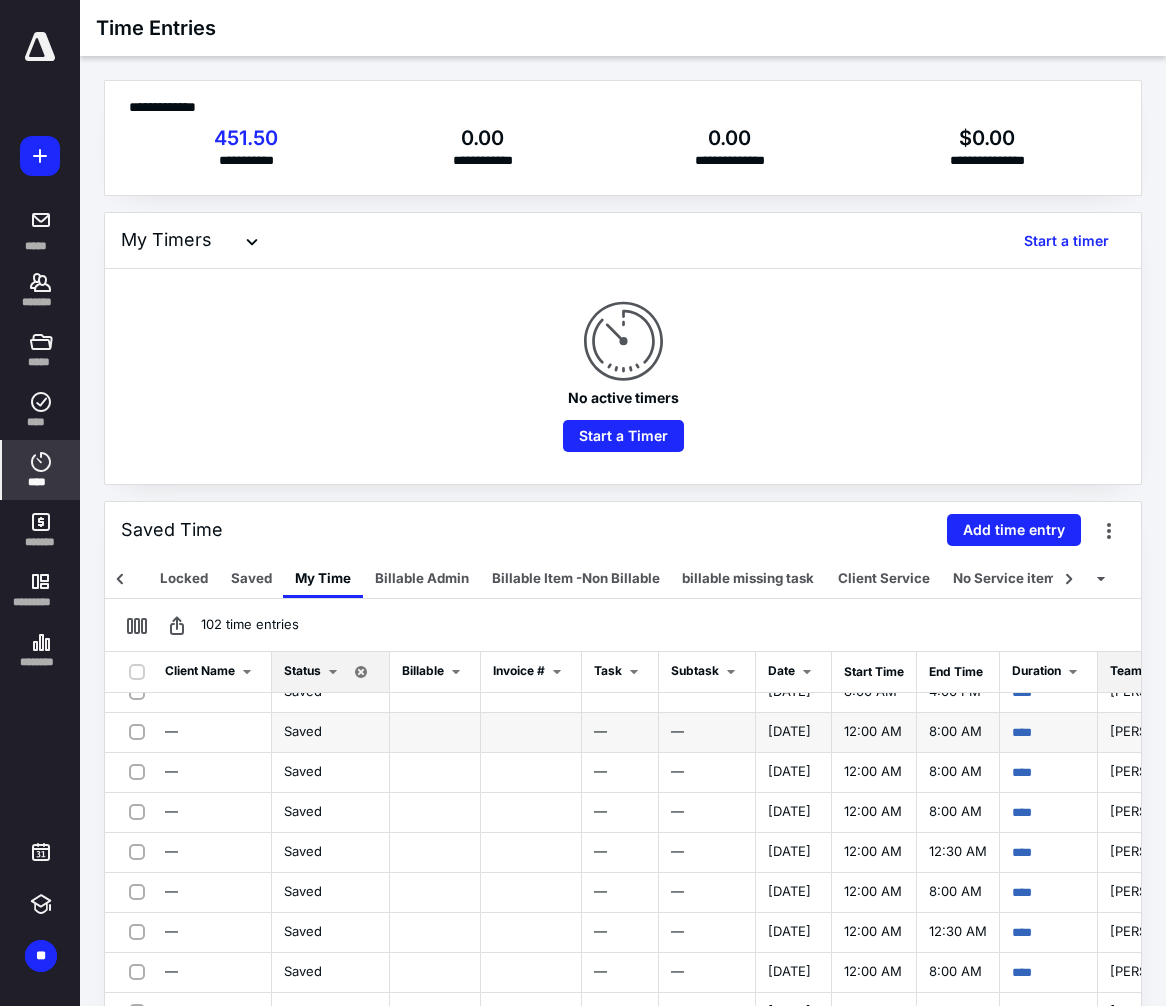 click on "[DATE]" at bounding box center (789, 731) 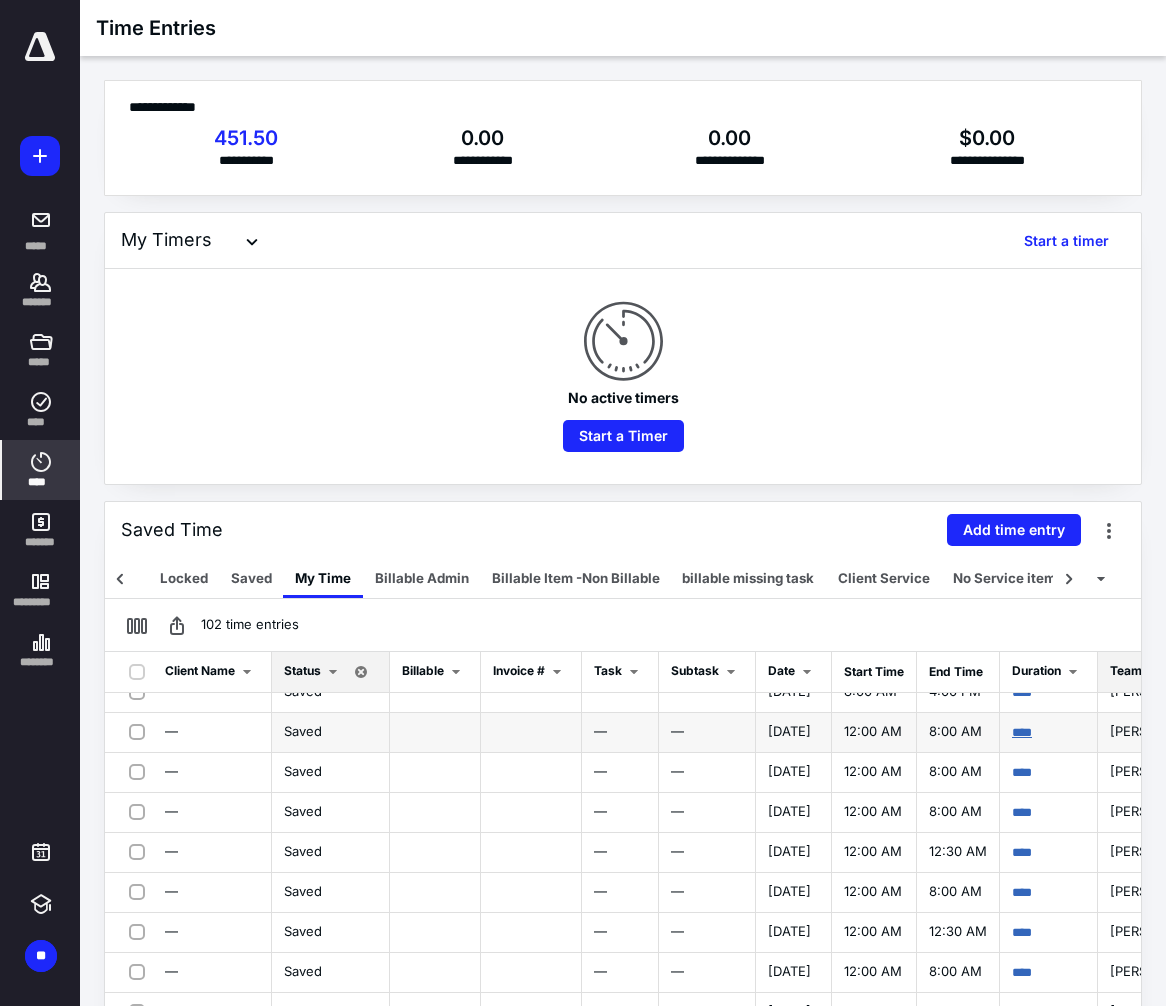 click on "****" at bounding box center (1022, 732) 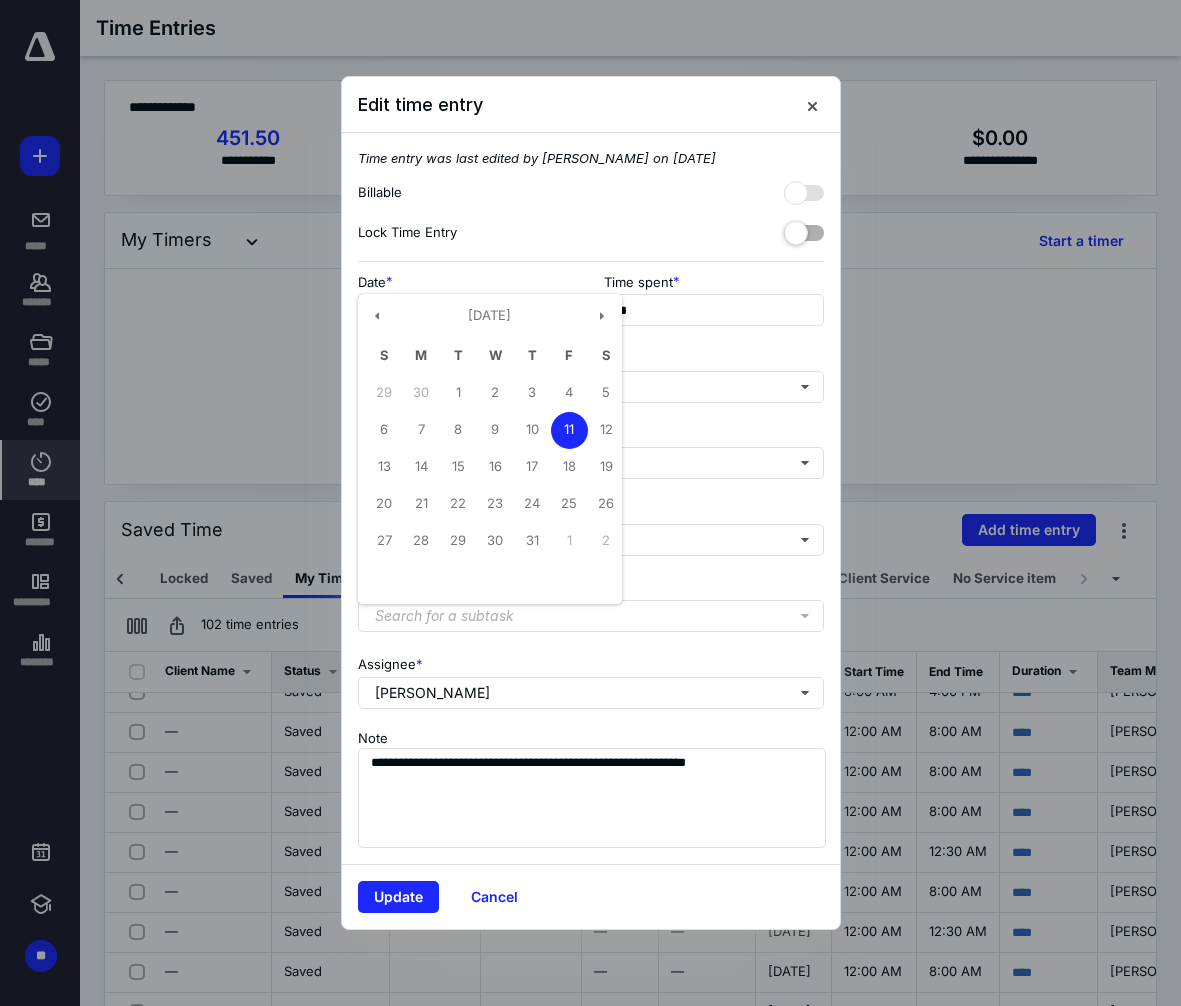 click on "**********" at bounding box center (468, 310) 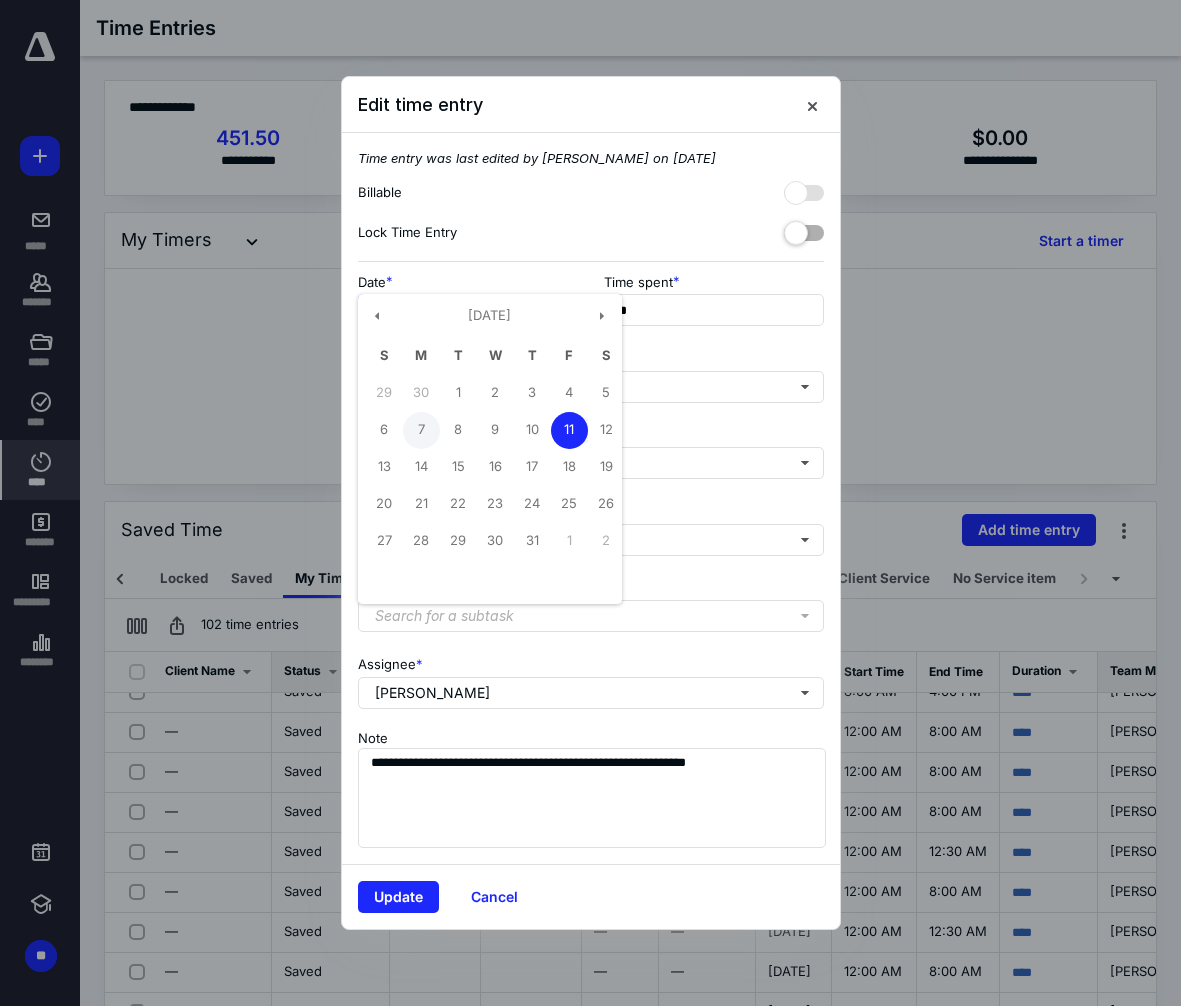 click on "7" at bounding box center [421, 430] 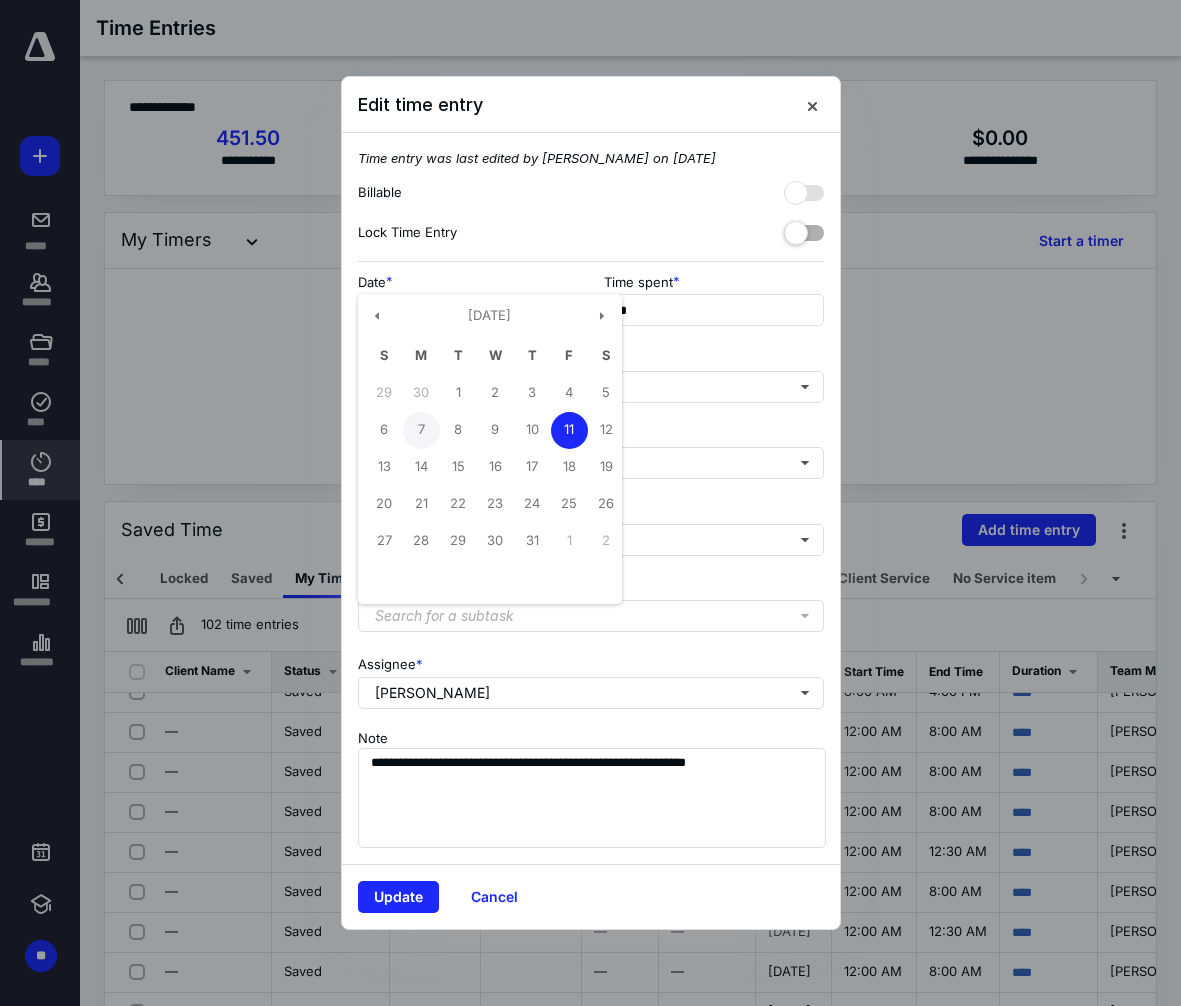 type on "**********" 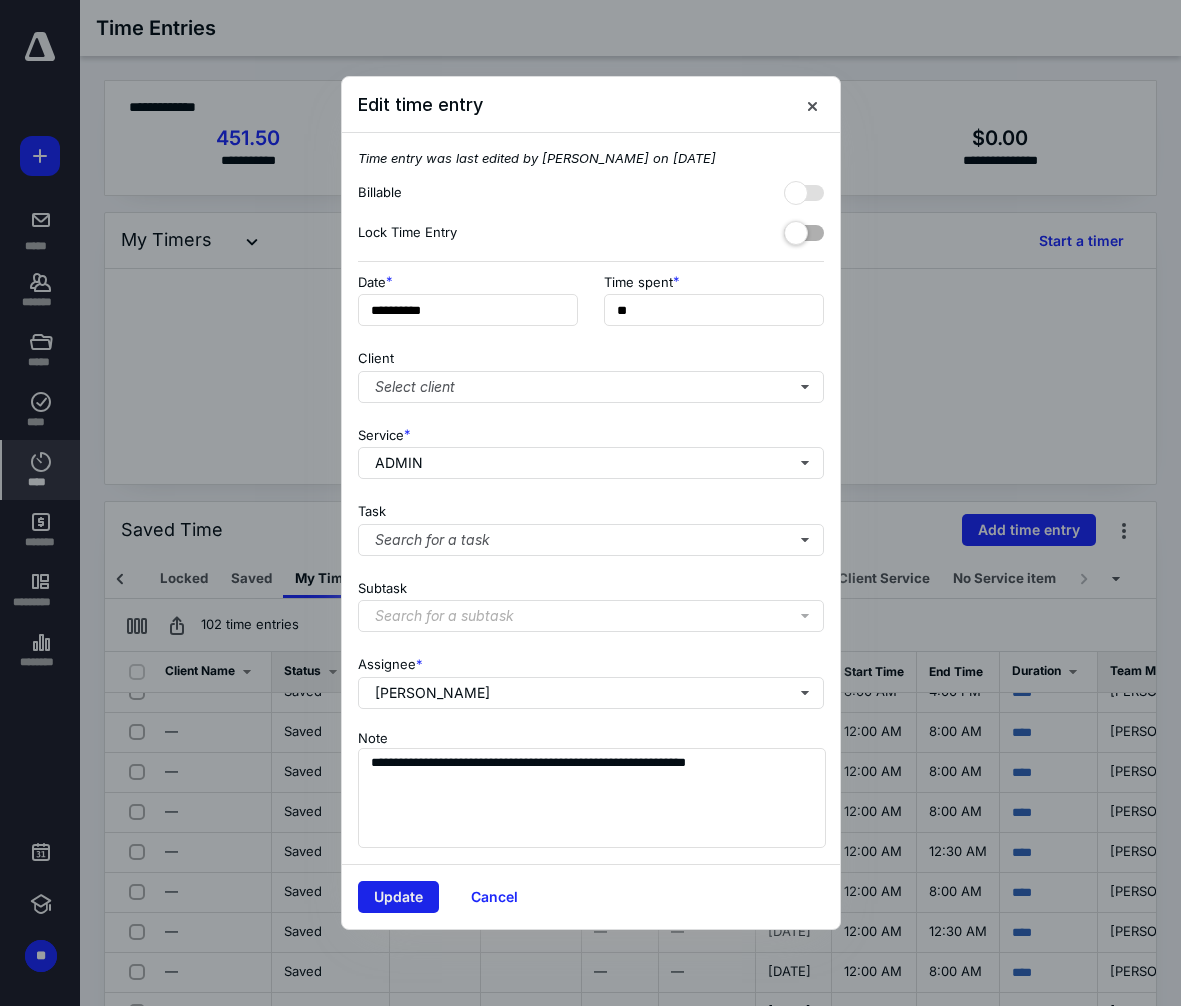click on "Update" at bounding box center (398, 897) 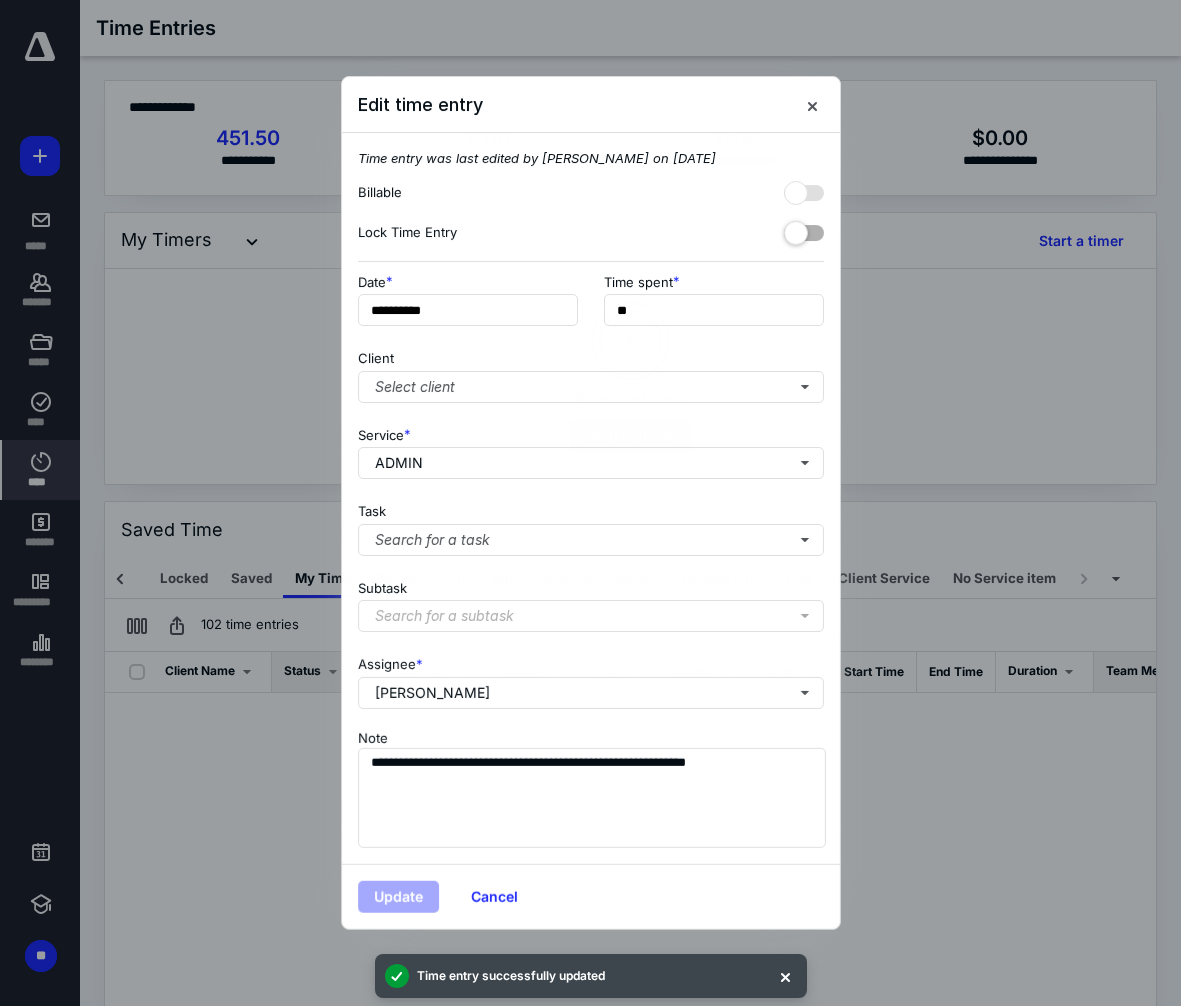 scroll, scrollTop: 0, scrollLeft: 0, axis: both 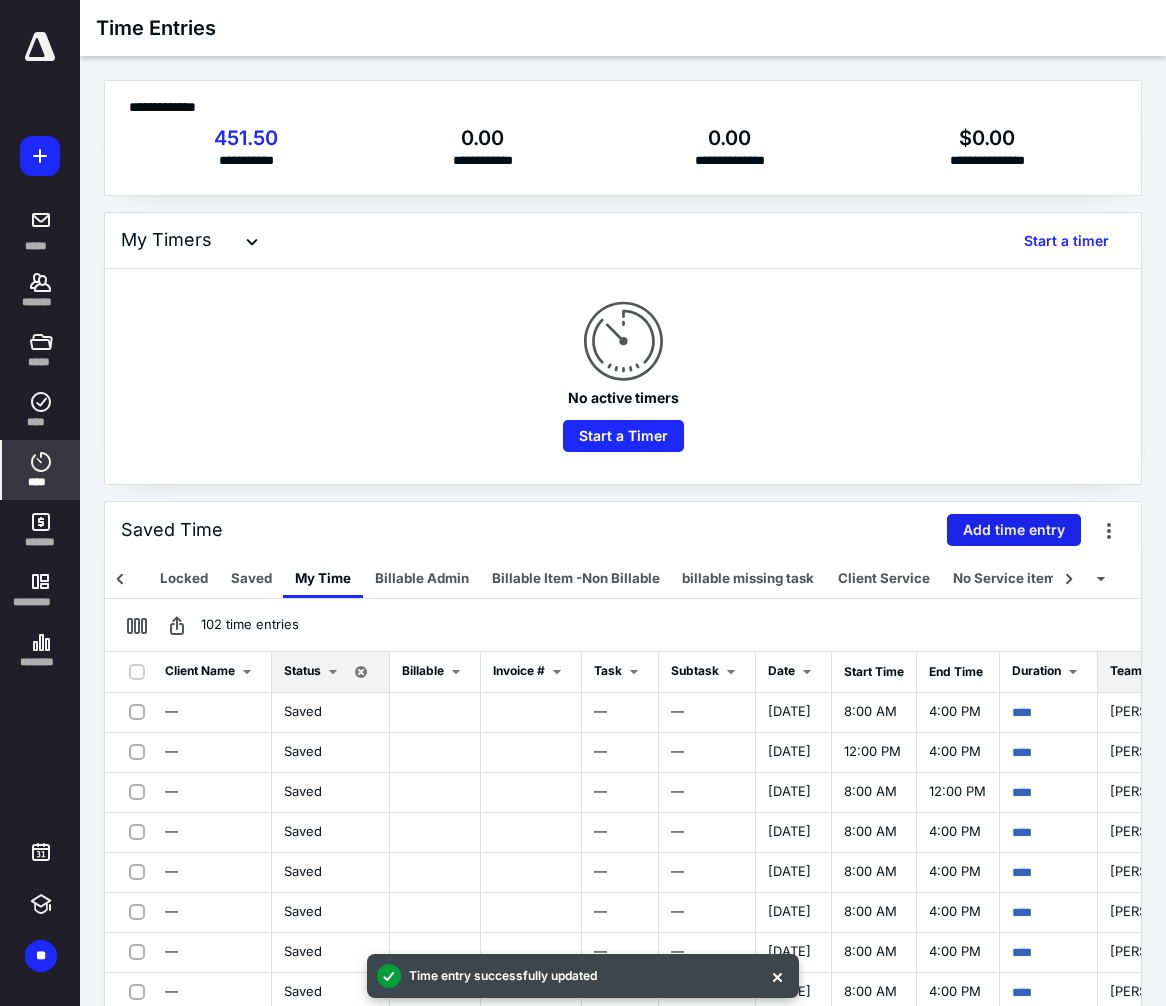 click on "Add time entry" at bounding box center (1014, 530) 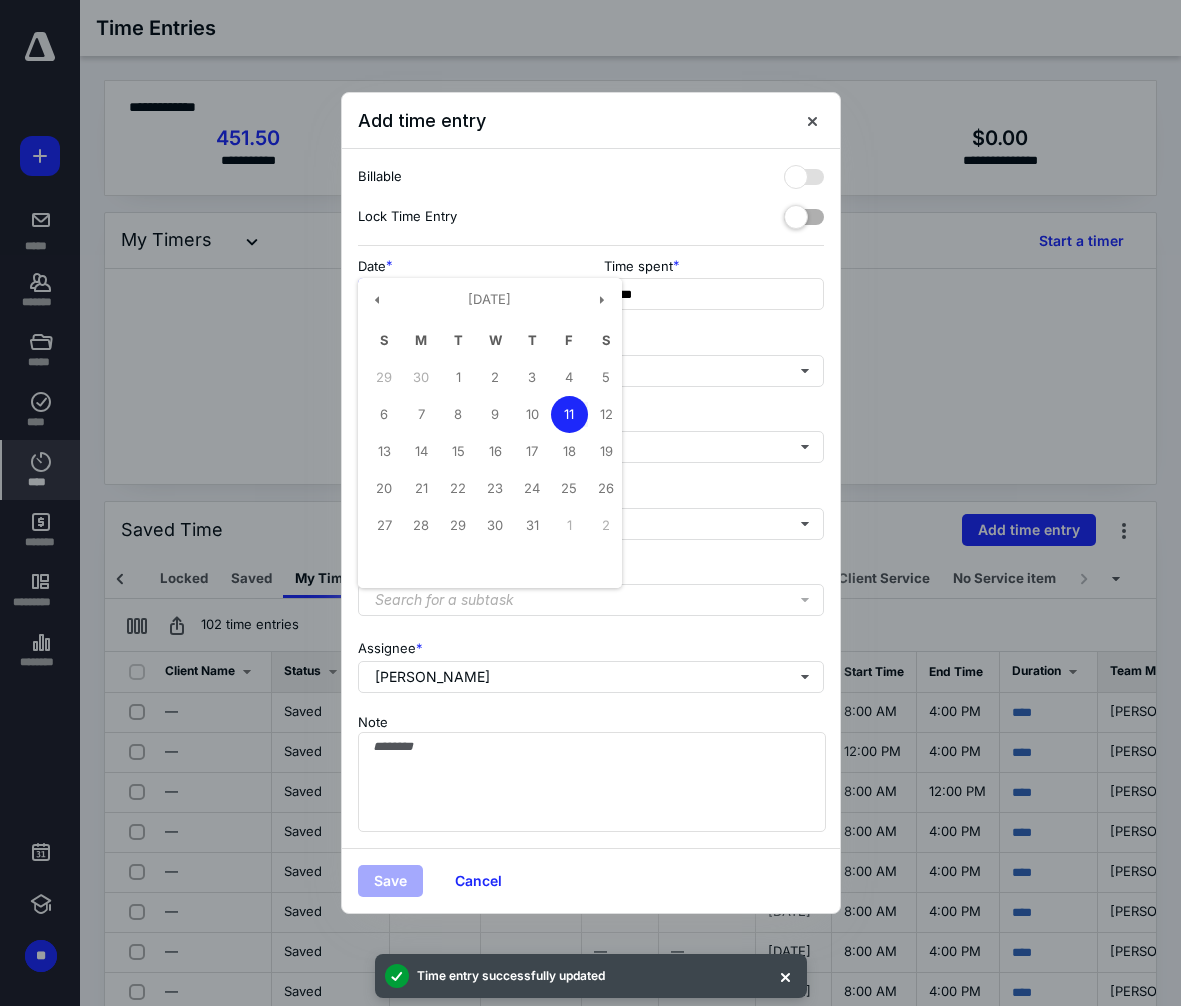 click on "**********" at bounding box center (468, 294) 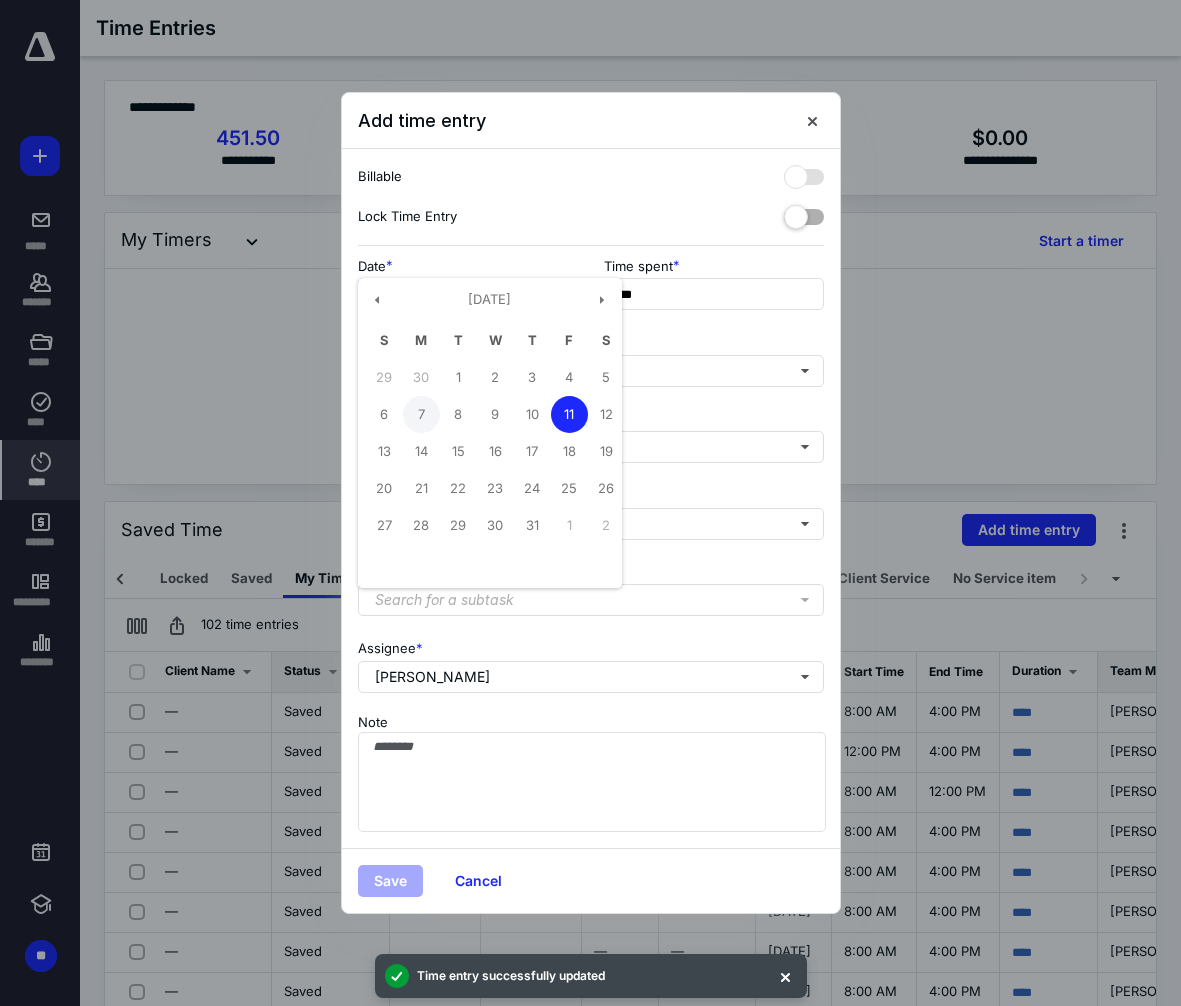 click on "7" at bounding box center [421, 414] 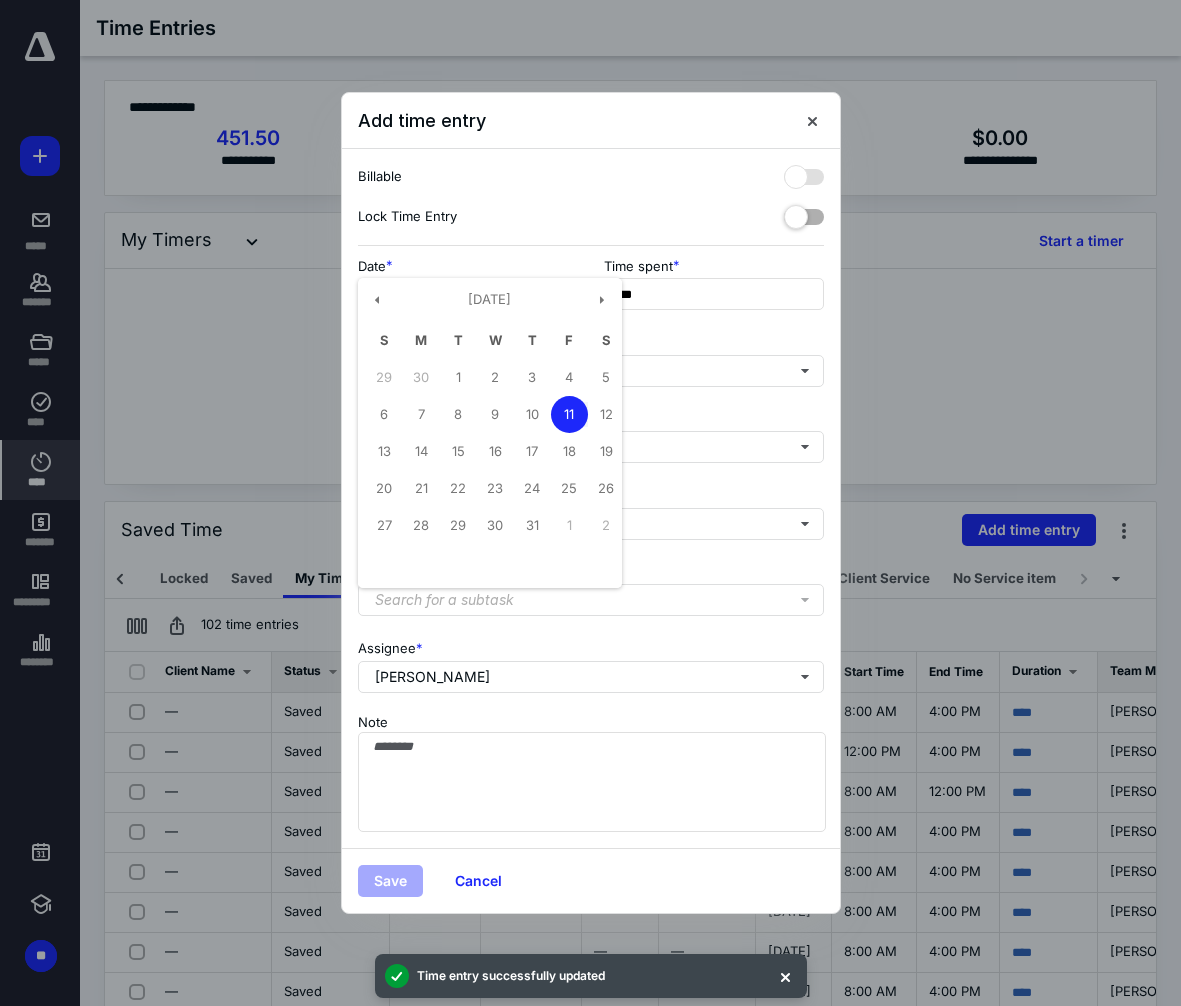 type on "**********" 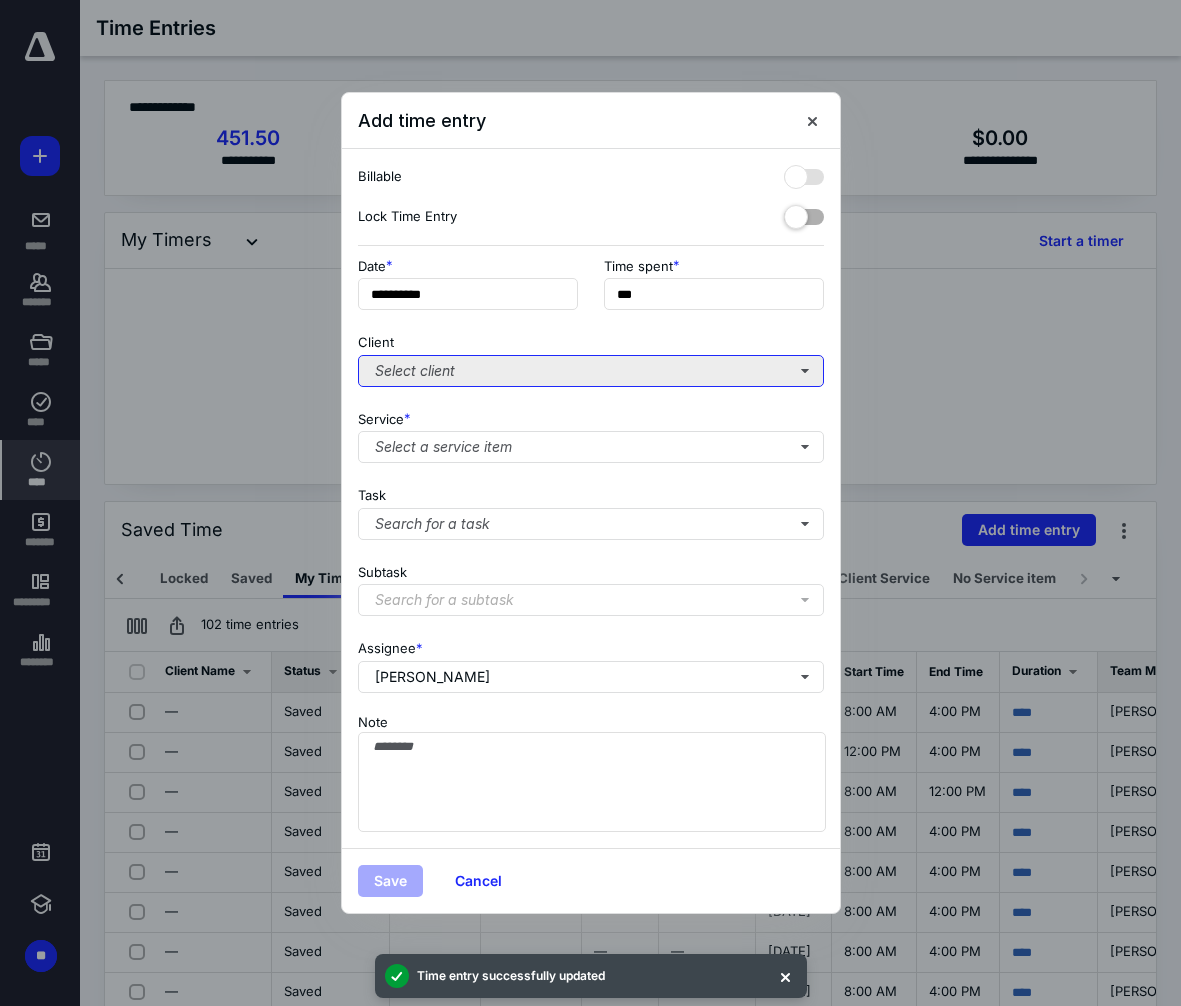 click on "Select client" at bounding box center [591, 371] 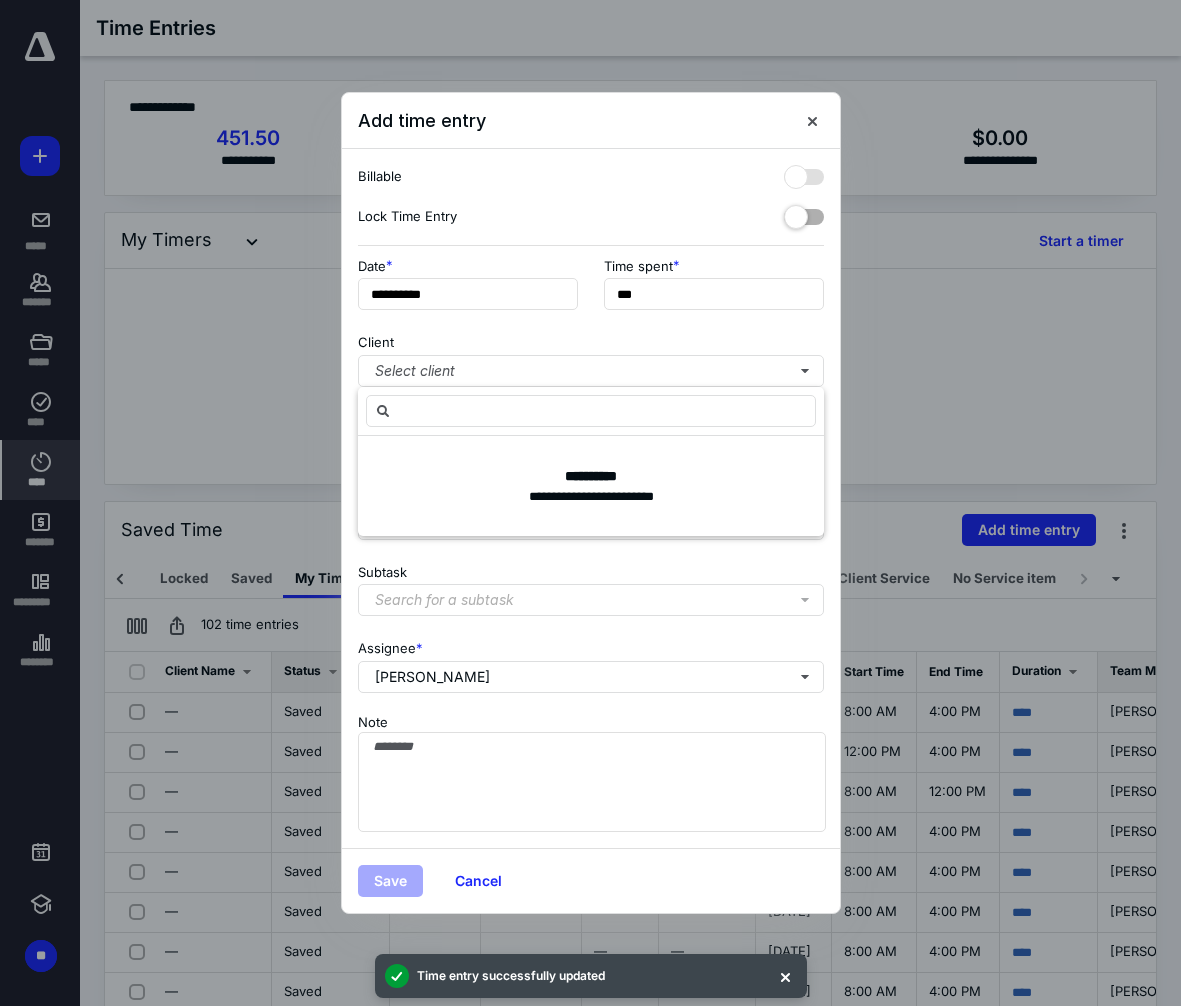 click on "Subtask Search for a subtask" at bounding box center (591, 586) 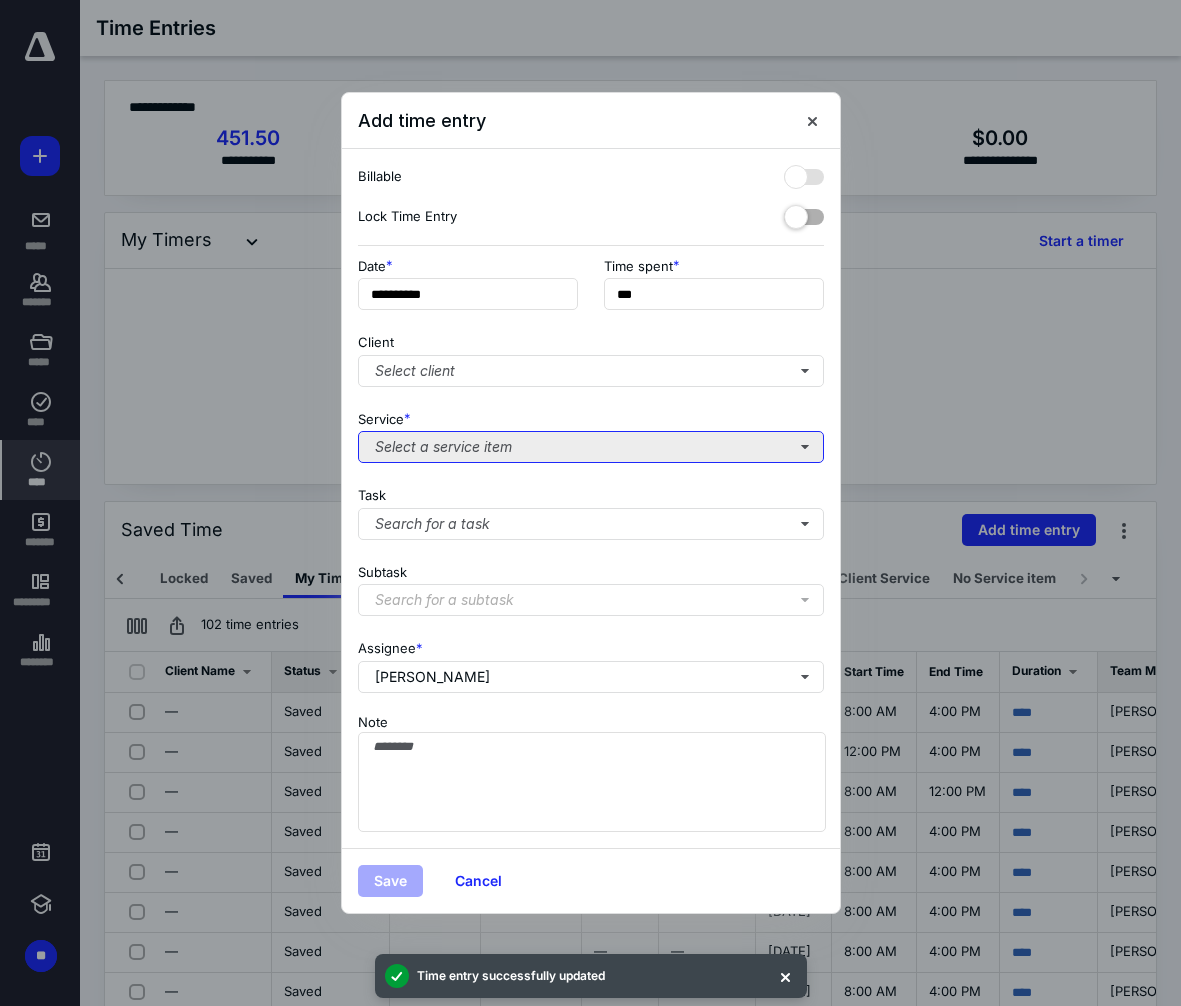 click on "Select a service item" at bounding box center (591, 447) 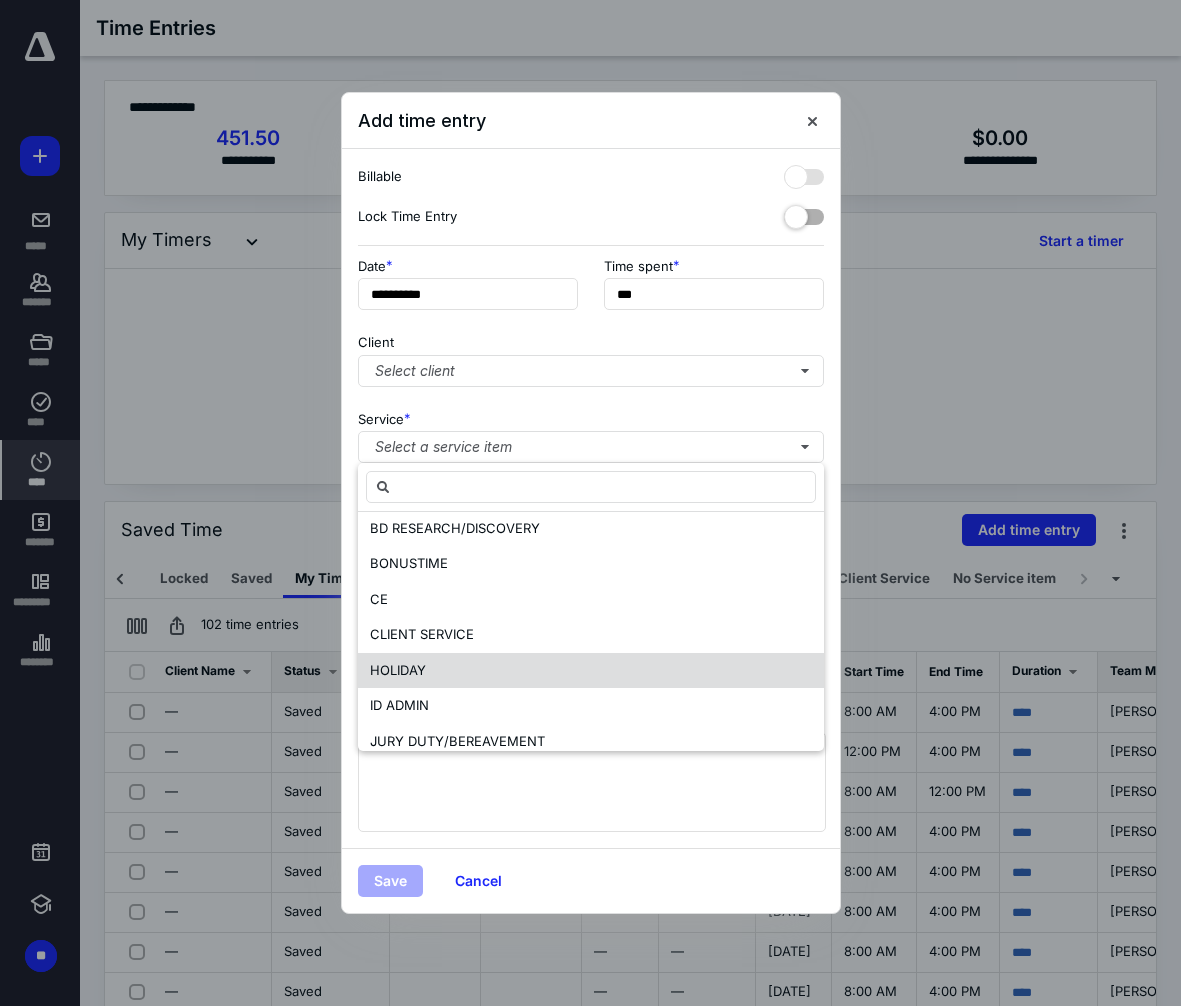 scroll, scrollTop: 600, scrollLeft: 0, axis: vertical 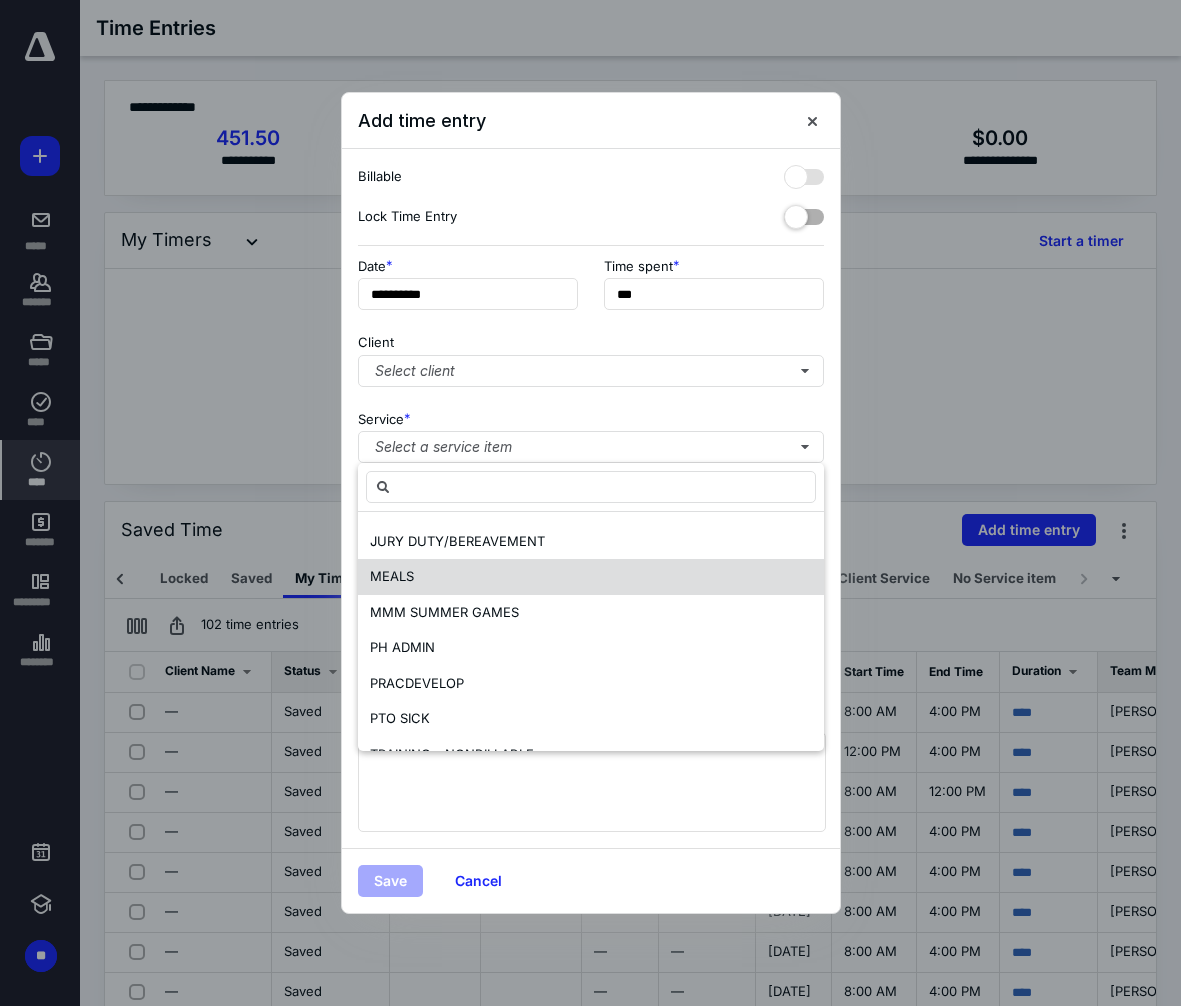 click on "MEALS" at bounding box center (392, 576) 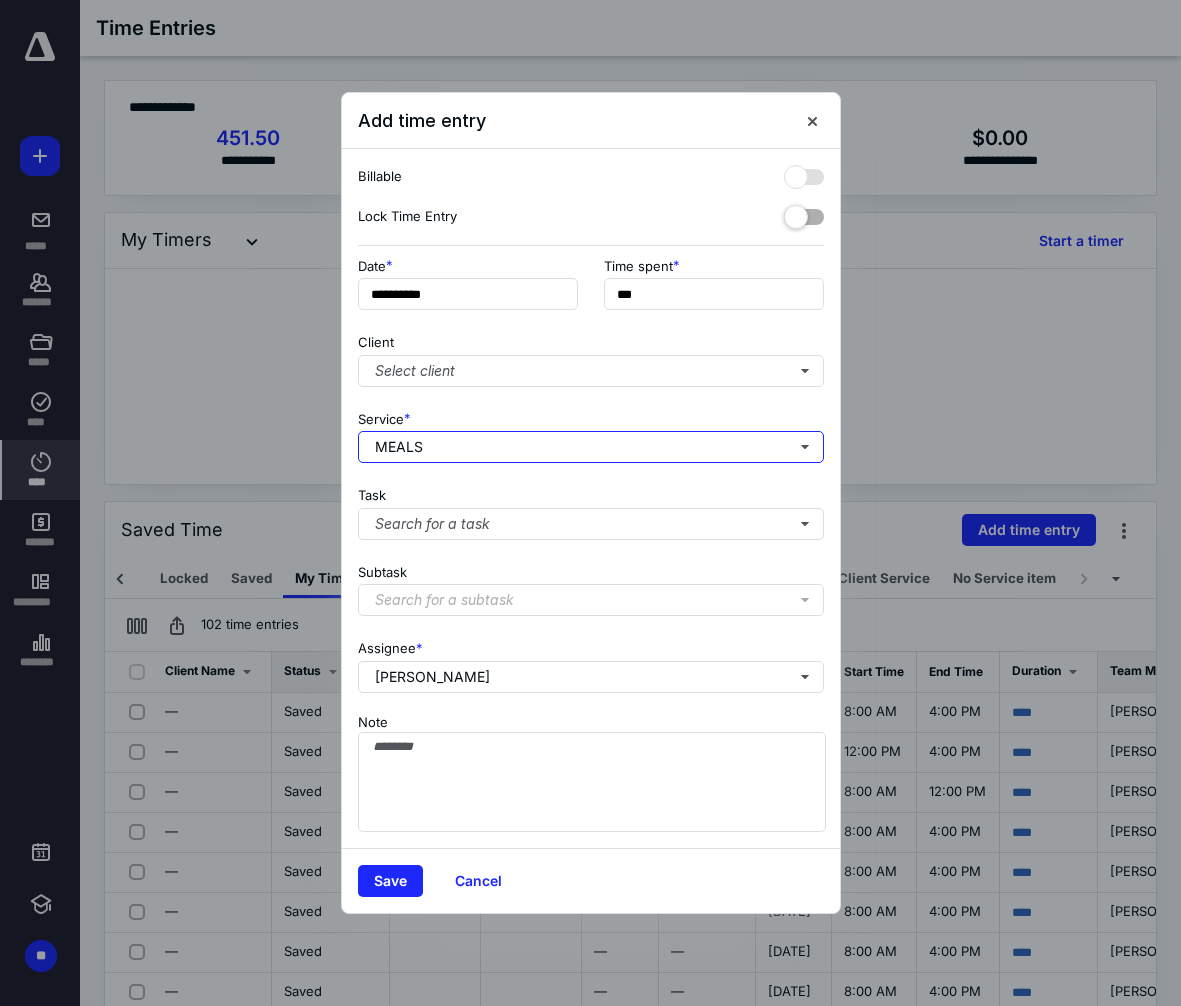 scroll, scrollTop: 0, scrollLeft: 0, axis: both 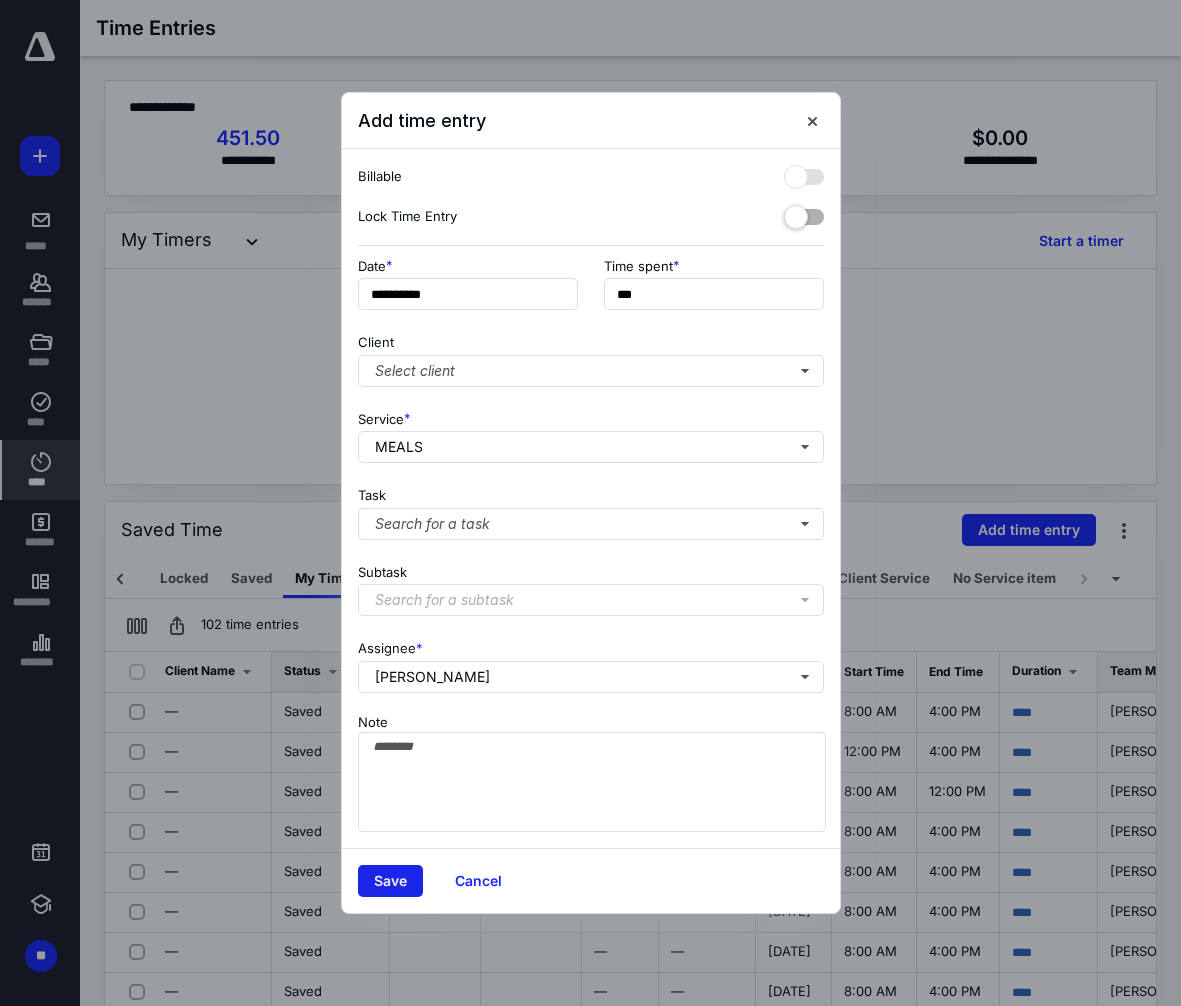 click on "Save" at bounding box center (390, 881) 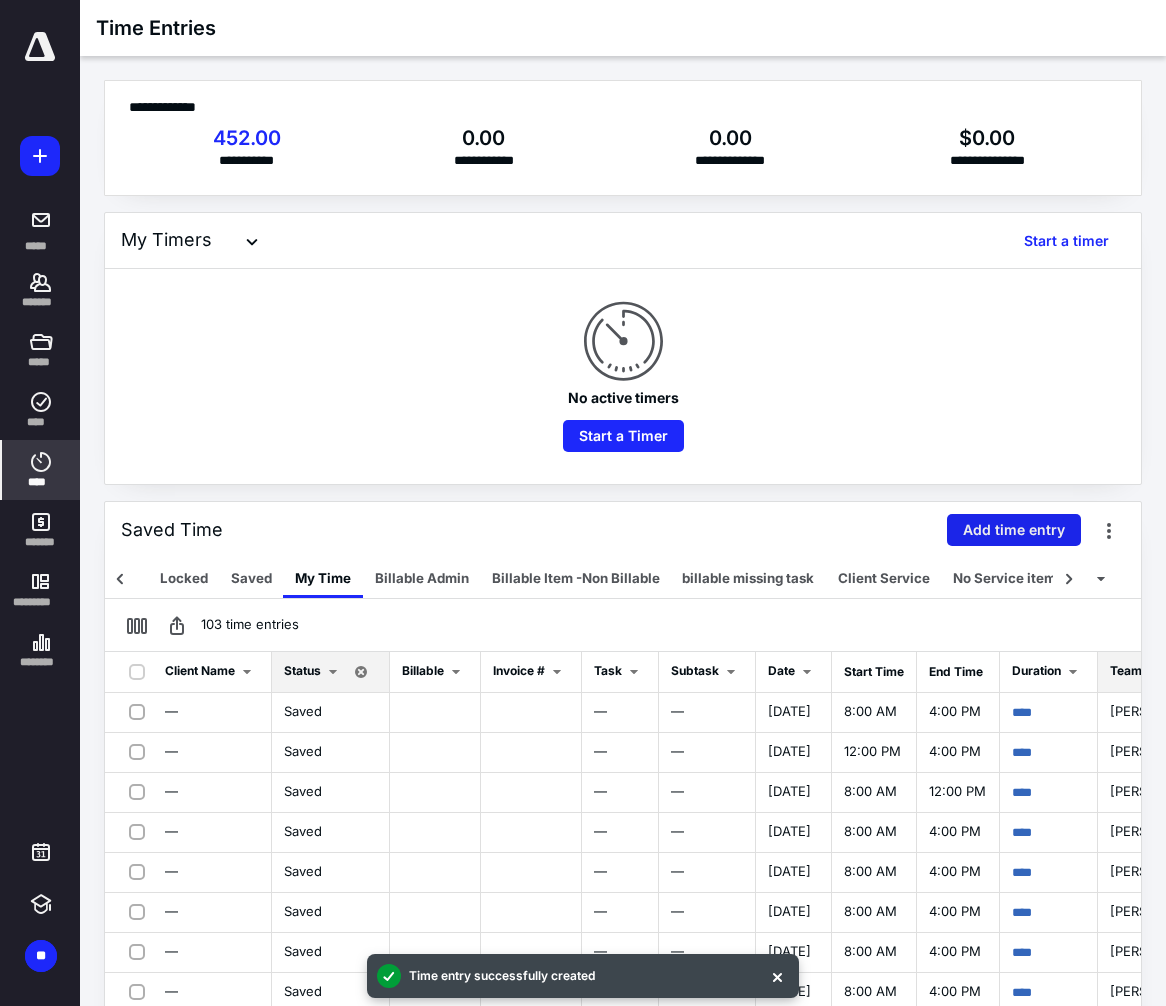 click on "Add time entry" at bounding box center [1014, 530] 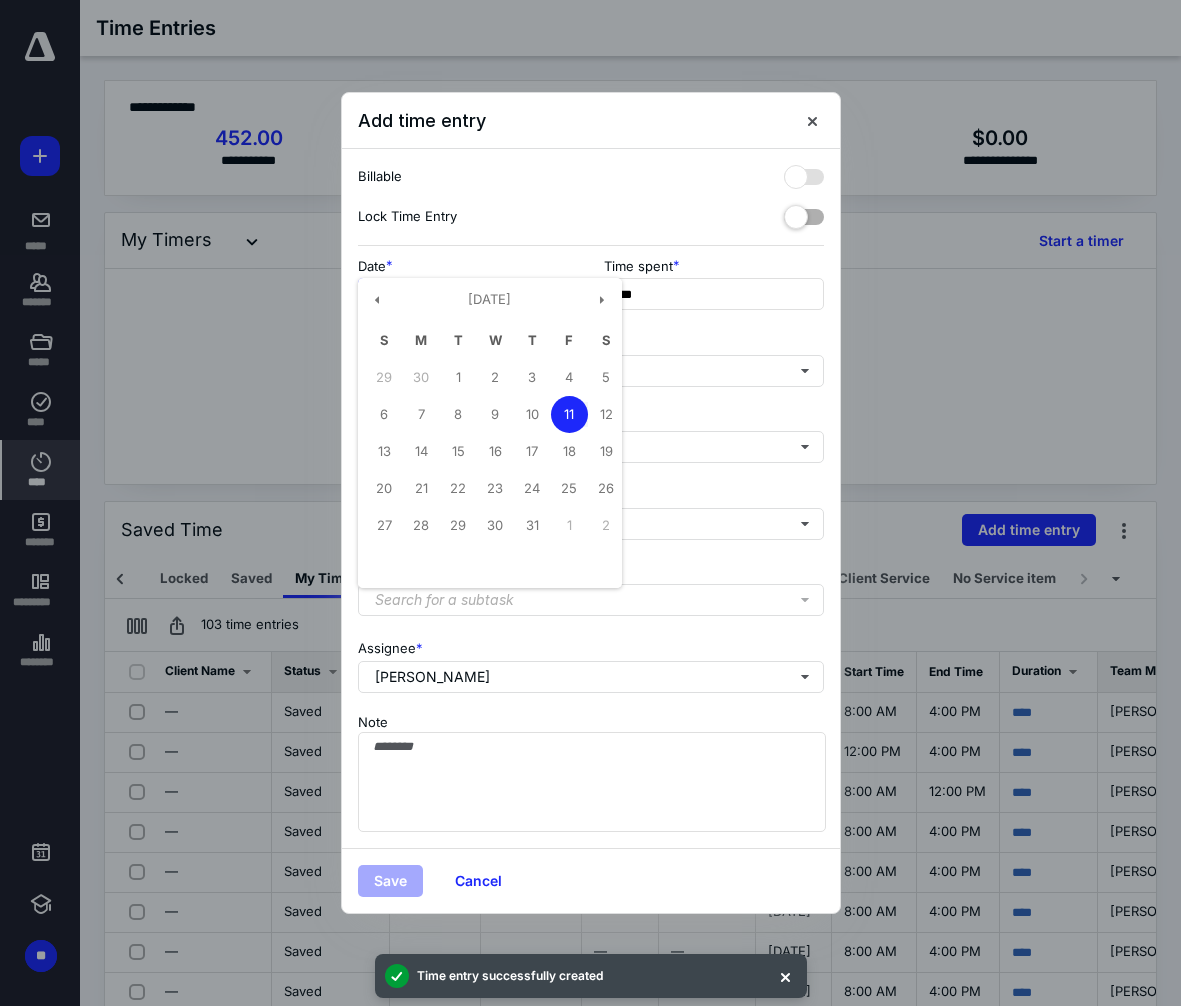 click on "**********" at bounding box center [468, 294] 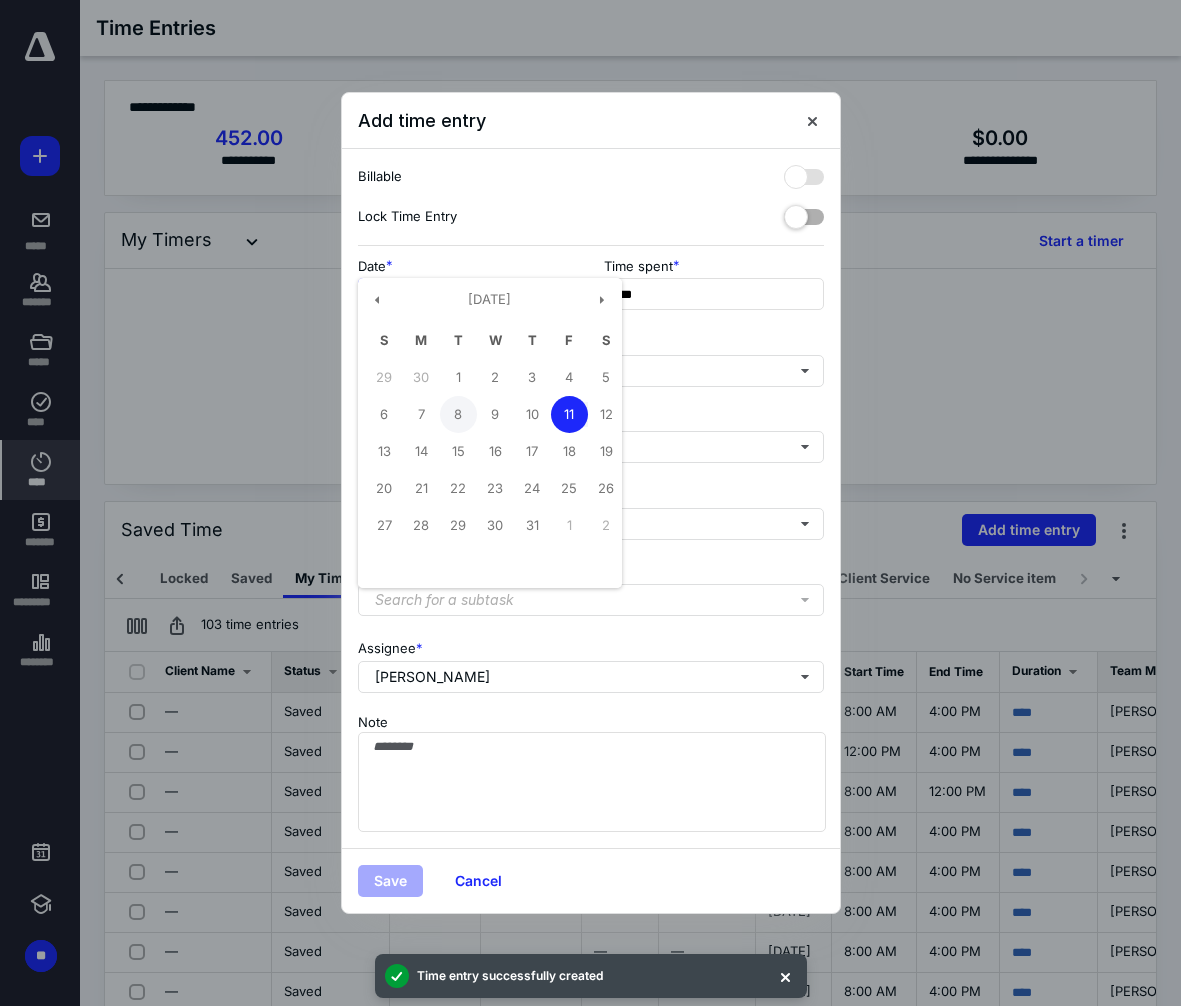 click on "8" at bounding box center (458, 414) 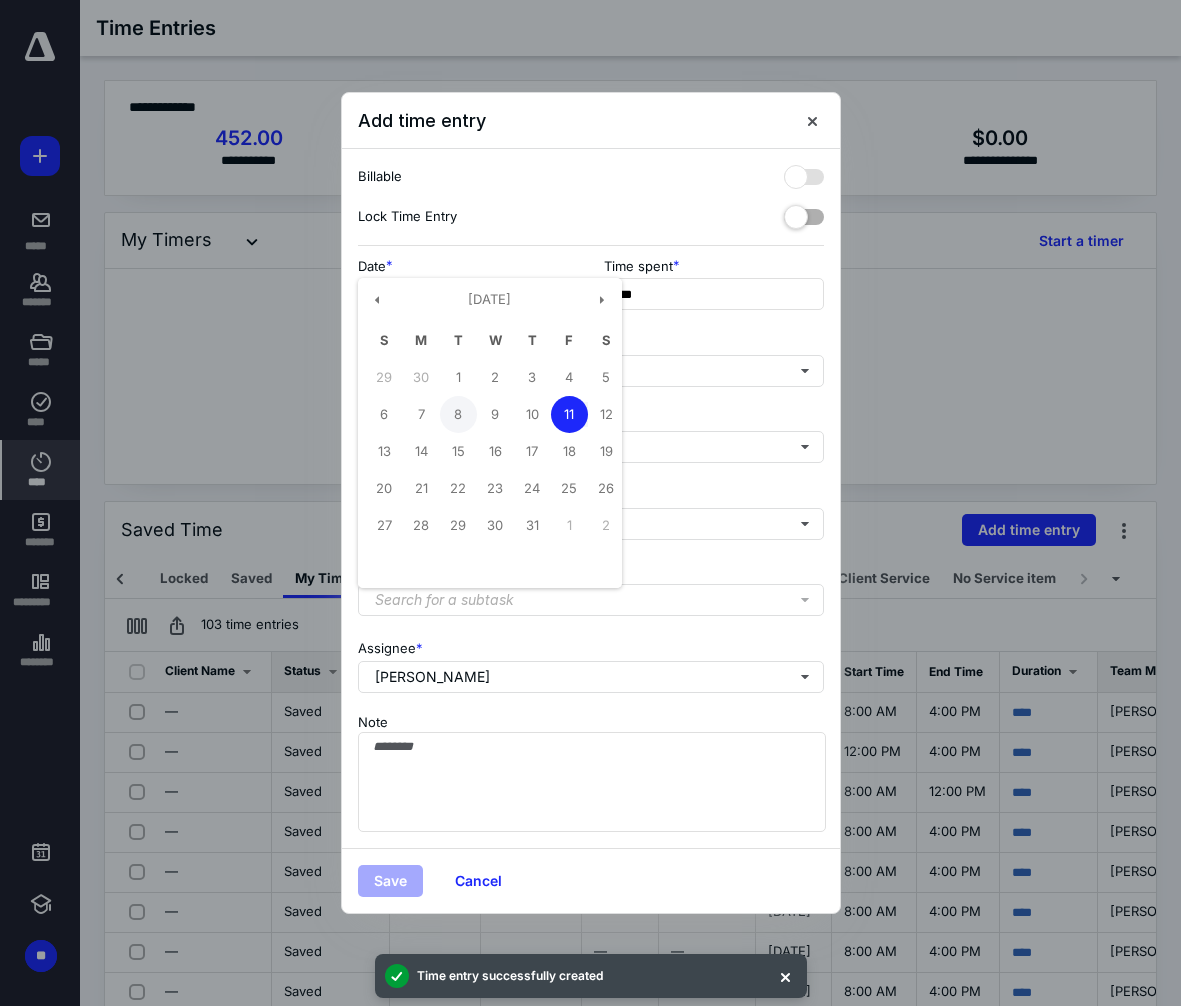 type on "**********" 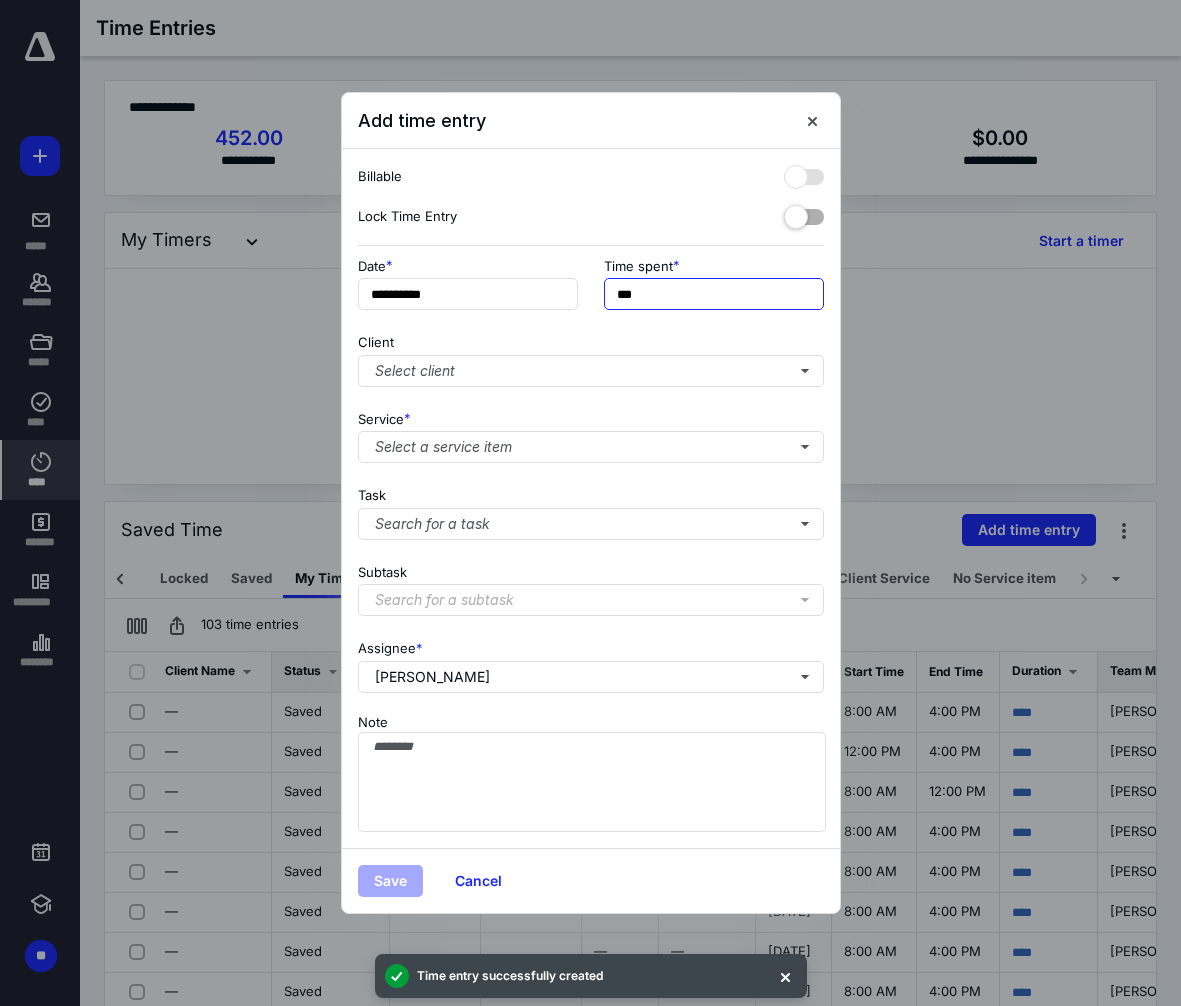drag, startPoint x: 651, startPoint y: 292, endPoint x: 581, endPoint y: 304, distance: 71.021126 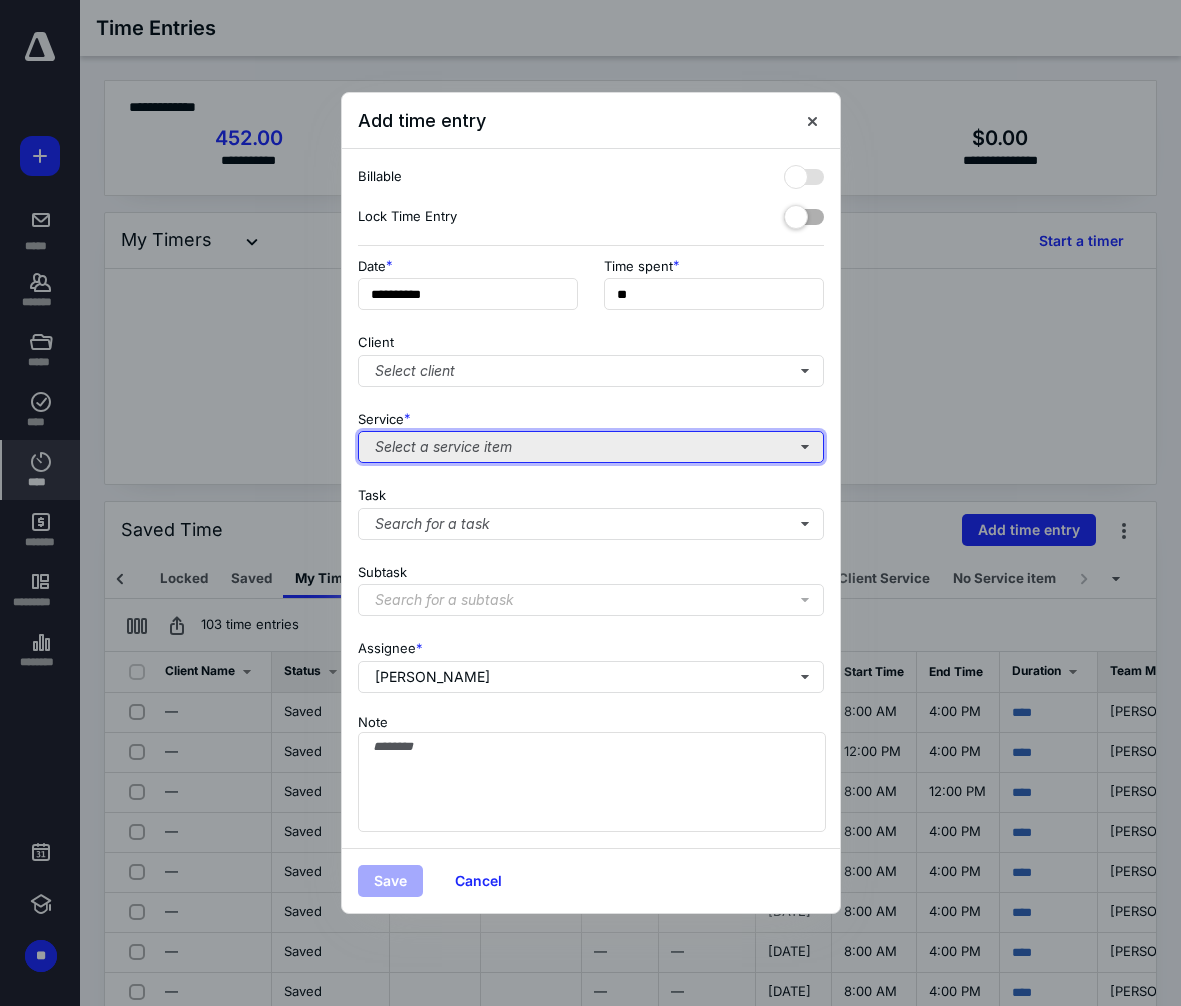 click on "Select a service item" at bounding box center [591, 447] 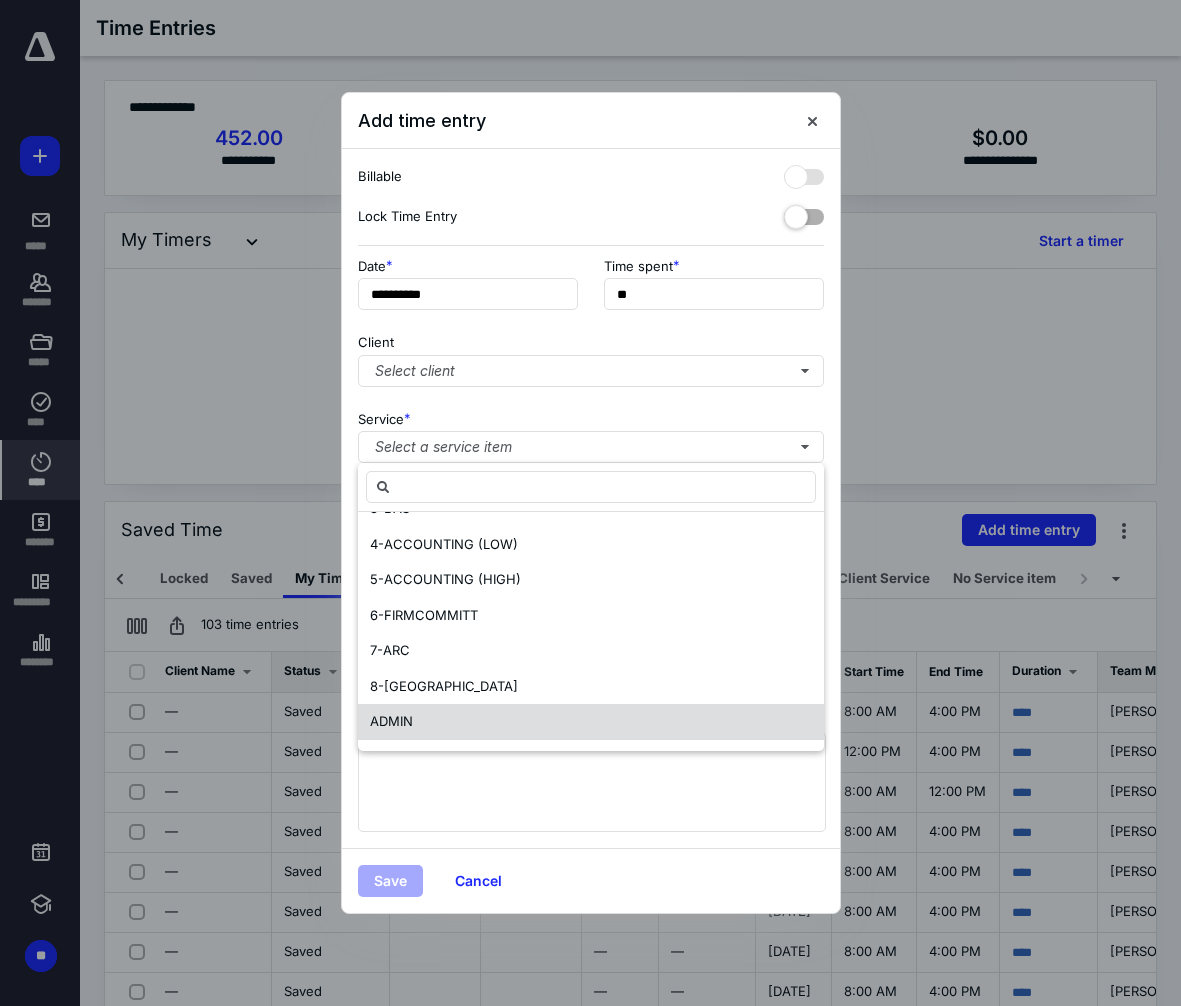 scroll, scrollTop: 200, scrollLeft: 0, axis: vertical 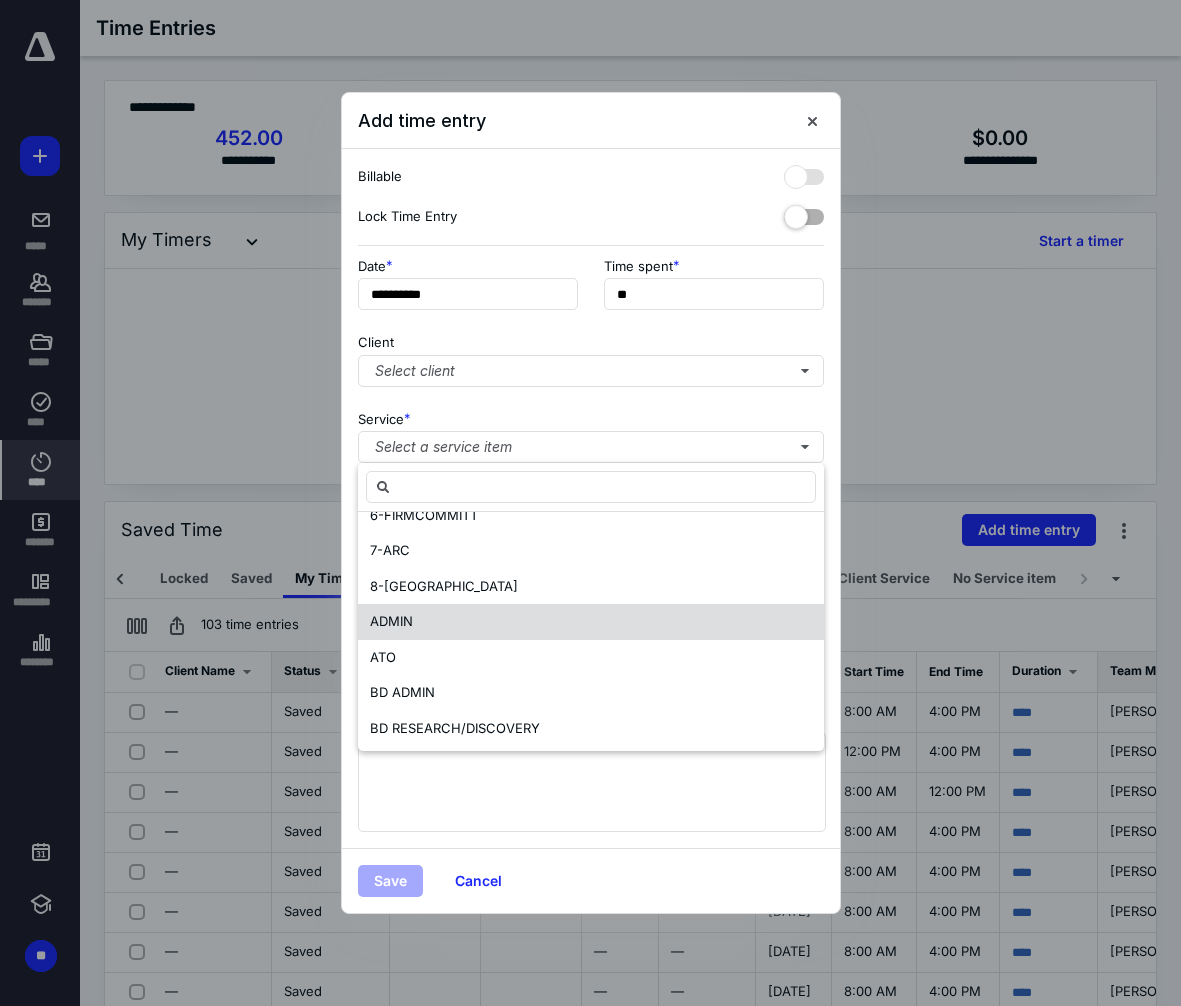 click on "ADMIN" at bounding box center [591, 622] 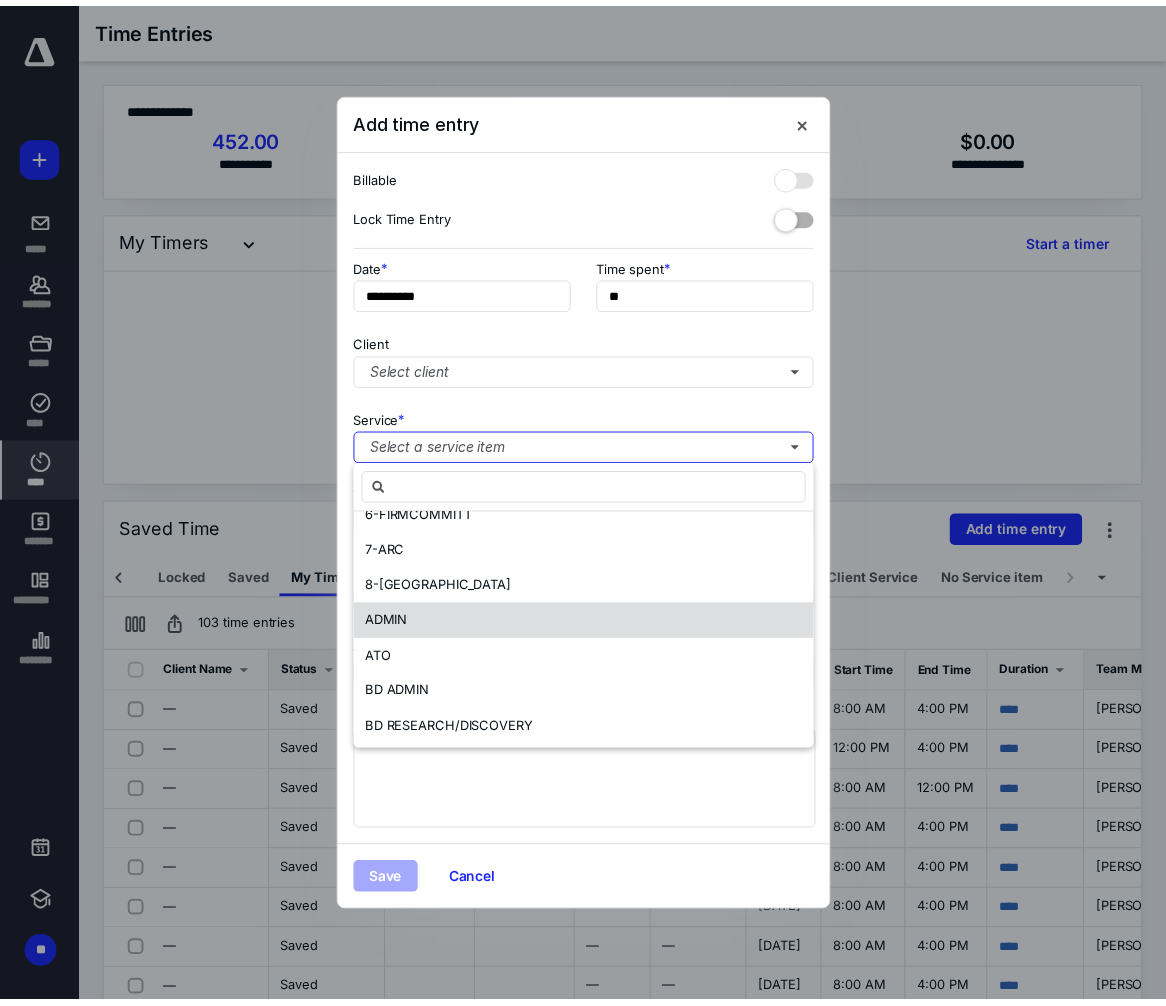 scroll, scrollTop: 0, scrollLeft: 0, axis: both 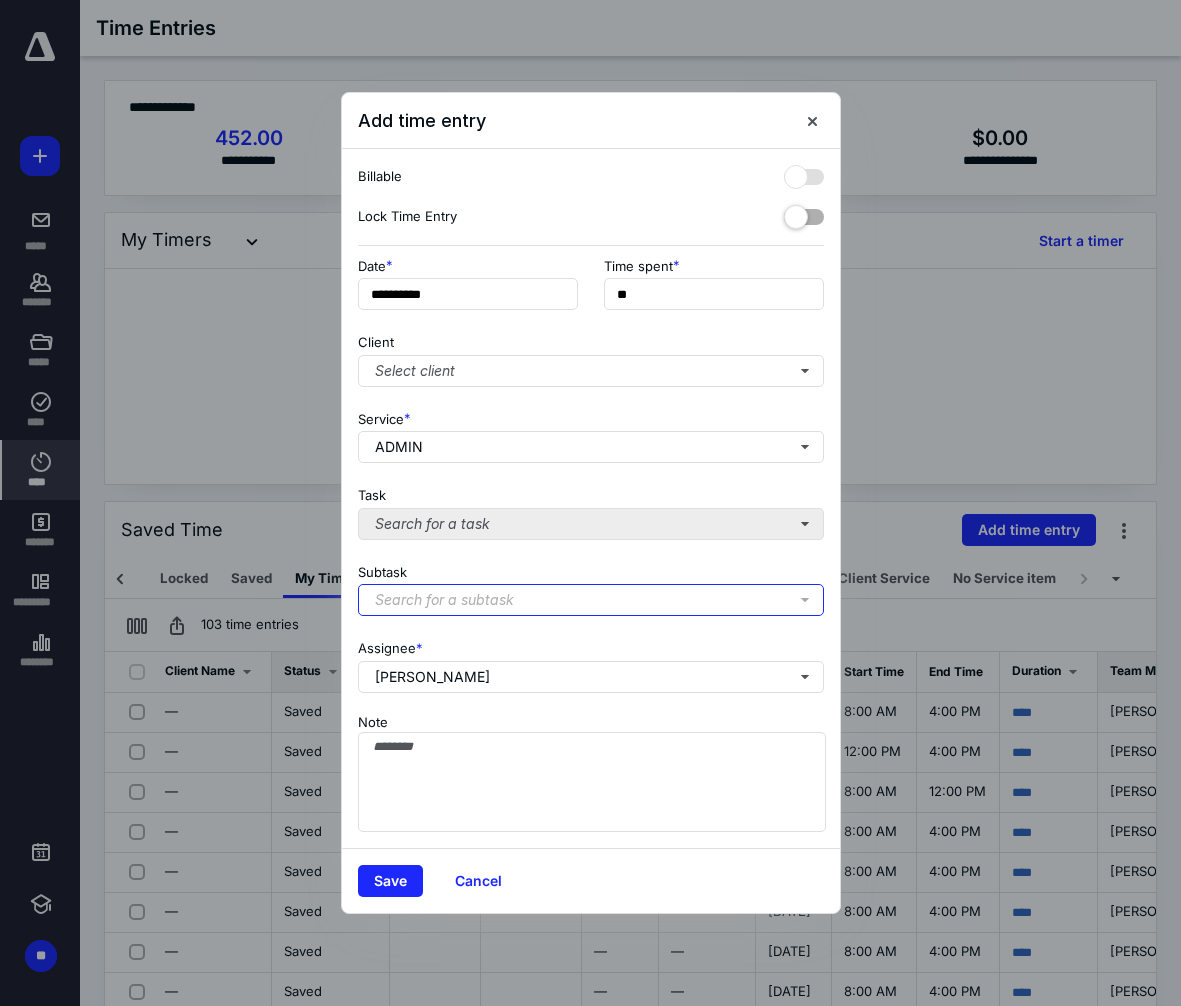 drag, startPoint x: 600, startPoint y: 597, endPoint x: 609, endPoint y: 510, distance: 87.46428 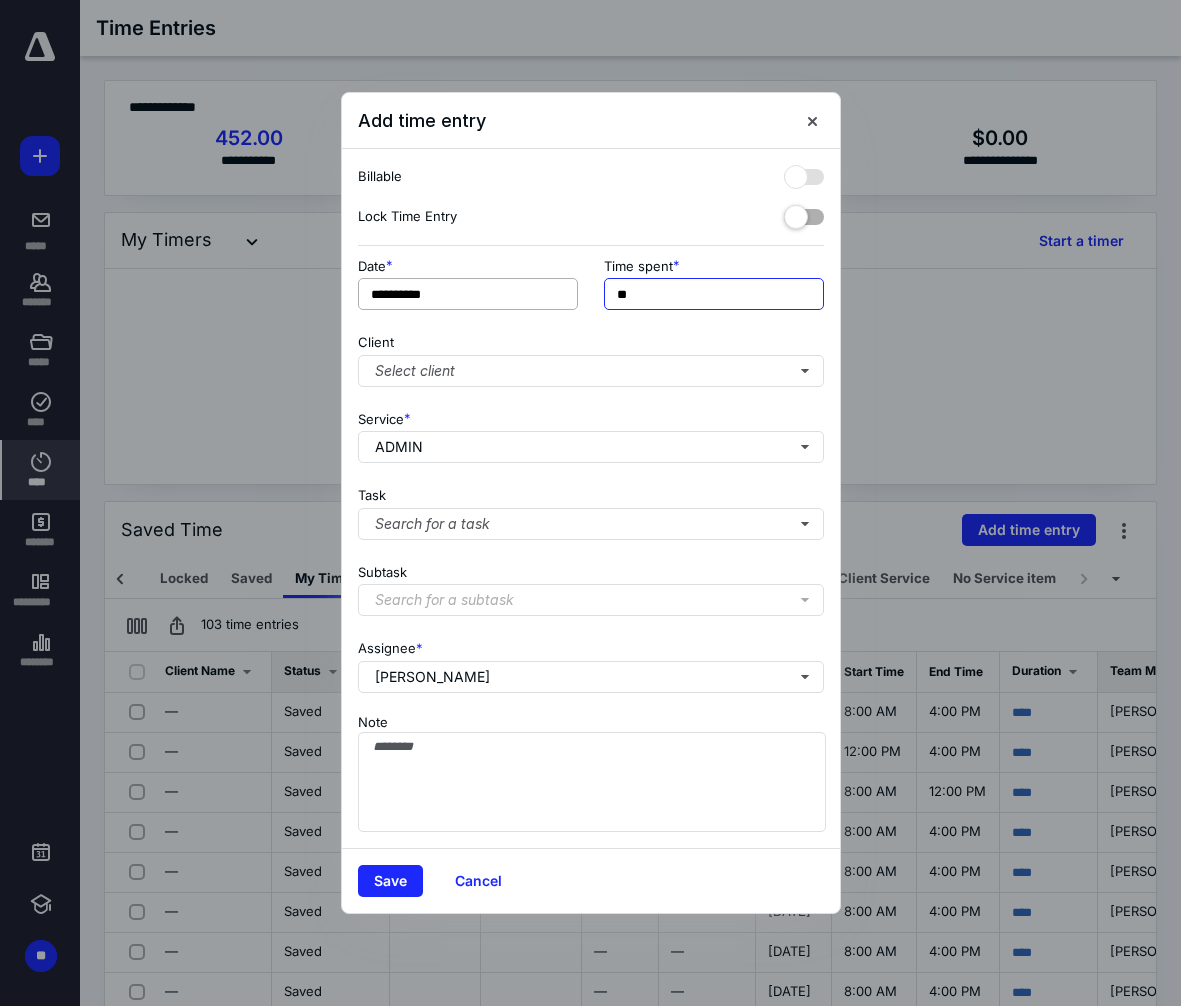 drag, startPoint x: 648, startPoint y: 291, endPoint x: 569, endPoint y: 294, distance: 79.05694 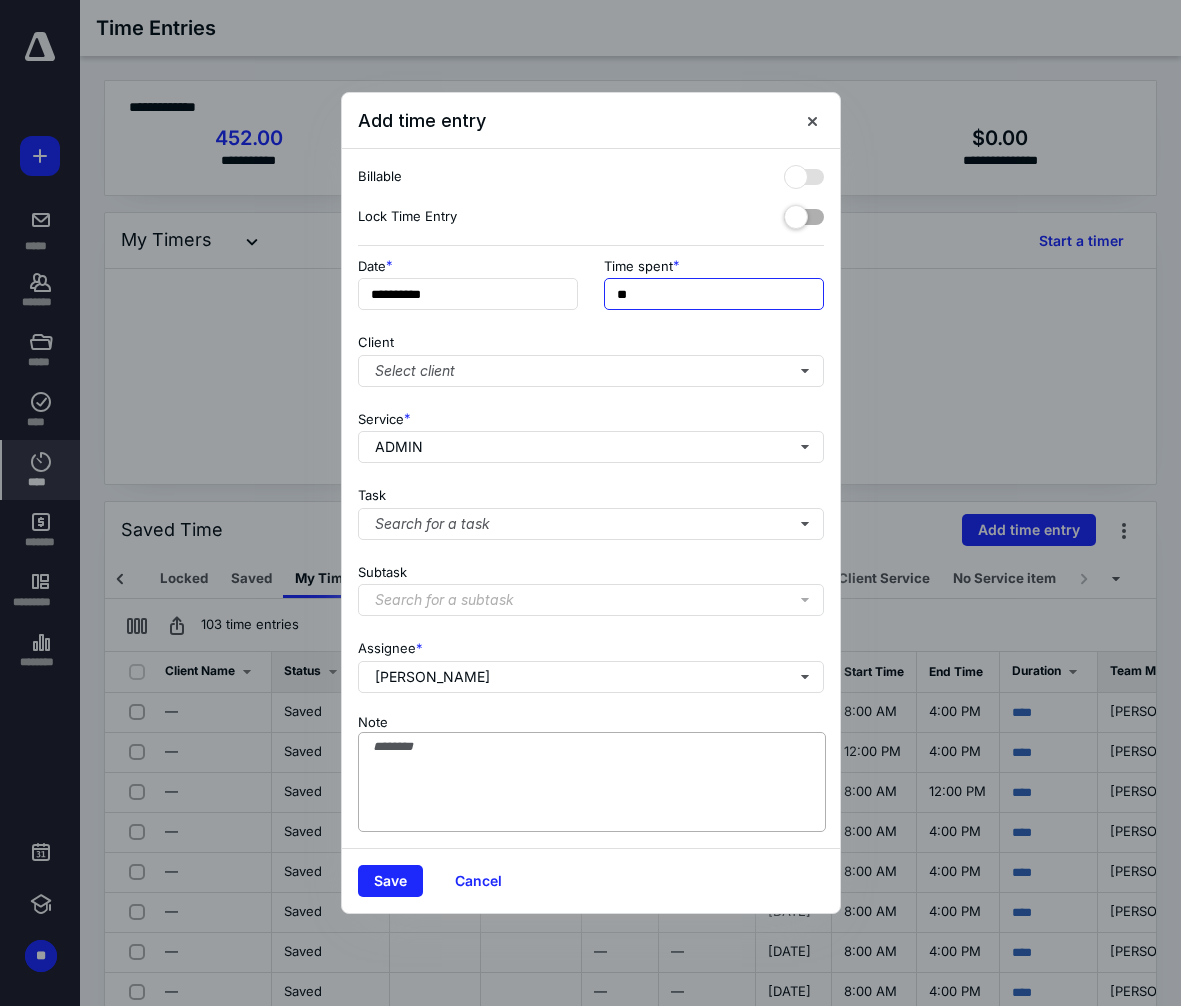 type on "**" 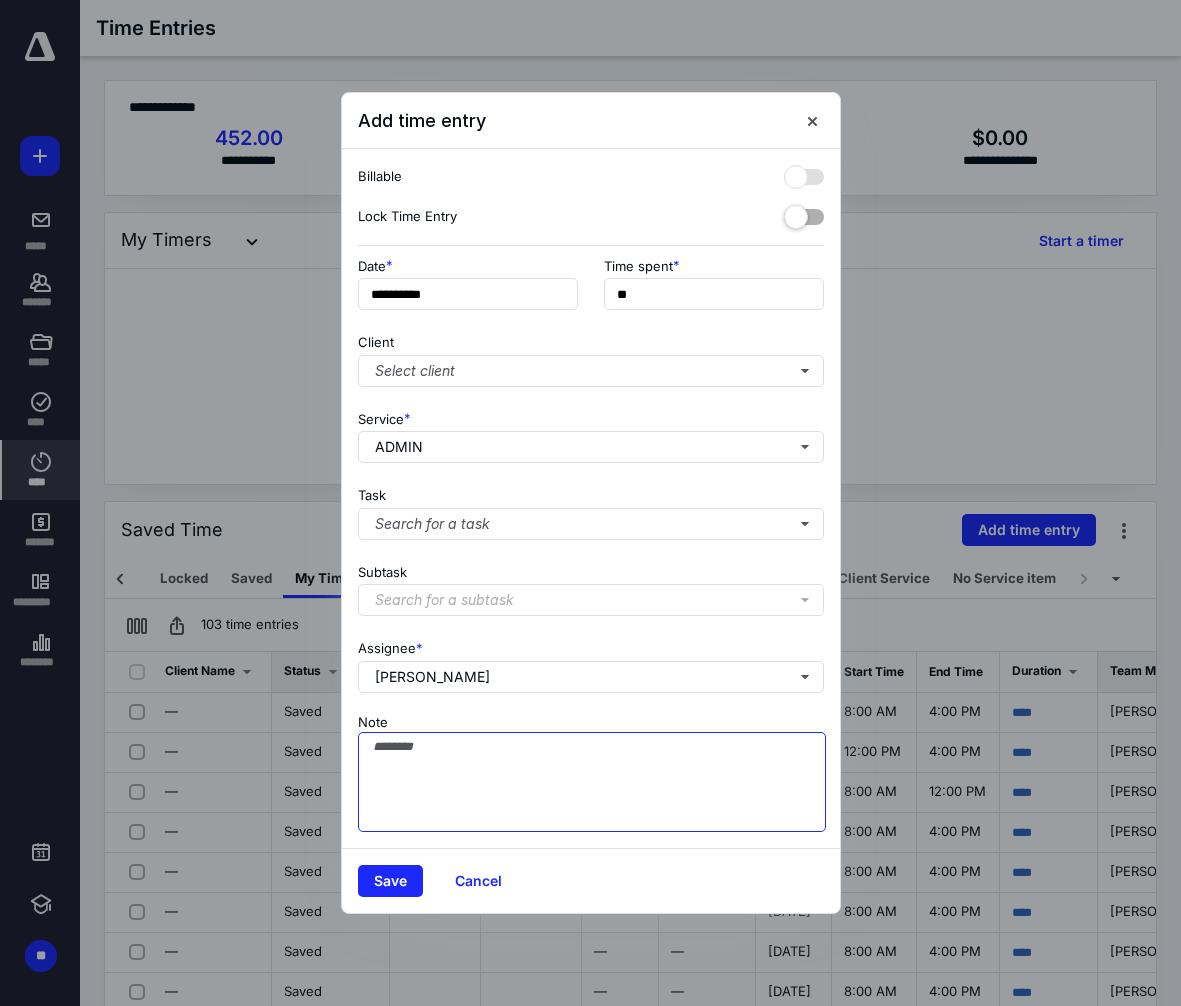 click on "Note" at bounding box center (592, 782) 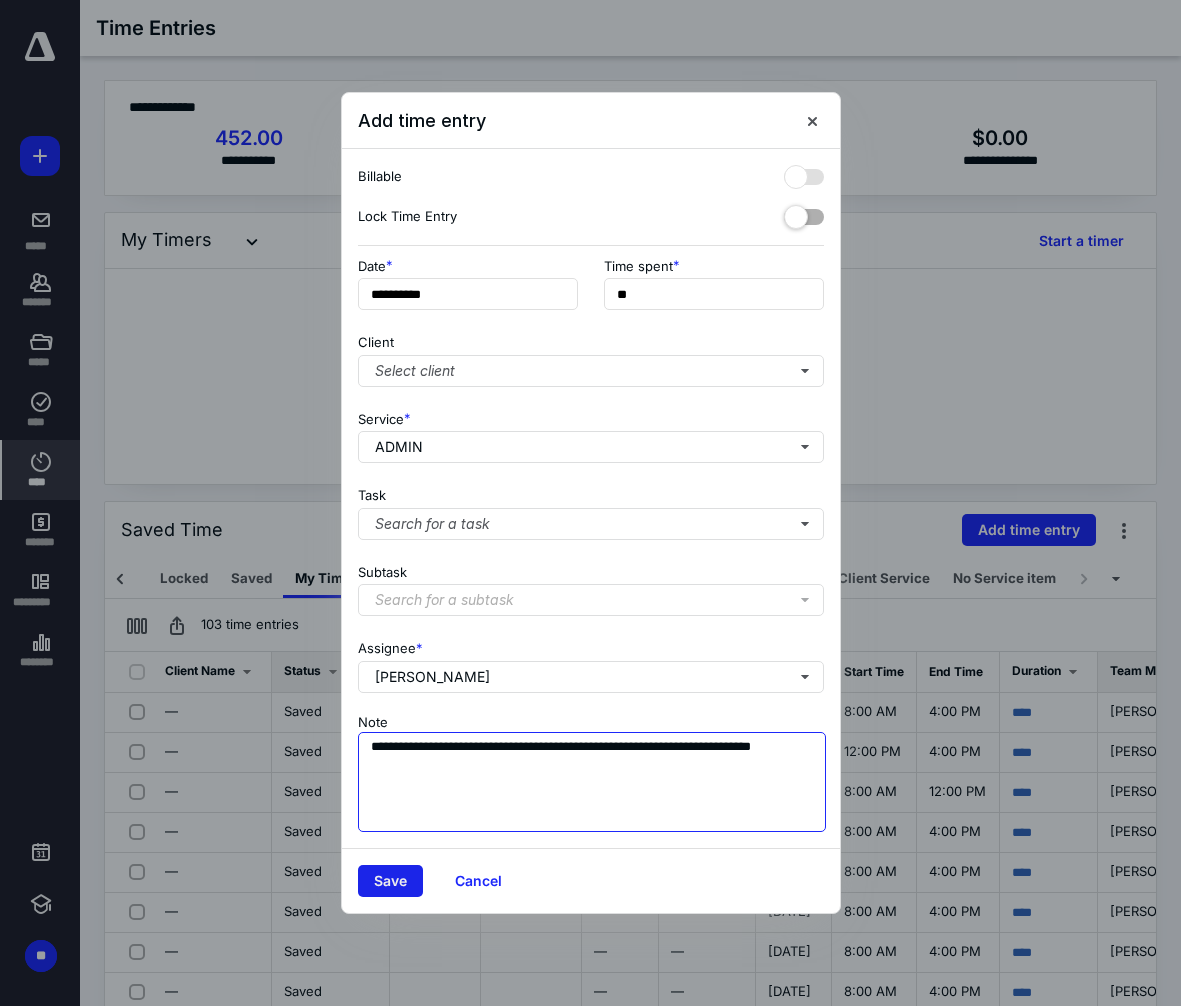 type on "**********" 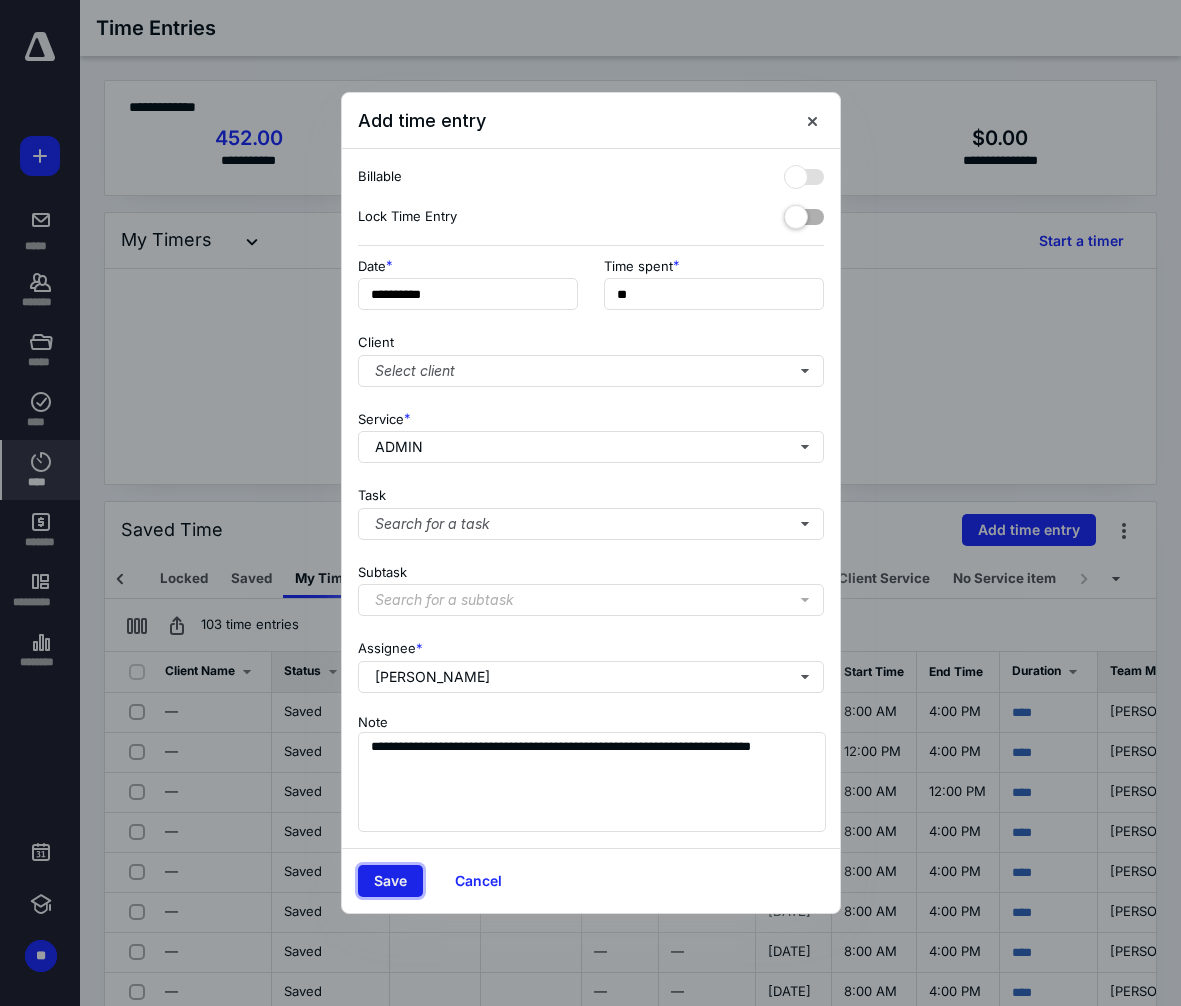 click on "Save" at bounding box center [390, 881] 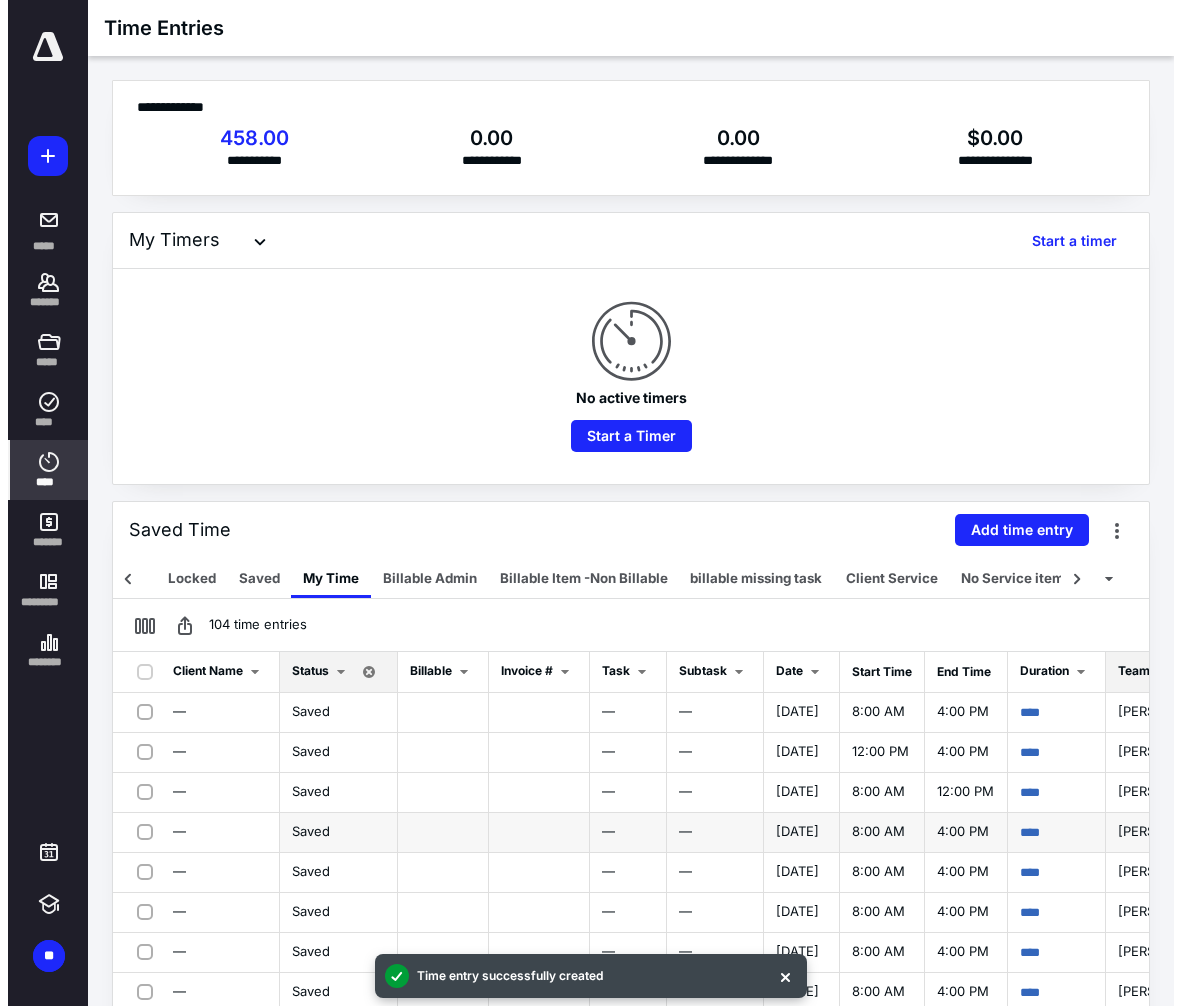 scroll, scrollTop: 200, scrollLeft: 0, axis: vertical 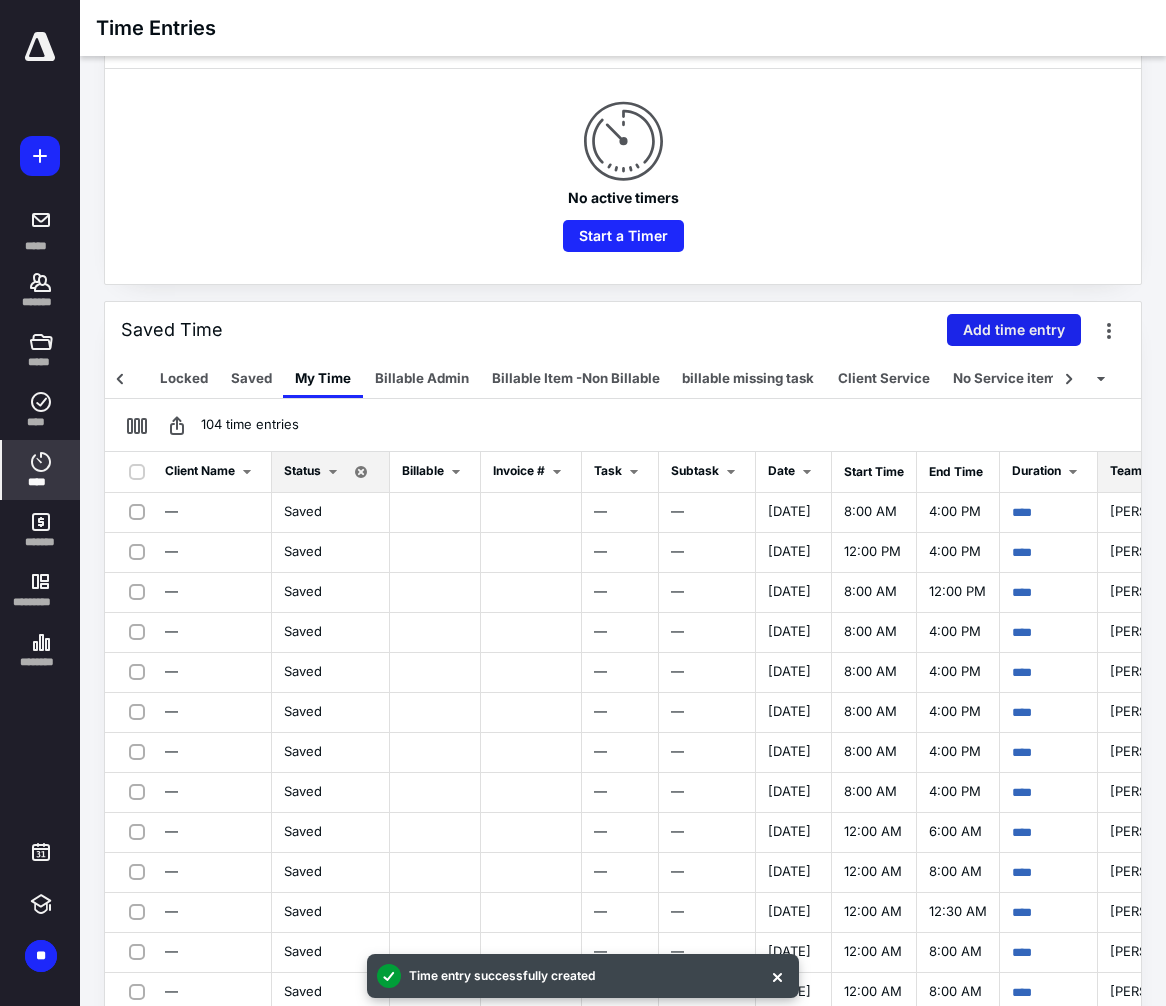 click on "Add time entry" at bounding box center (1014, 330) 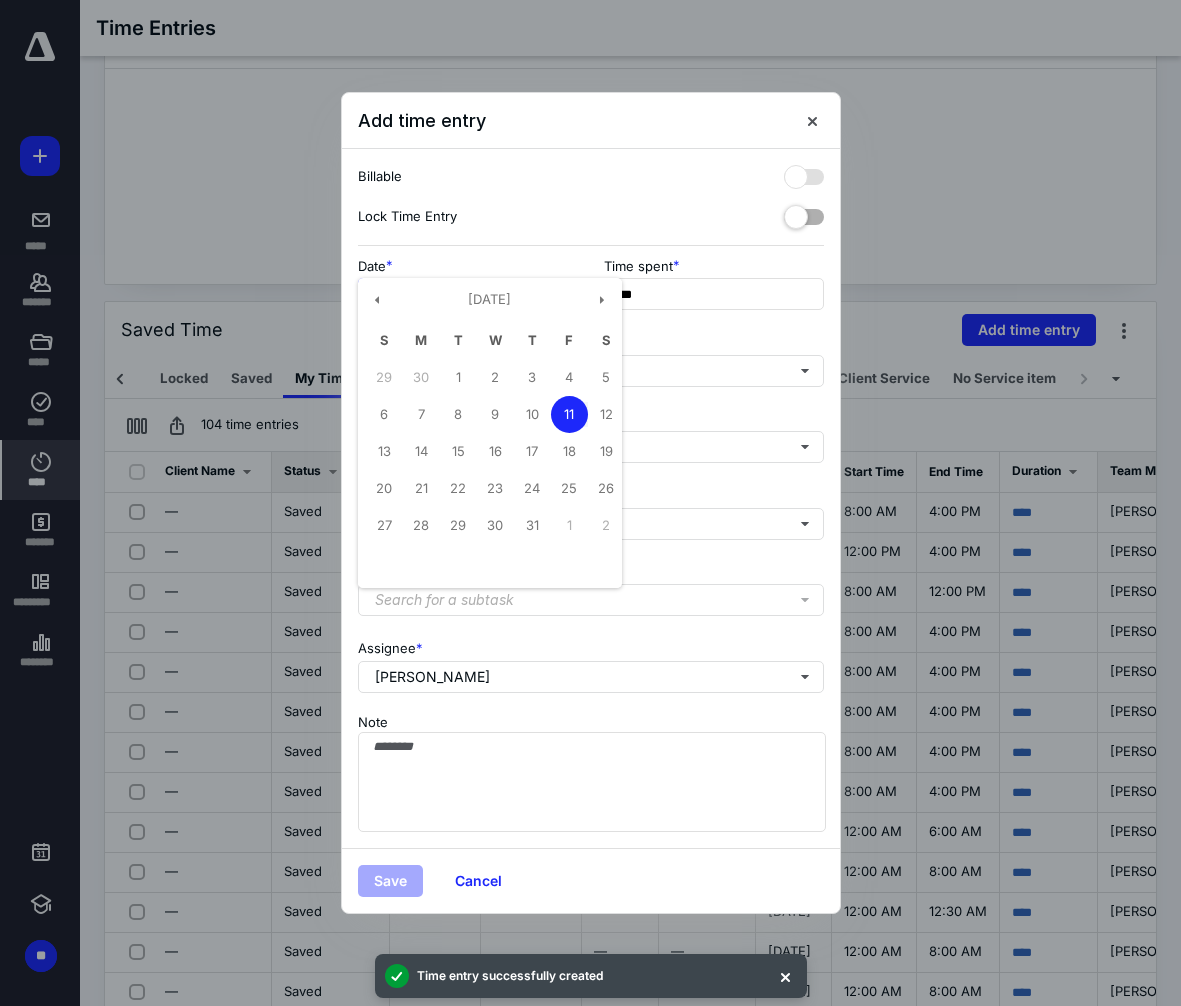 click on "**********" at bounding box center [468, 294] 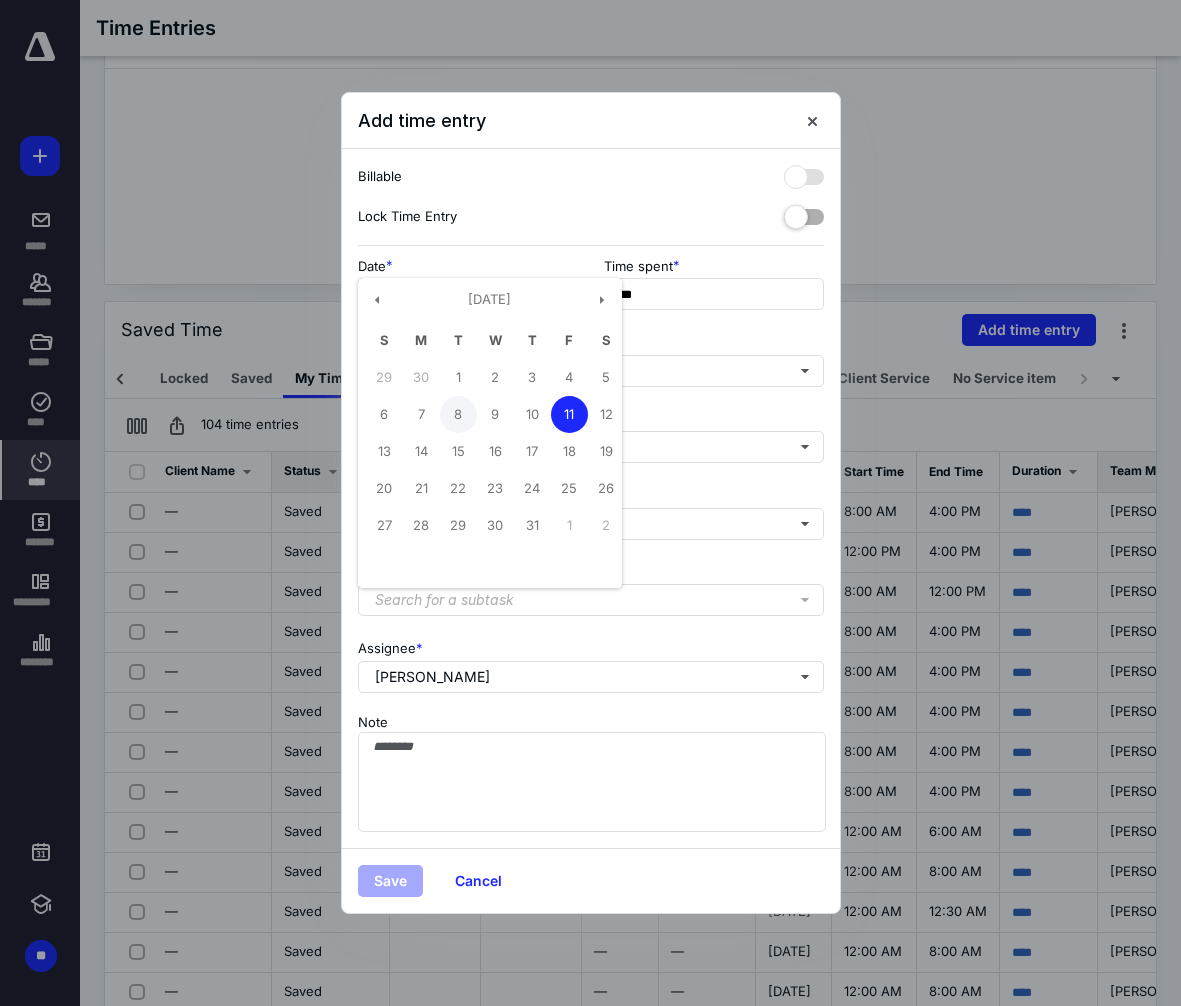 click on "8" at bounding box center (458, 414) 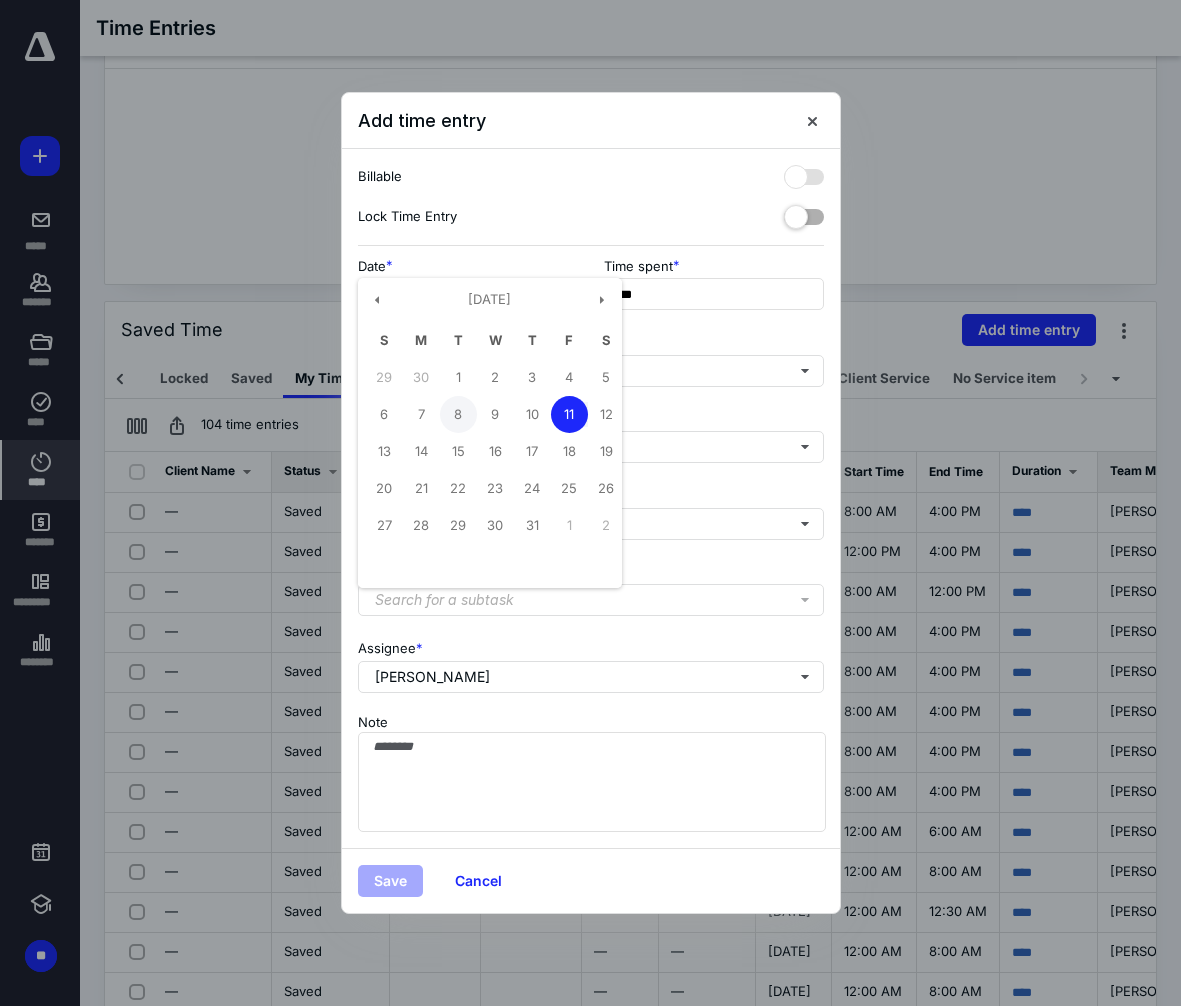 type on "**********" 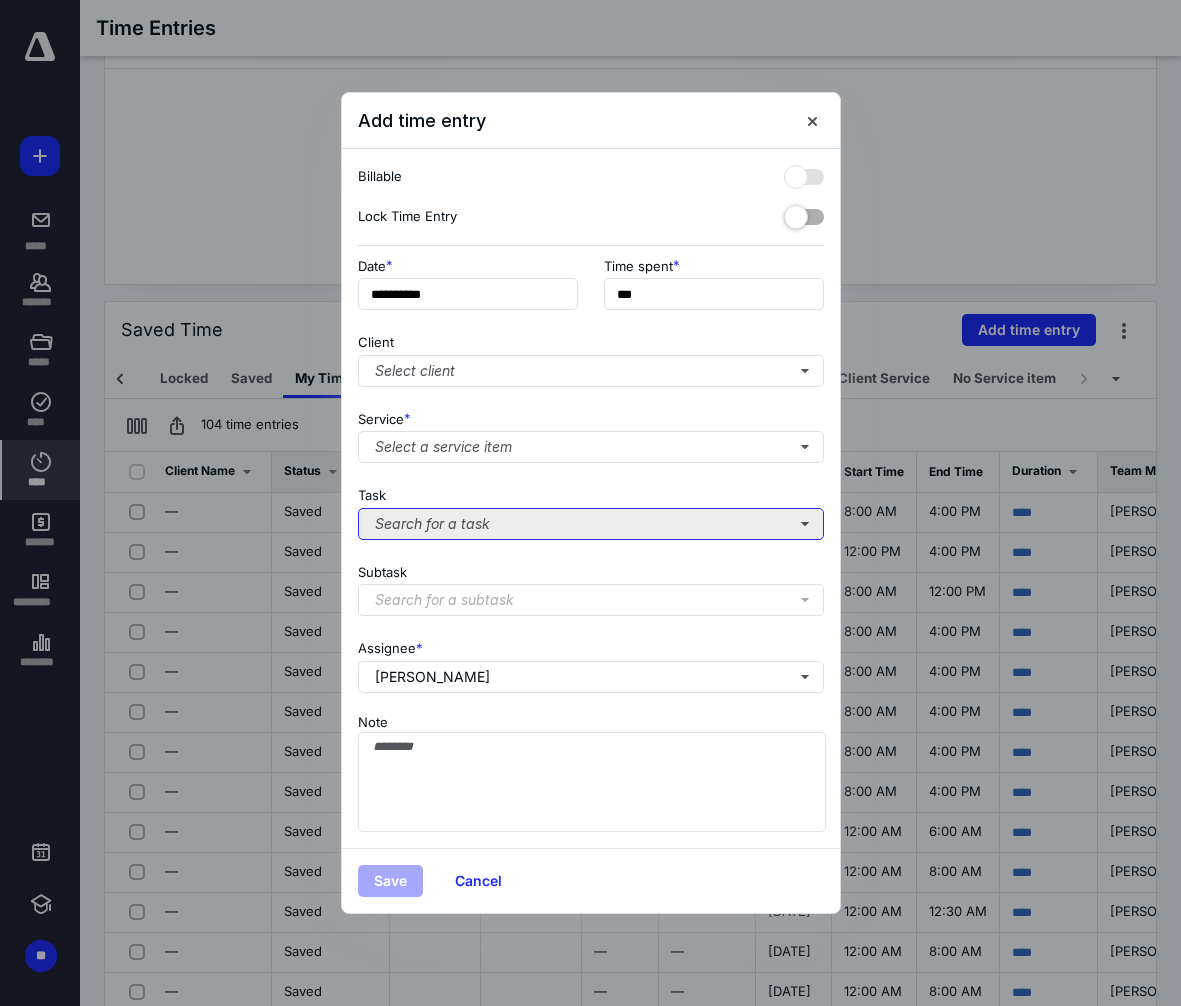 click on "Search for a task" at bounding box center (591, 524) 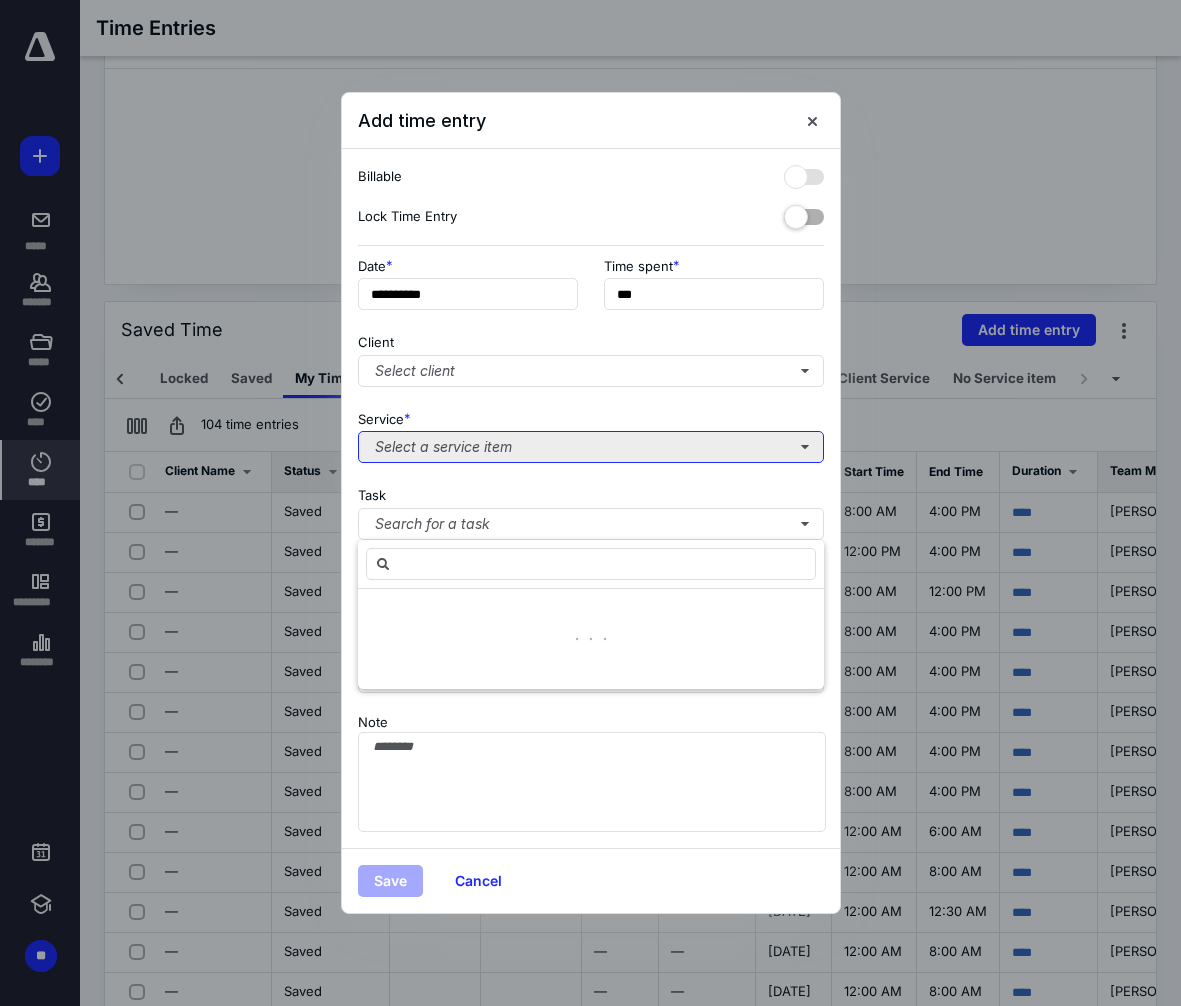 click on "Select a service item" at bounding box center [591, 447] 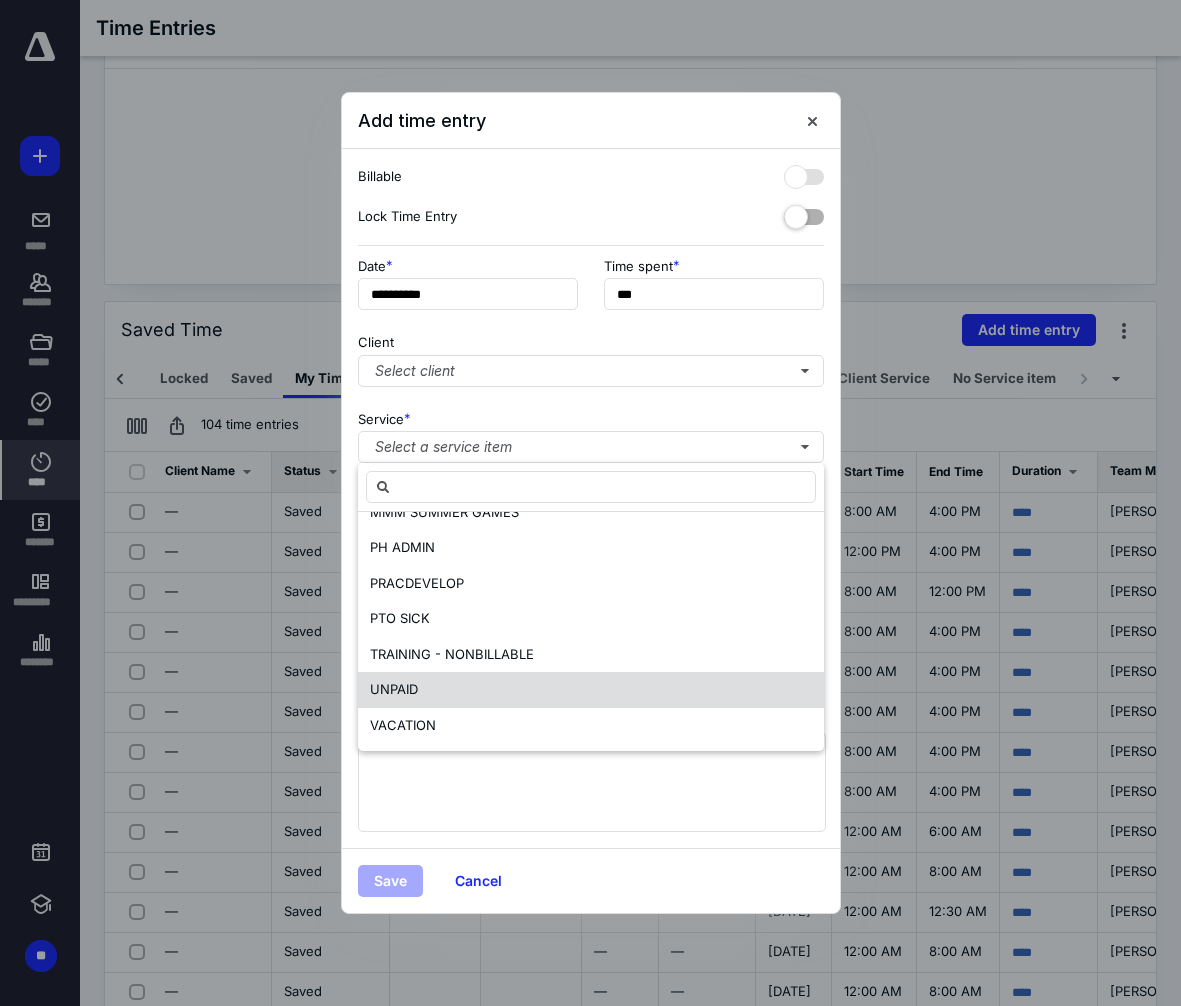 scroll, scrollTop: 600, scrollLeft: 0, axis: vertical 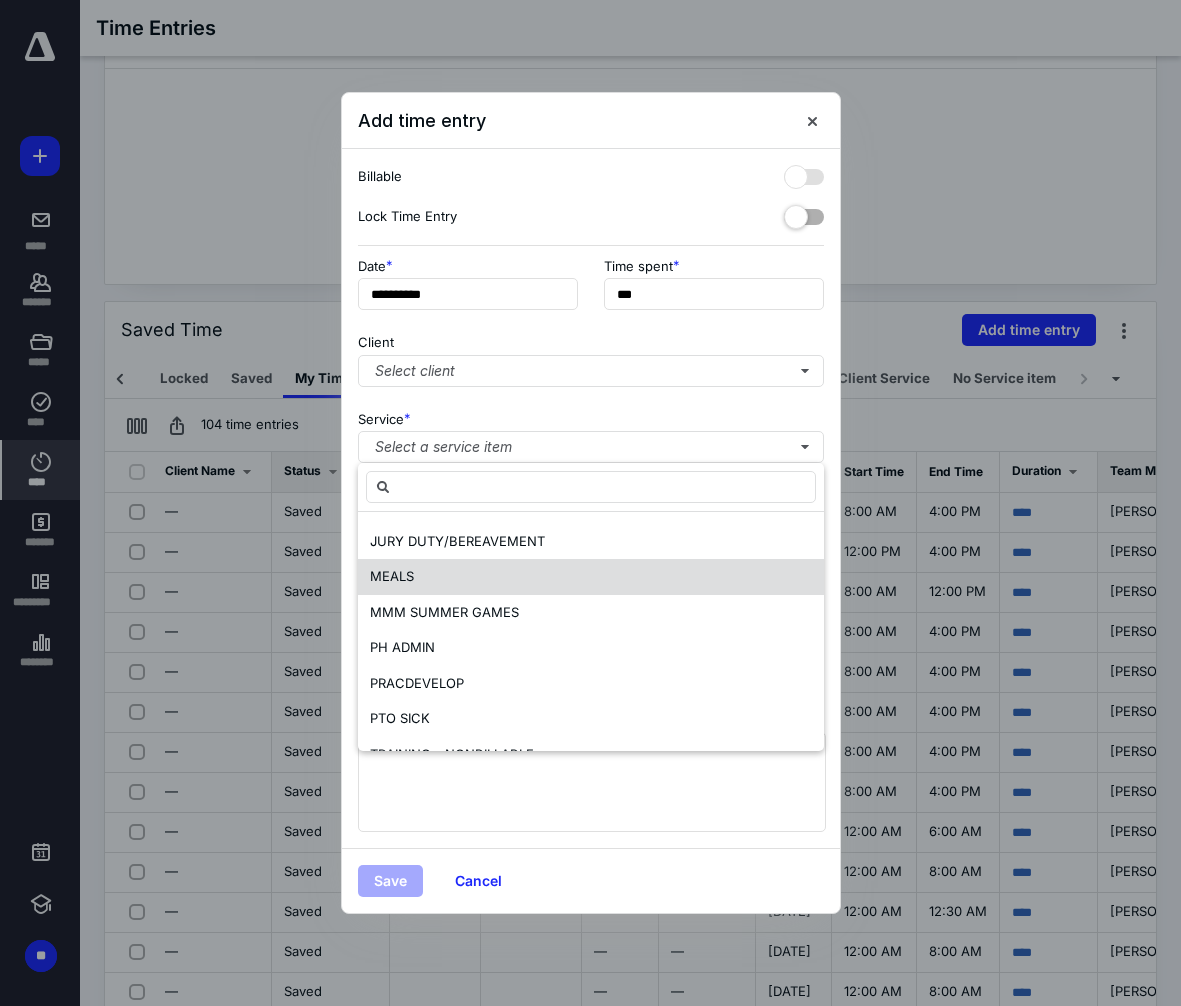 click on "MEALS" at bounding box center (392, 577) 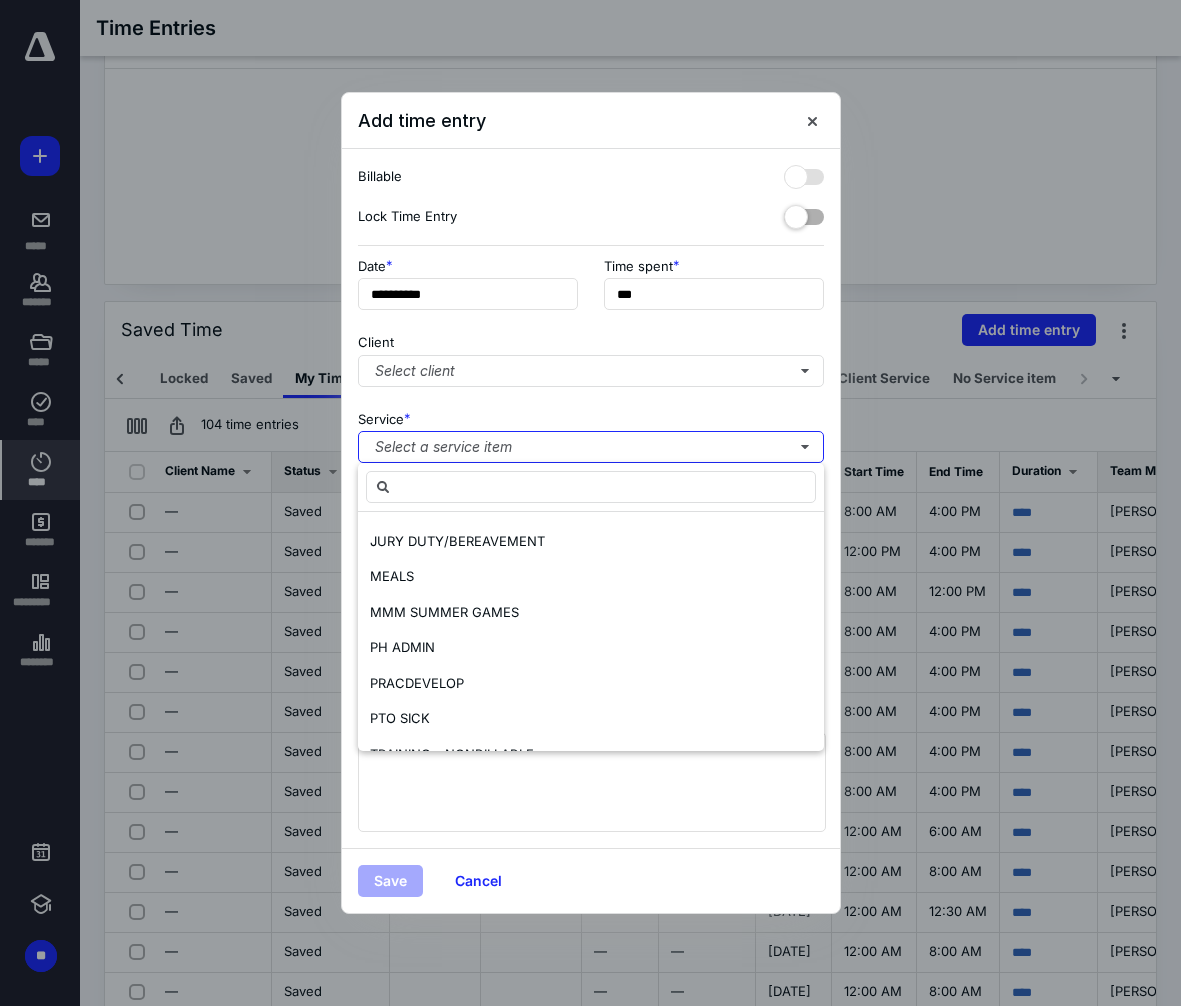 scroll, scrollTop: 0, scrollLeft: 0, axis: both 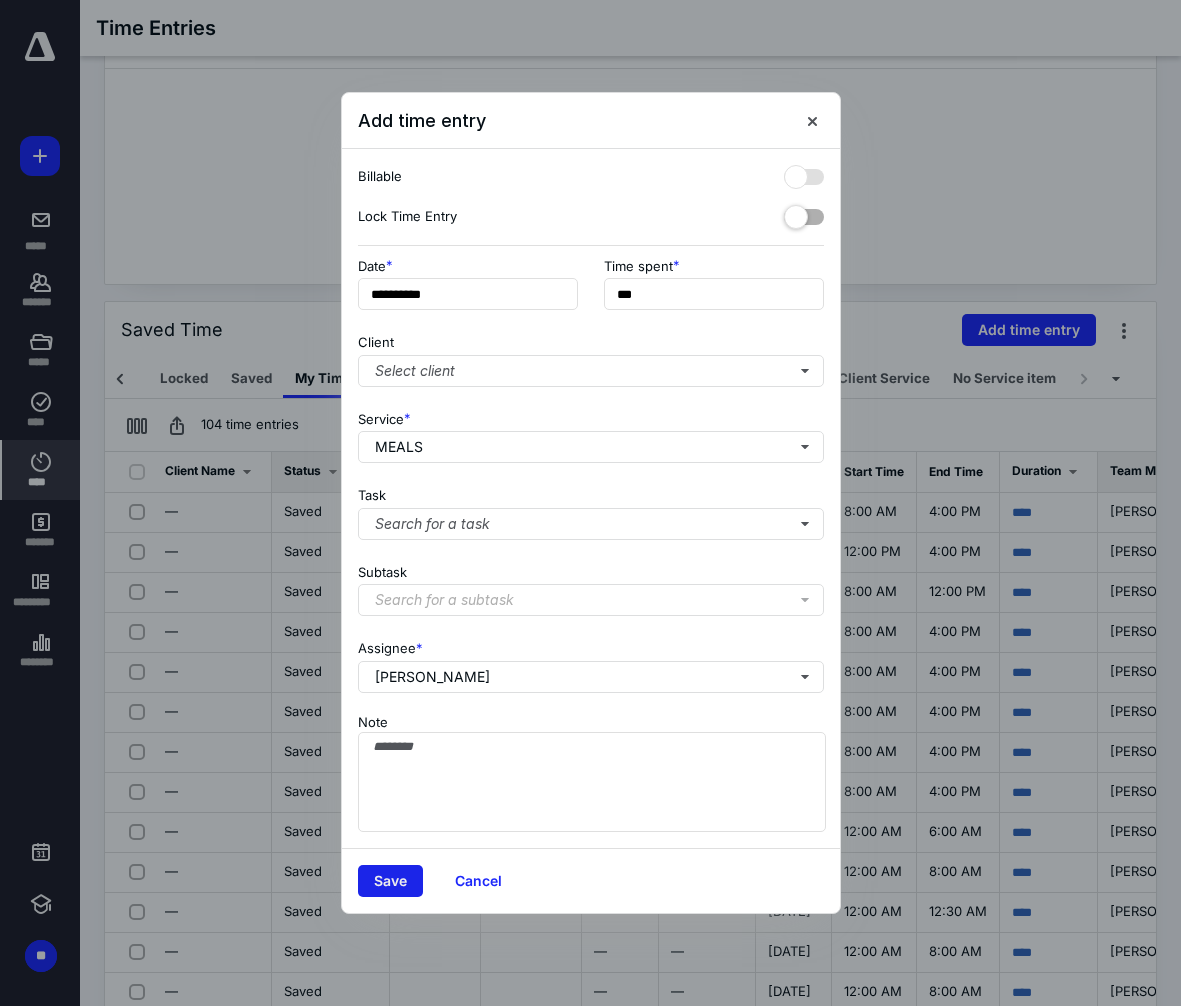 click on "Save" at bounding box center [390, 881] 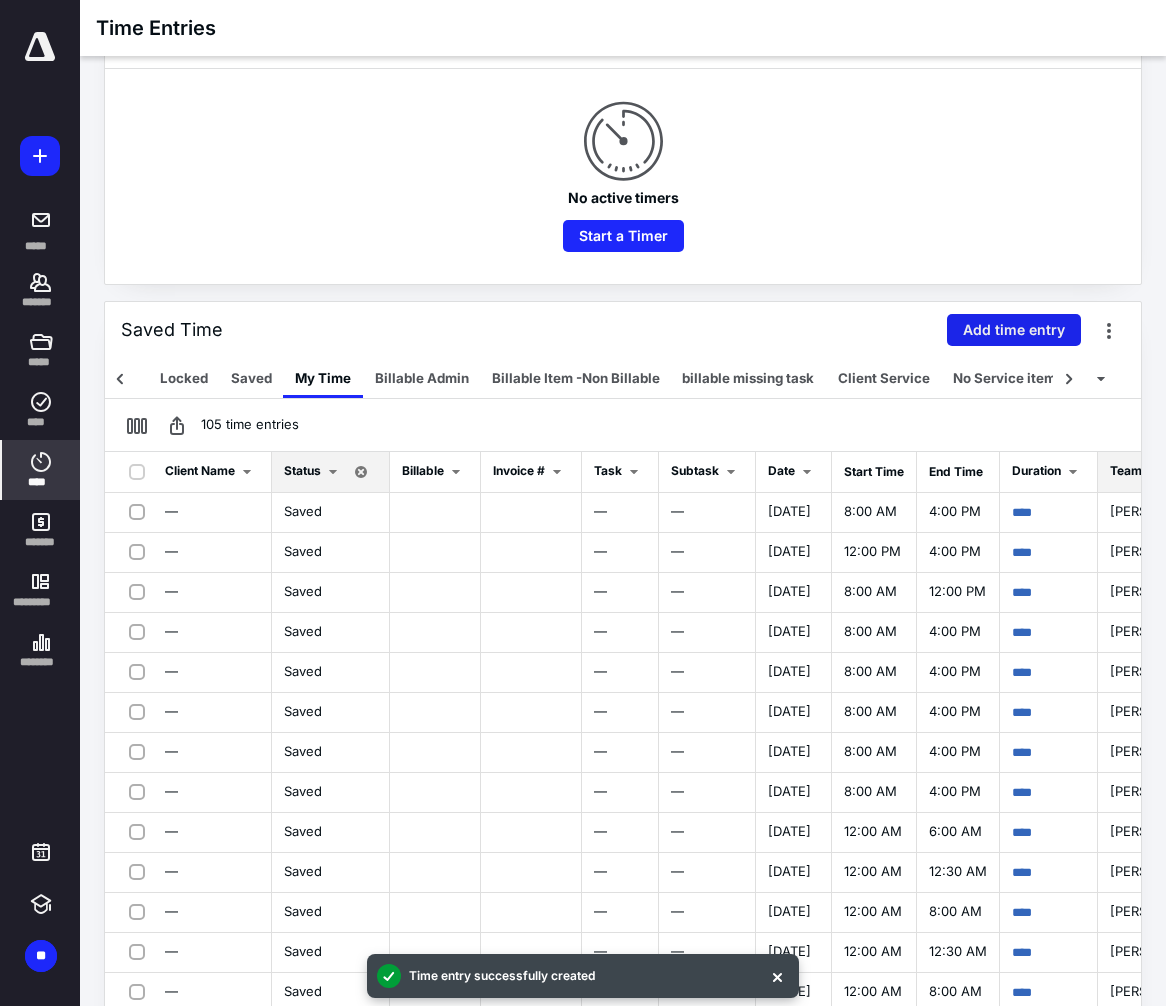 click on "Add time entry" at bounding box center [1014, 330] 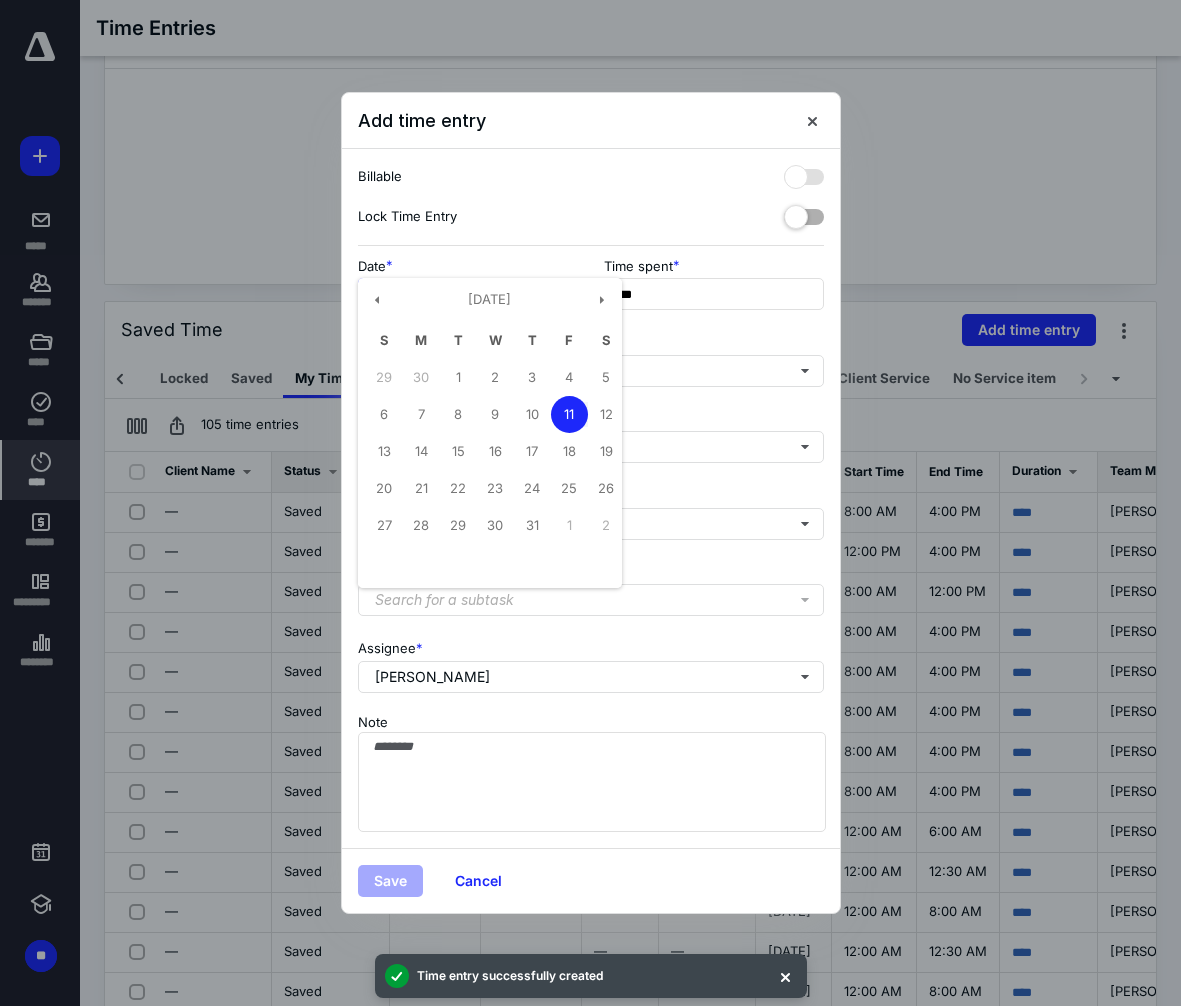 click on "**********" at bounding box center [468, 294] 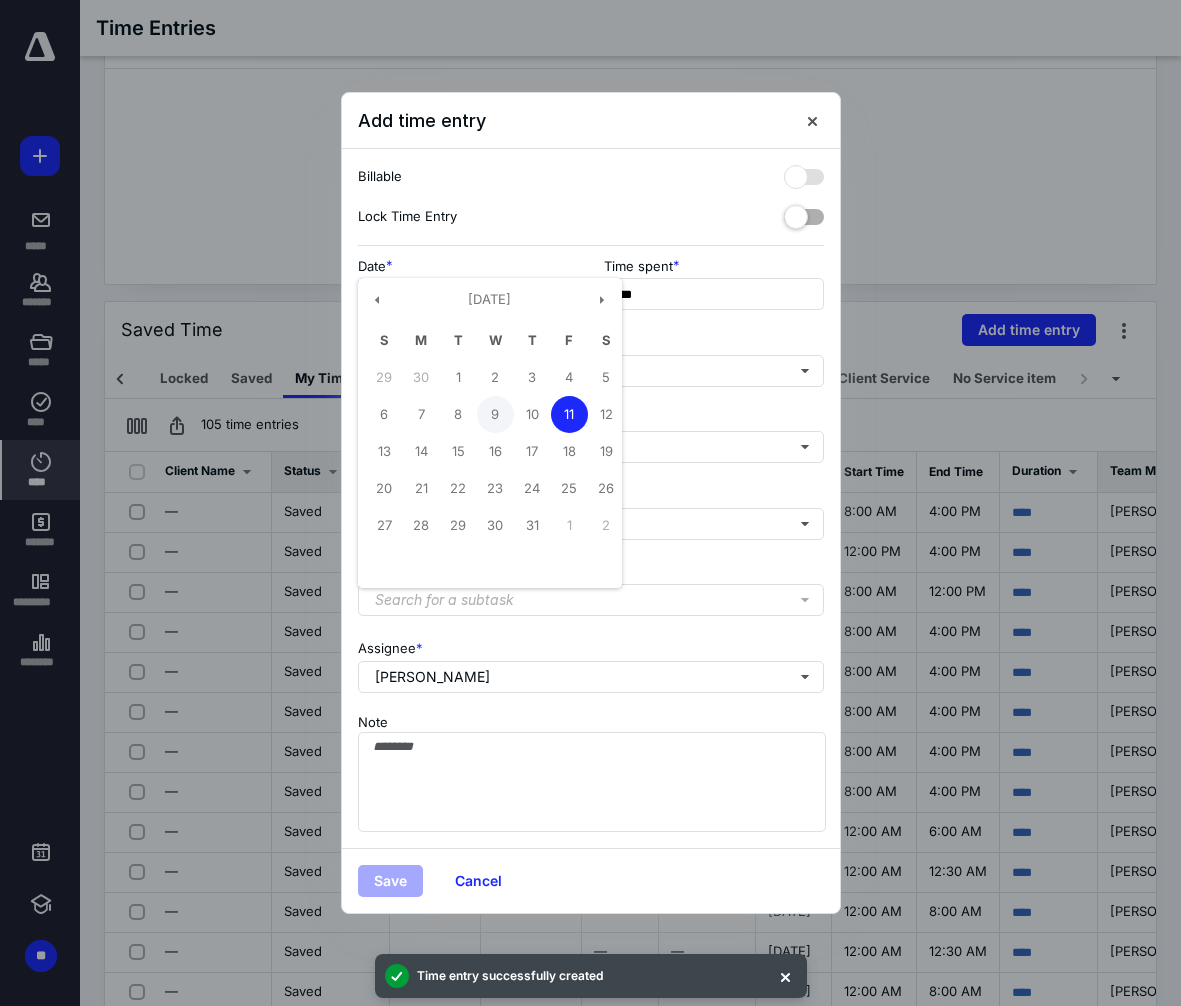 click on "9" at bounding box center [495, 414] 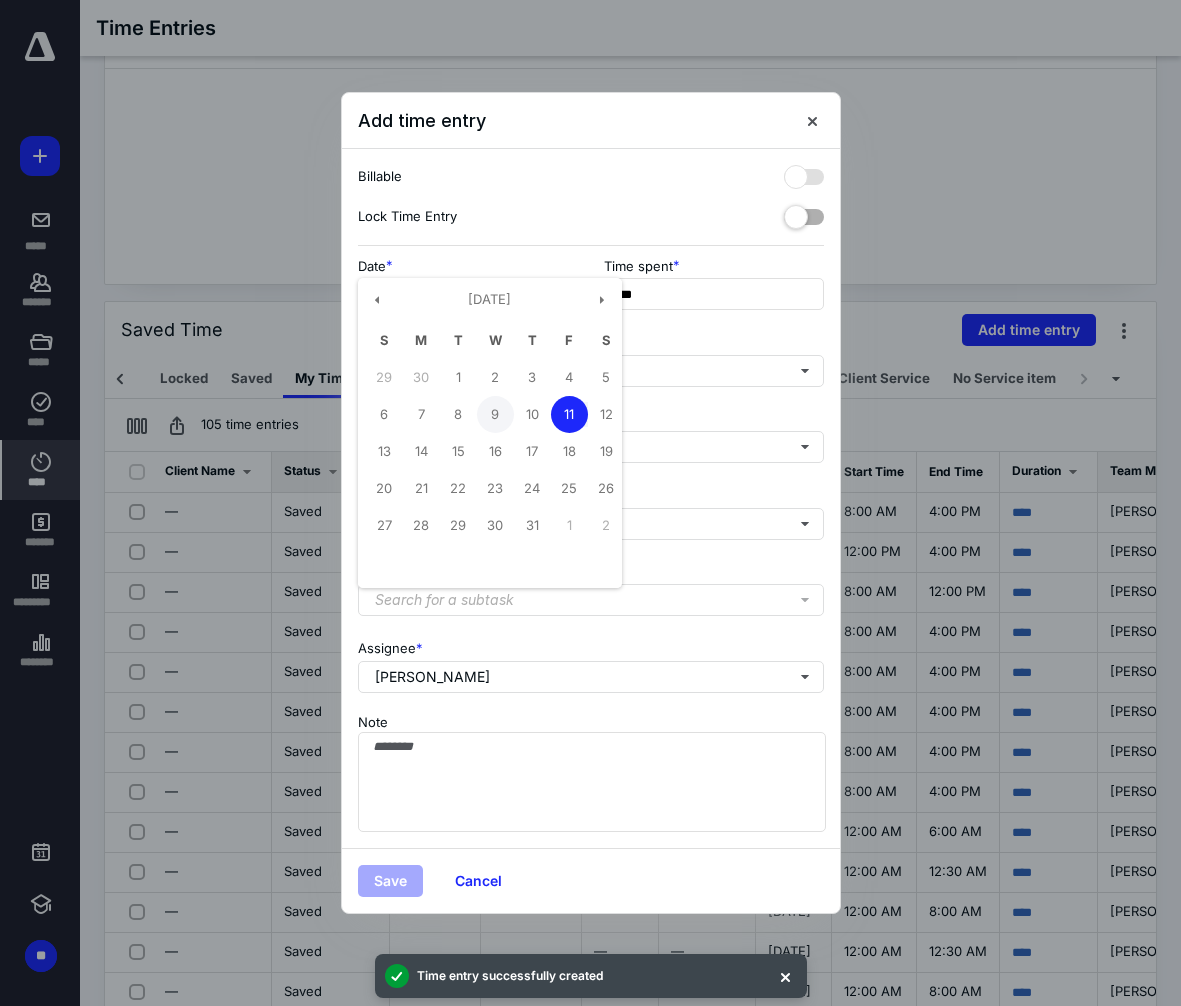 type on "**********" 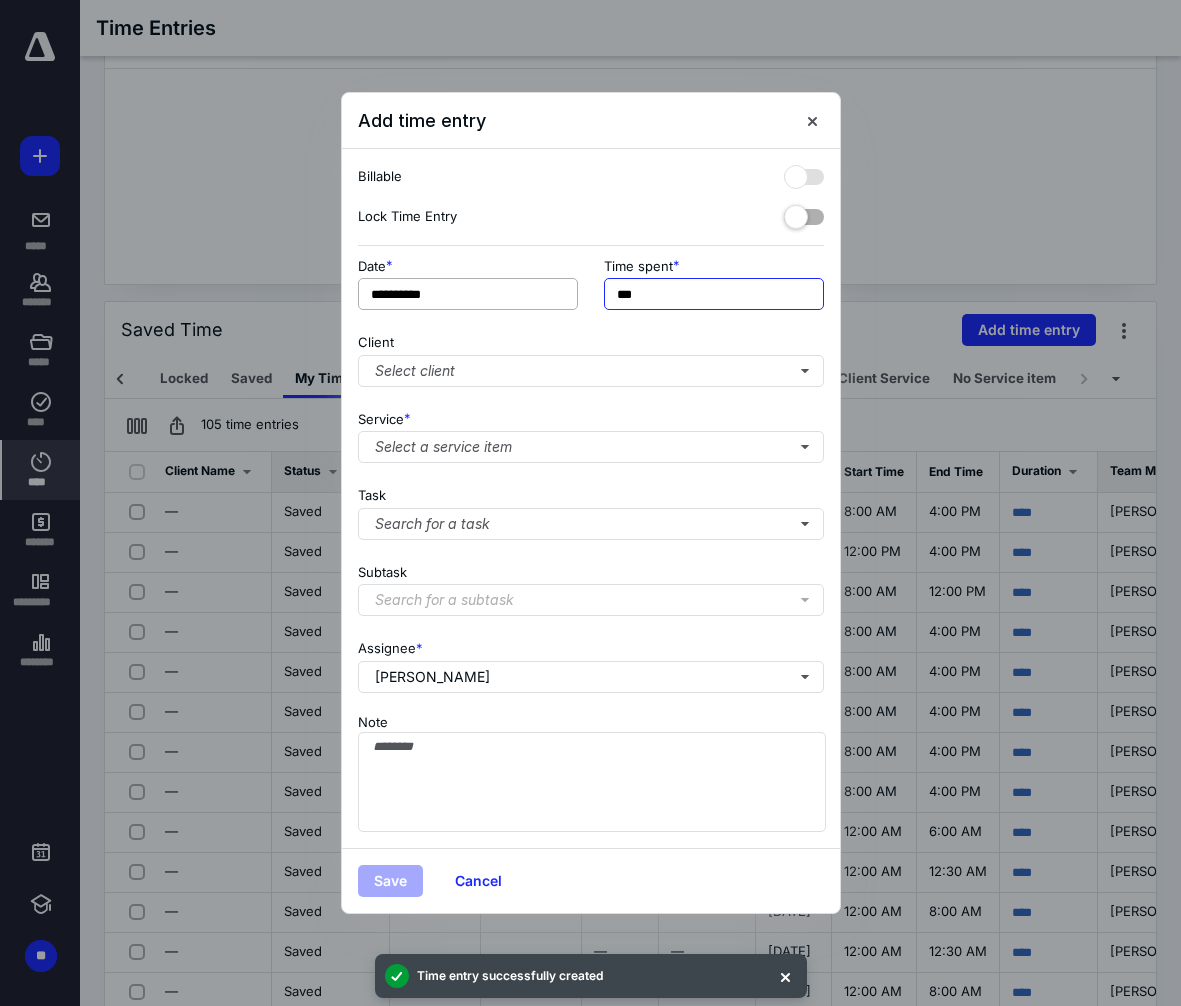 drag, startPoint x: 669, startPoint y: 289, endPoint x: 561, endPoint y: 289, distance: 108 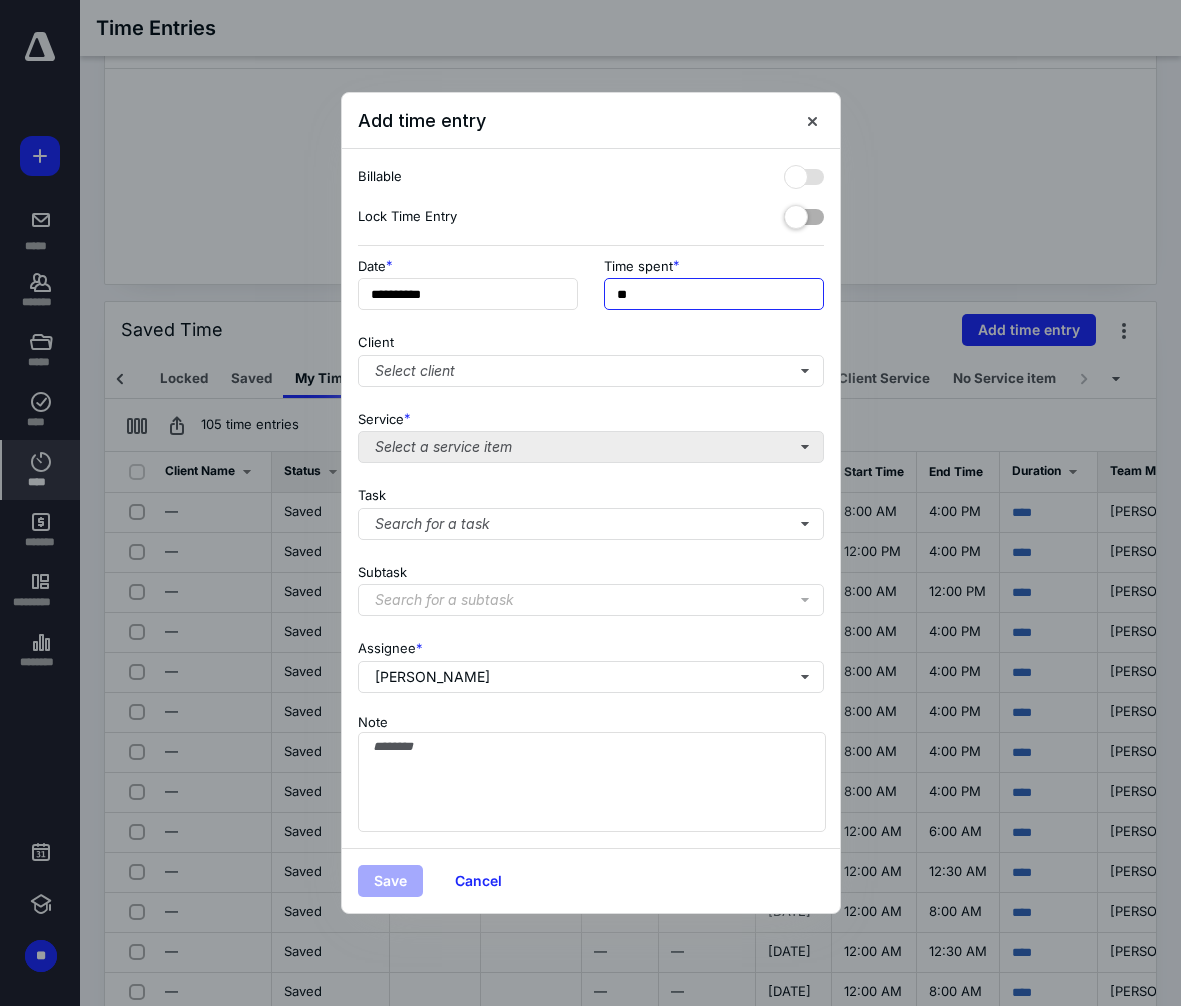 type on "**" 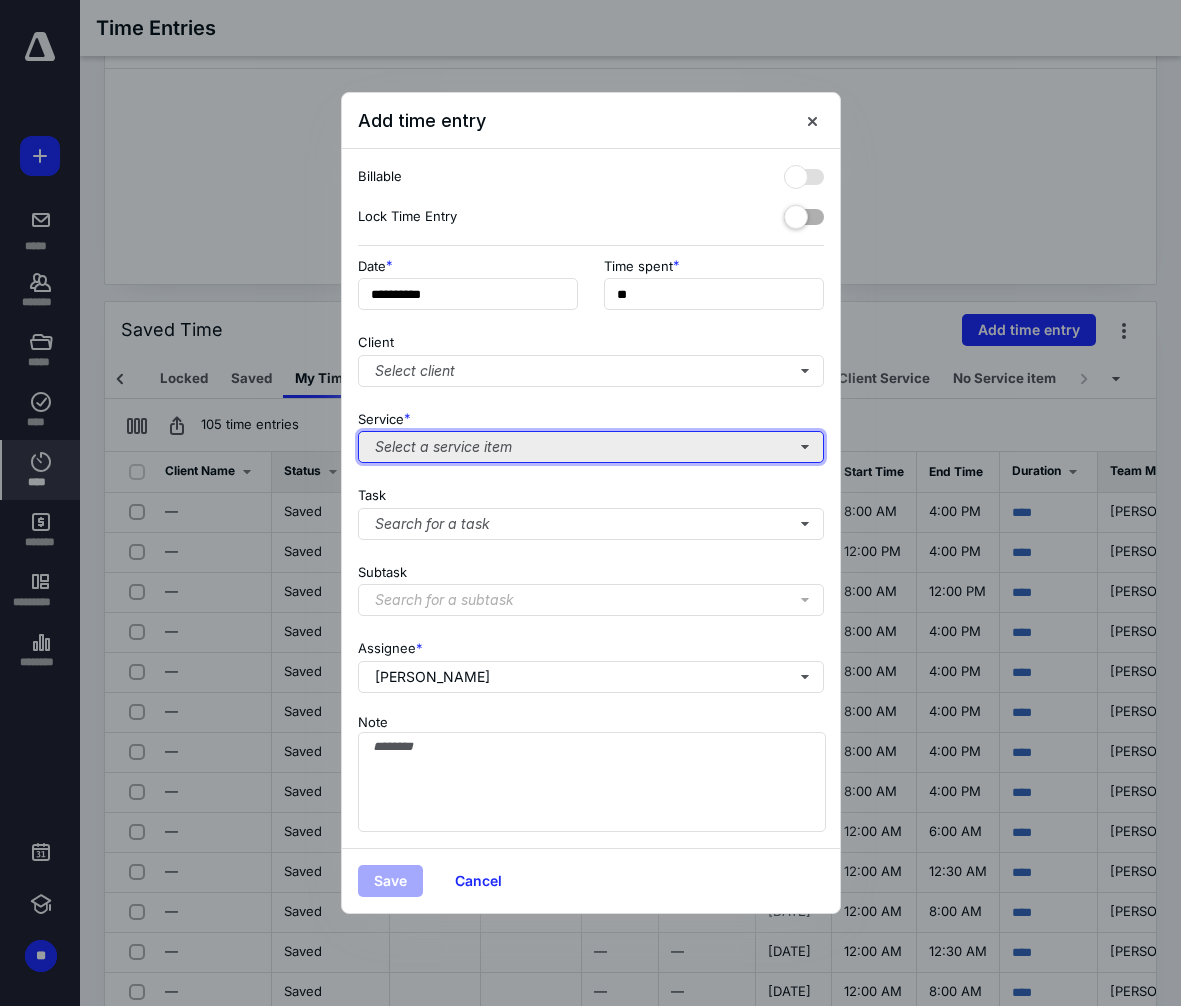 click on "Select a service item" at bounding box center [591, 447] 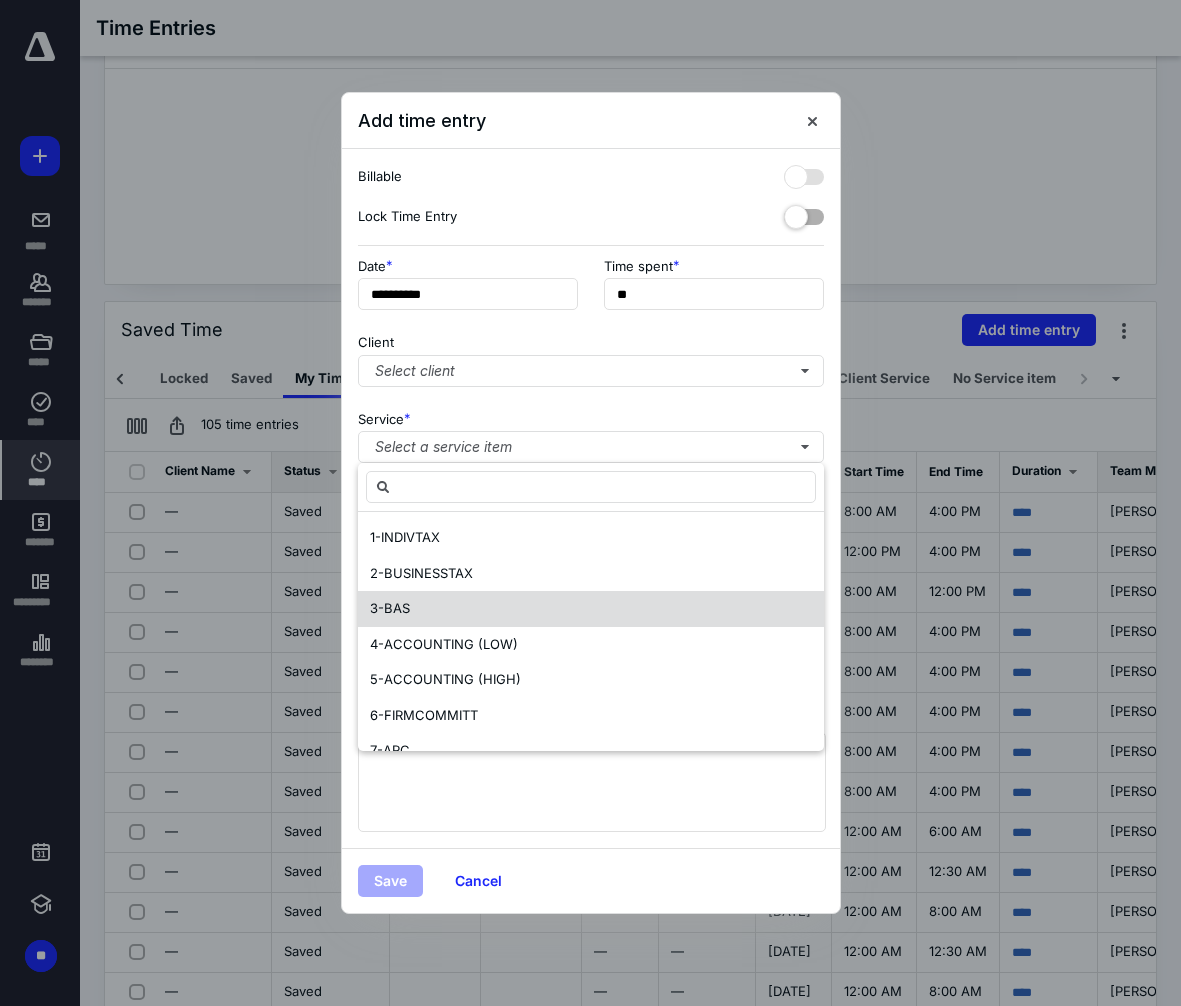 scroll, scrollTop: 100, scrollLeft: 0, axis: vertical 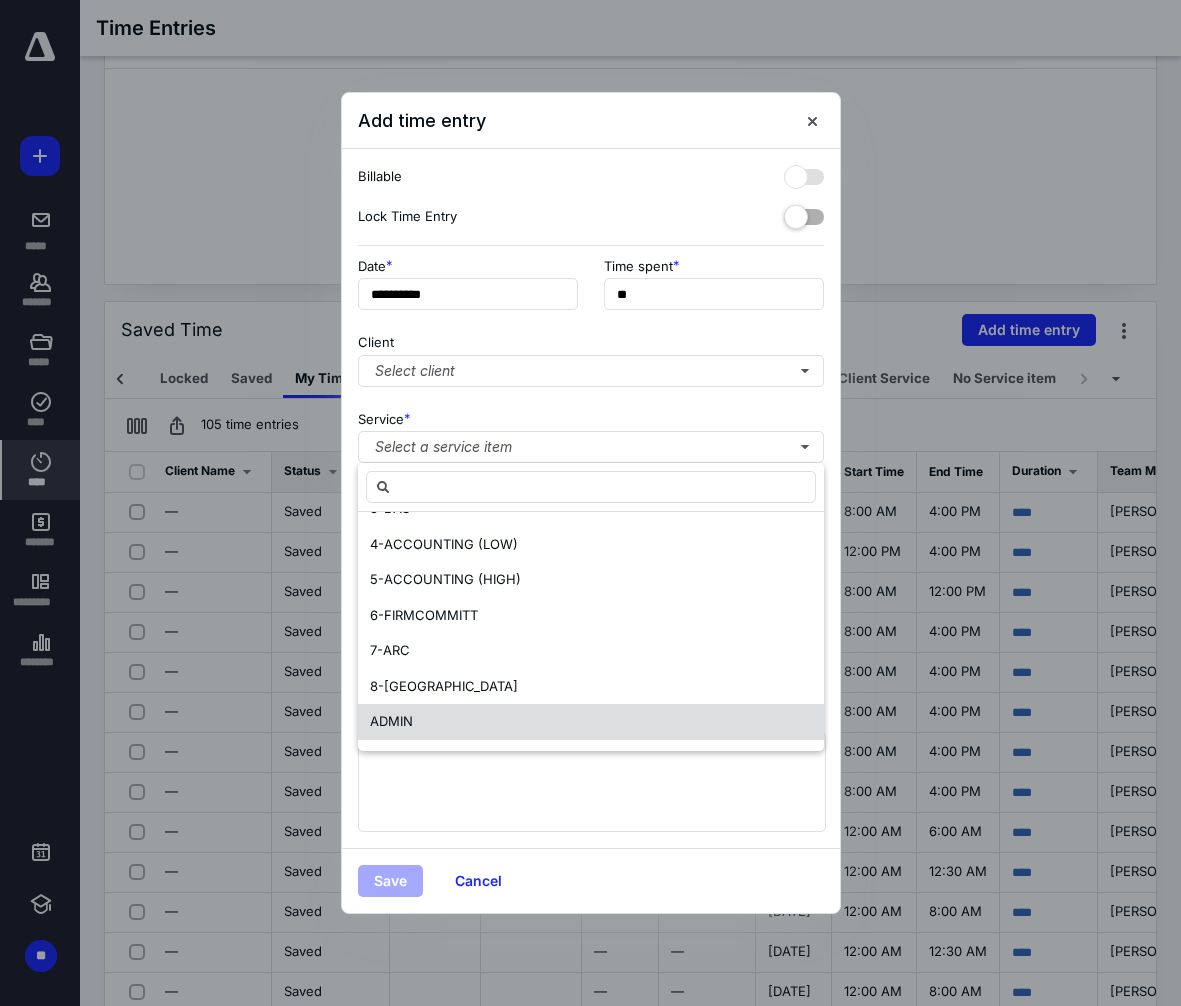 click on "ADMIN" at bounding box center [391, 721] 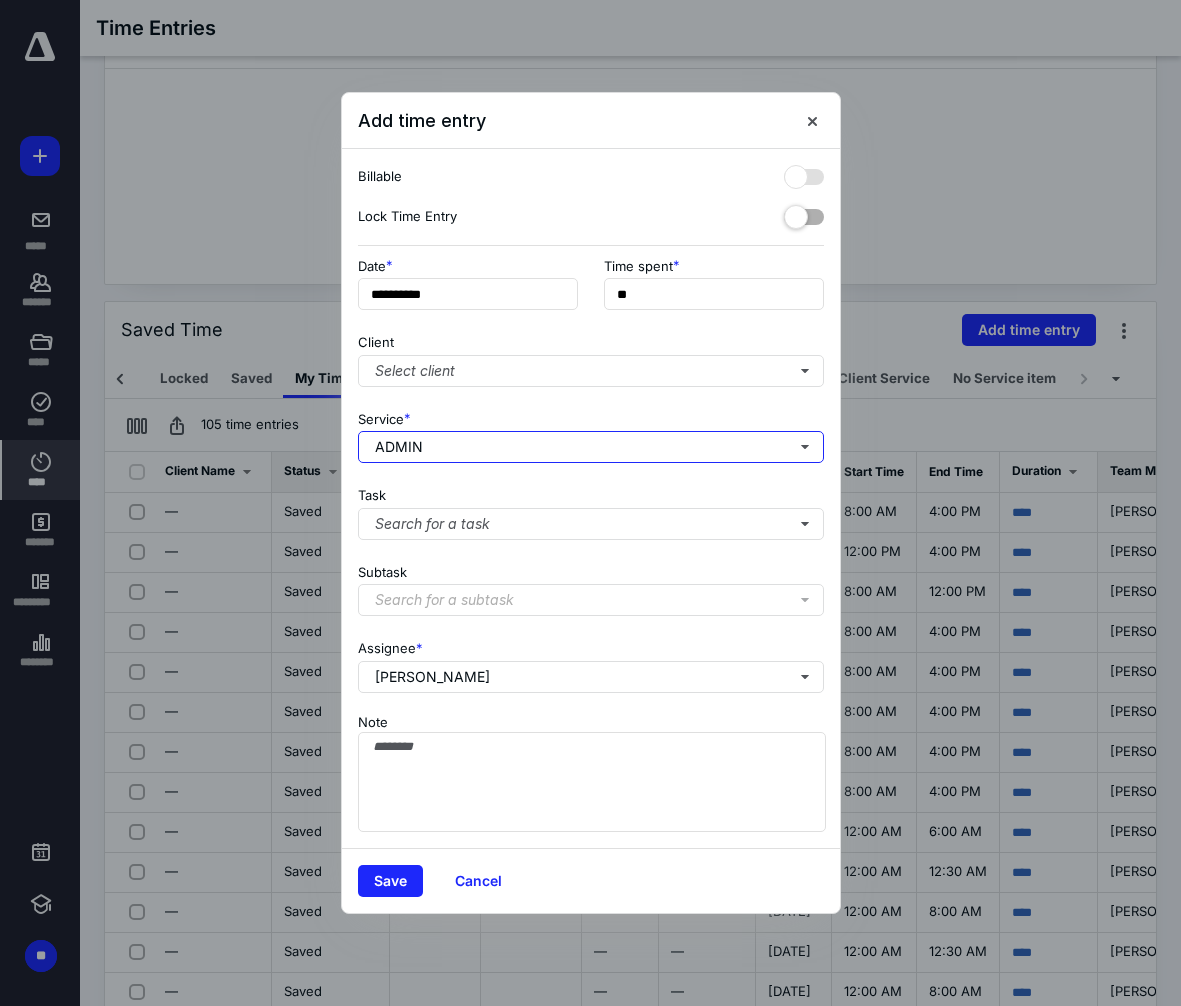 scroll, scrollTop: 0, scrollLeft: 0, axis: both 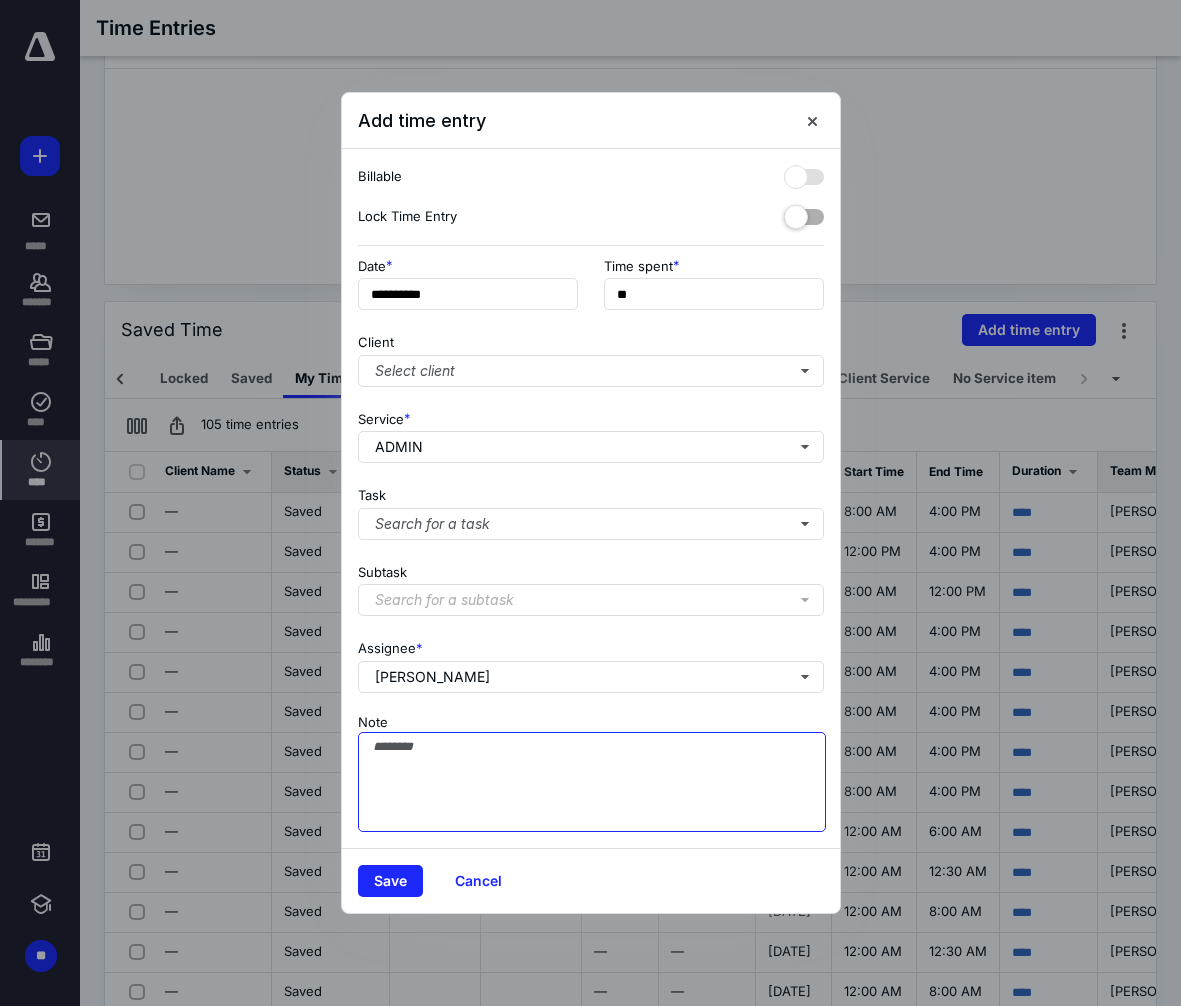 click on "Note" at bounding box center (592, 782) 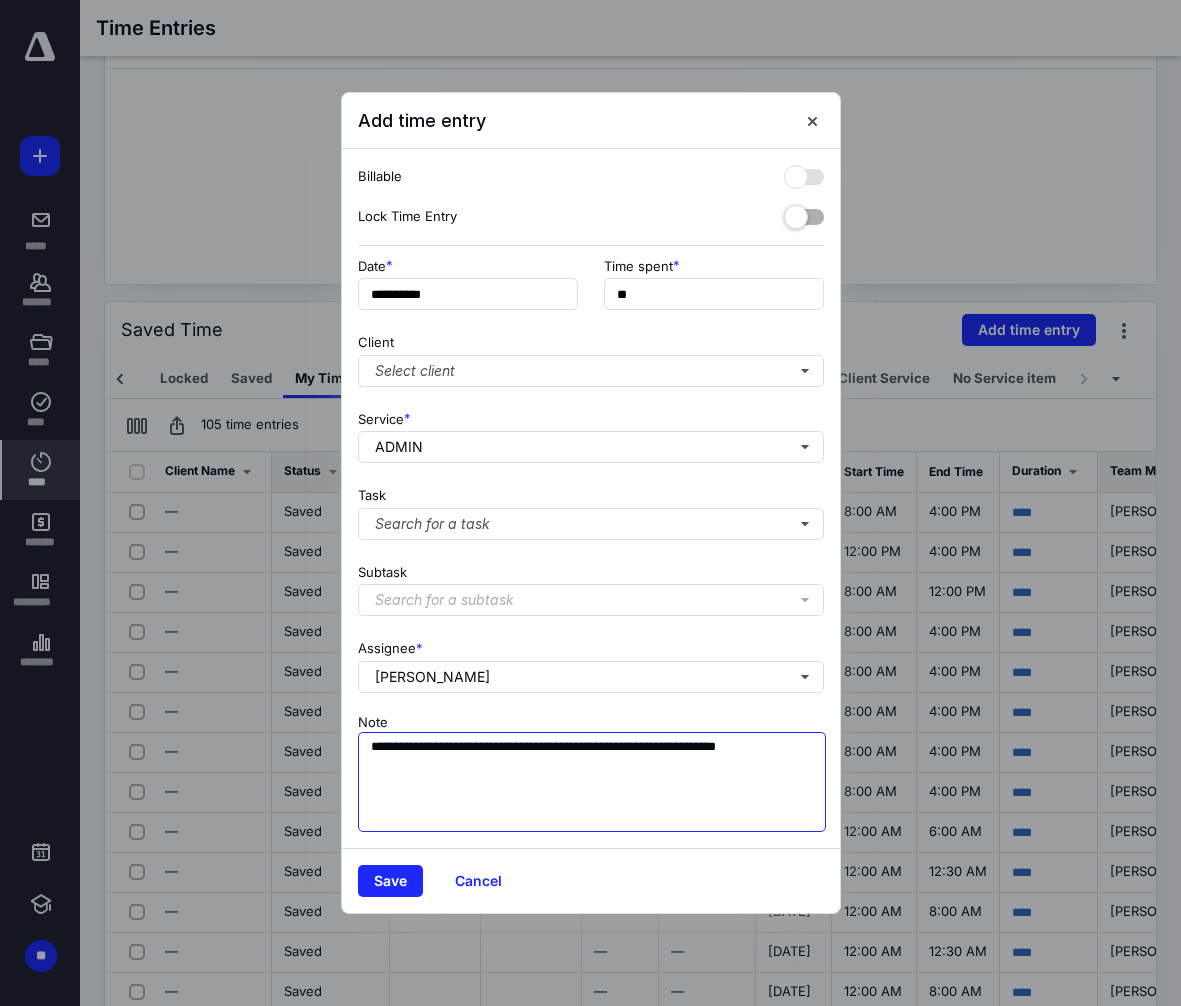 click on "**********" at bounding box center [592, 782] 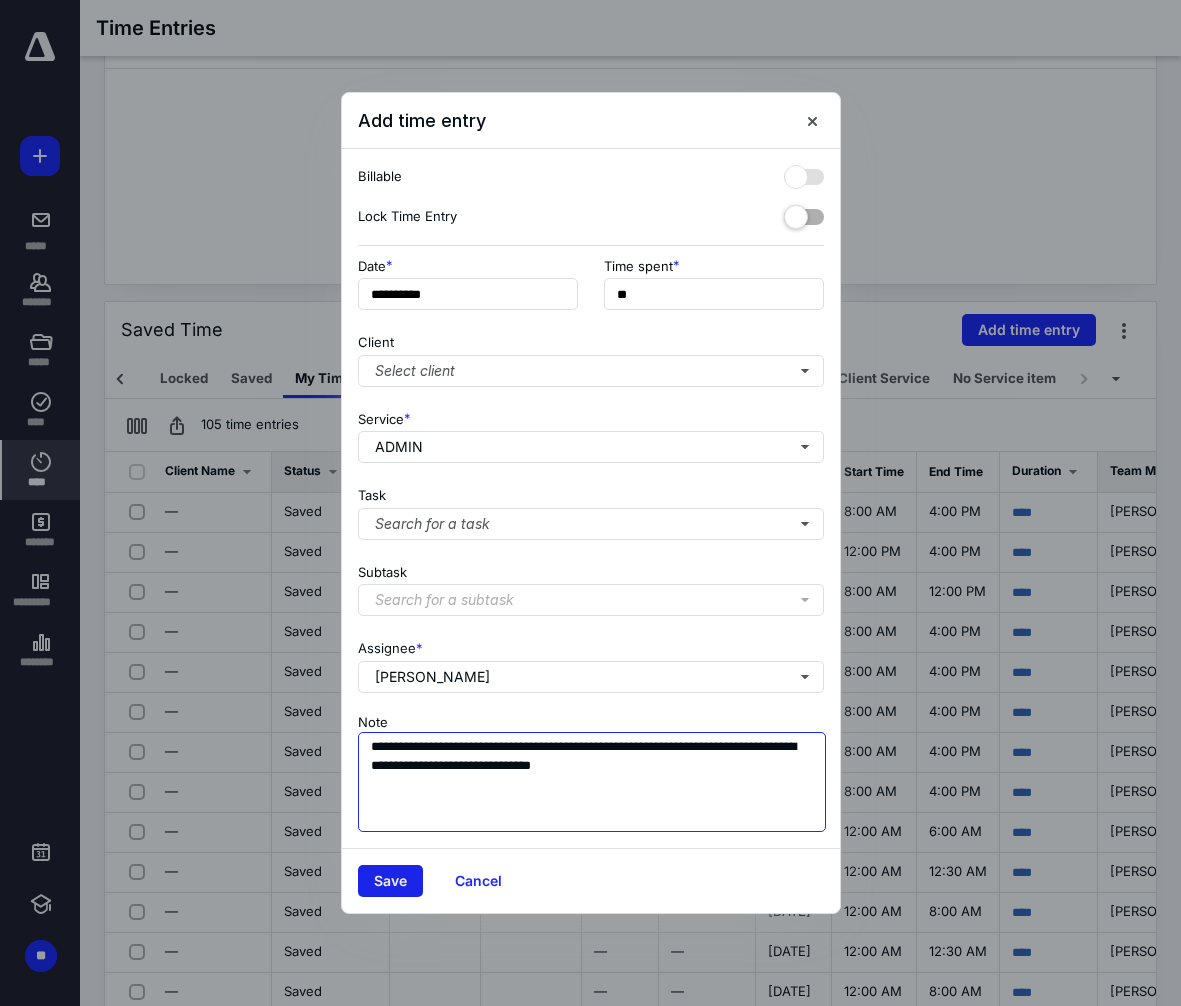 type on "**********" 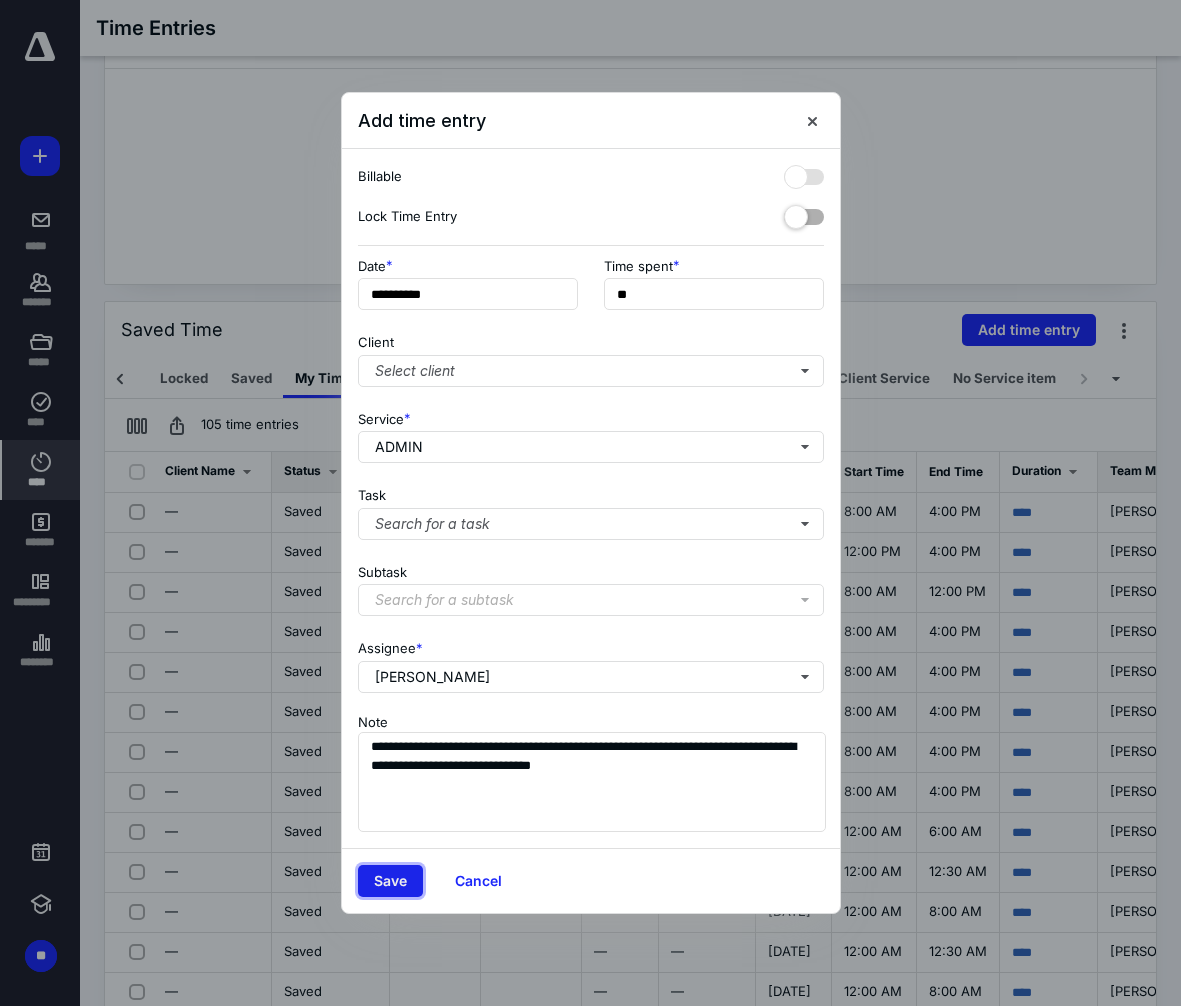 click on "Save" at bounding box center (390, 881) 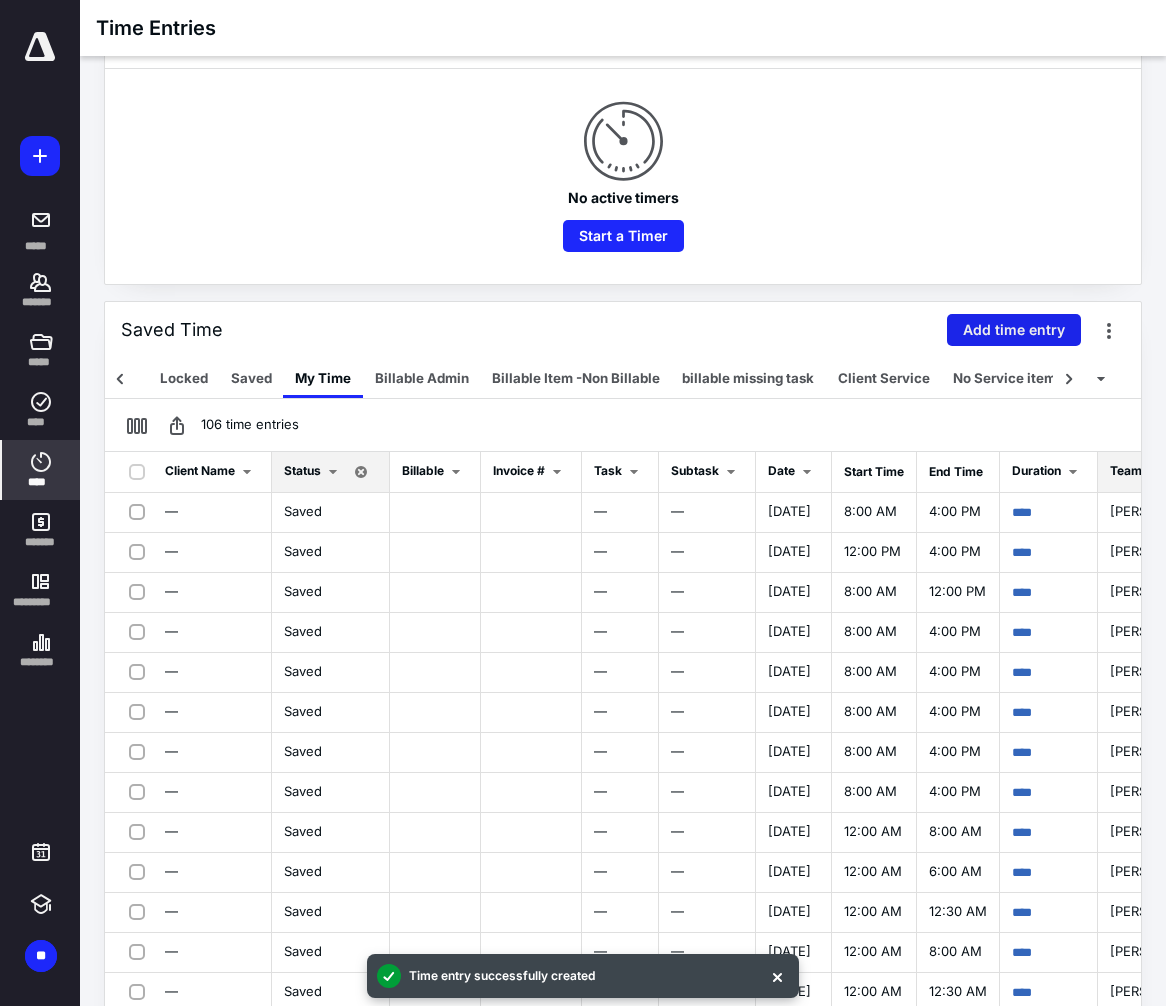 click on "Add time entry" at bounding box center [1014, 330] 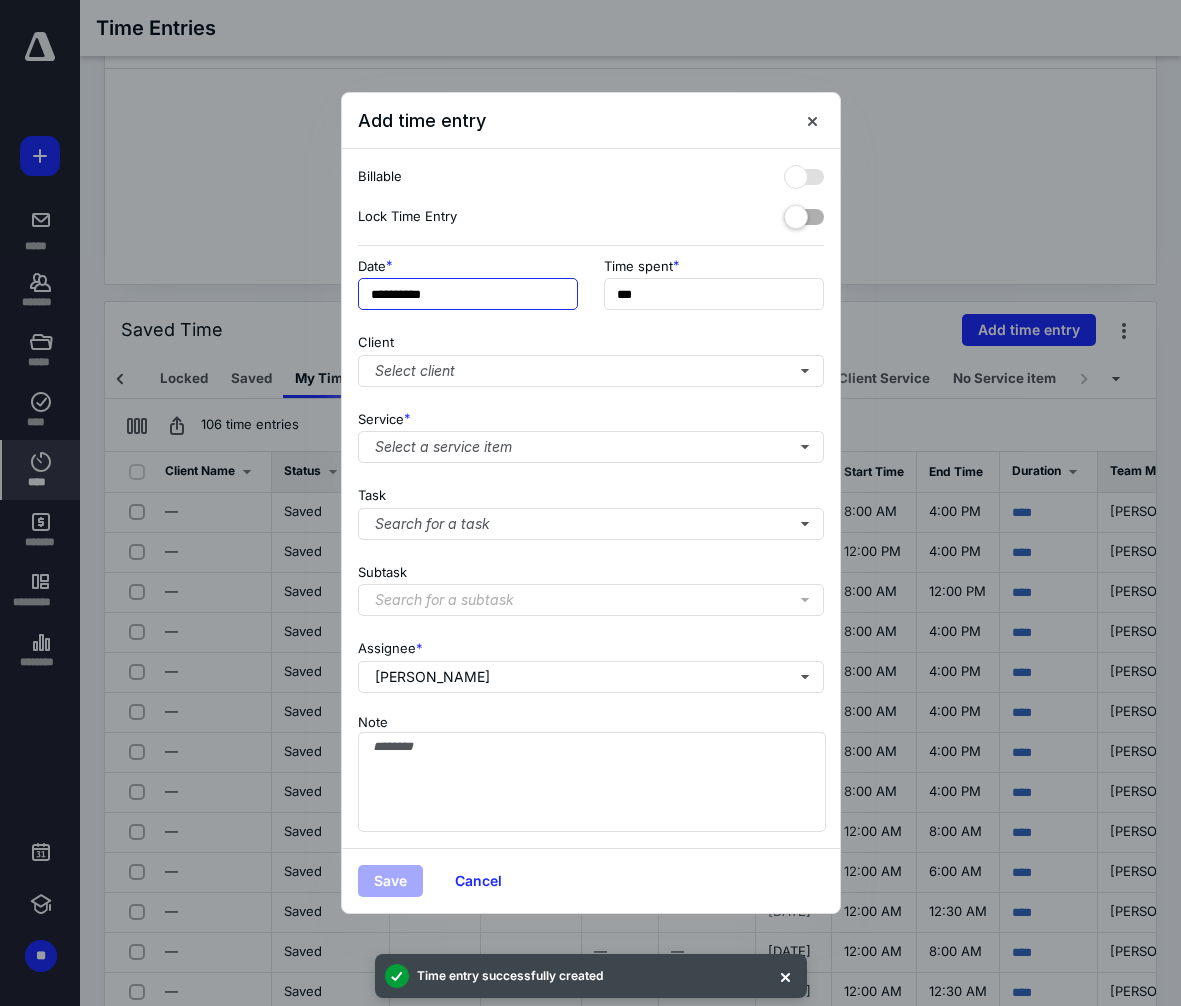 click on "**********" at bounding box center (468, 294) 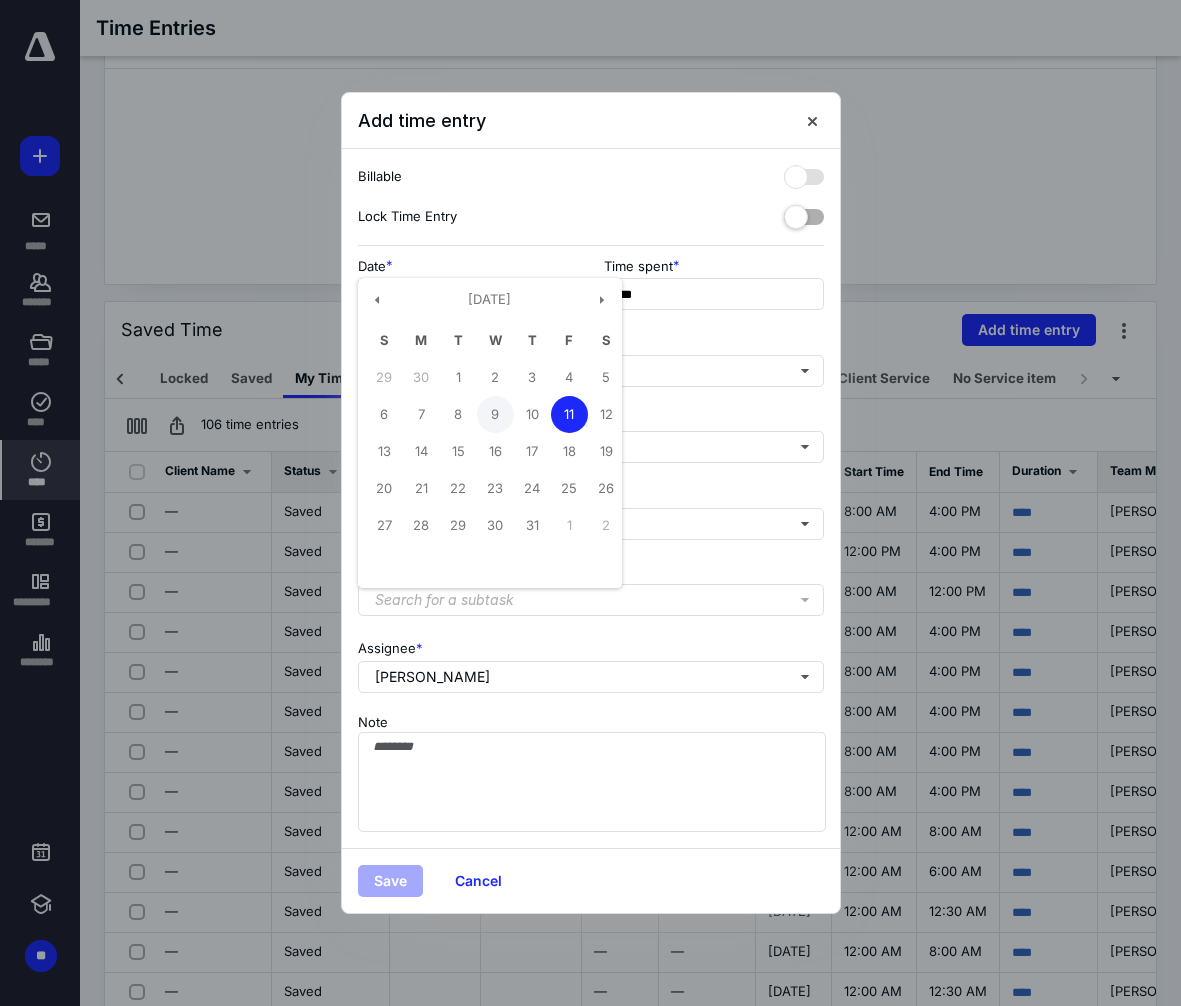 click on "9" at bounding box center [495, 414] 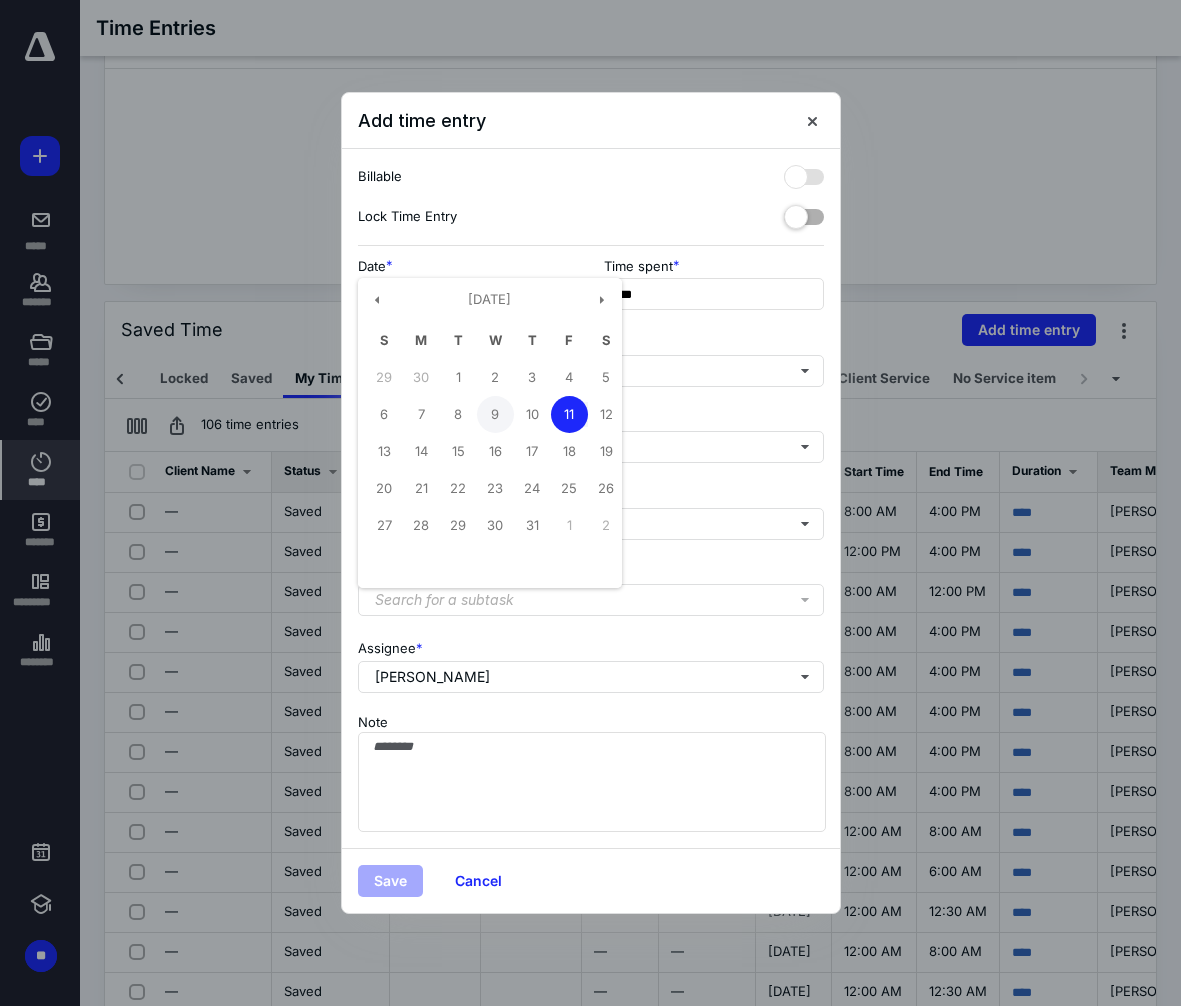 type on "**********" 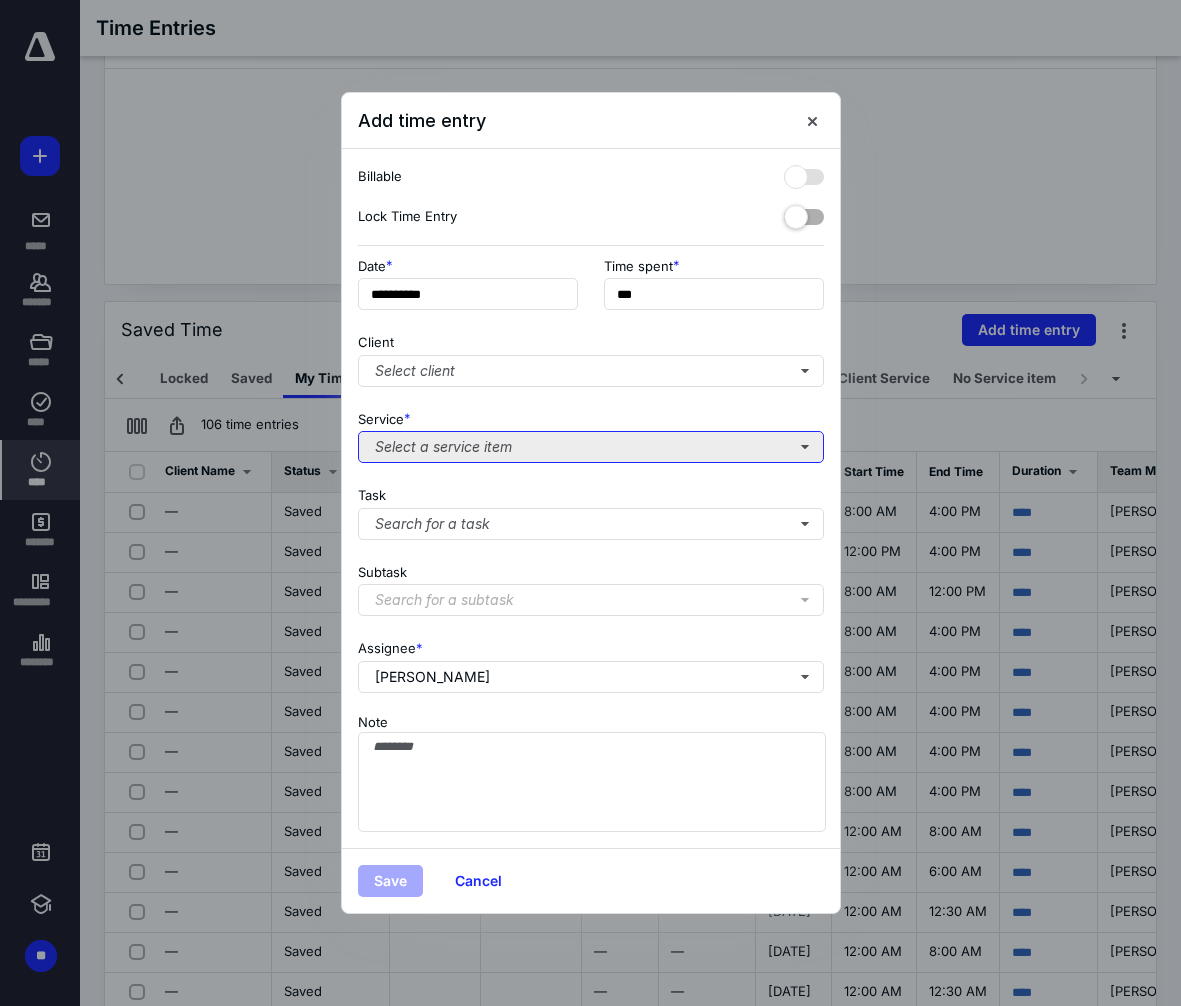 click on "Select a service item" at bounding box center (591, 447) 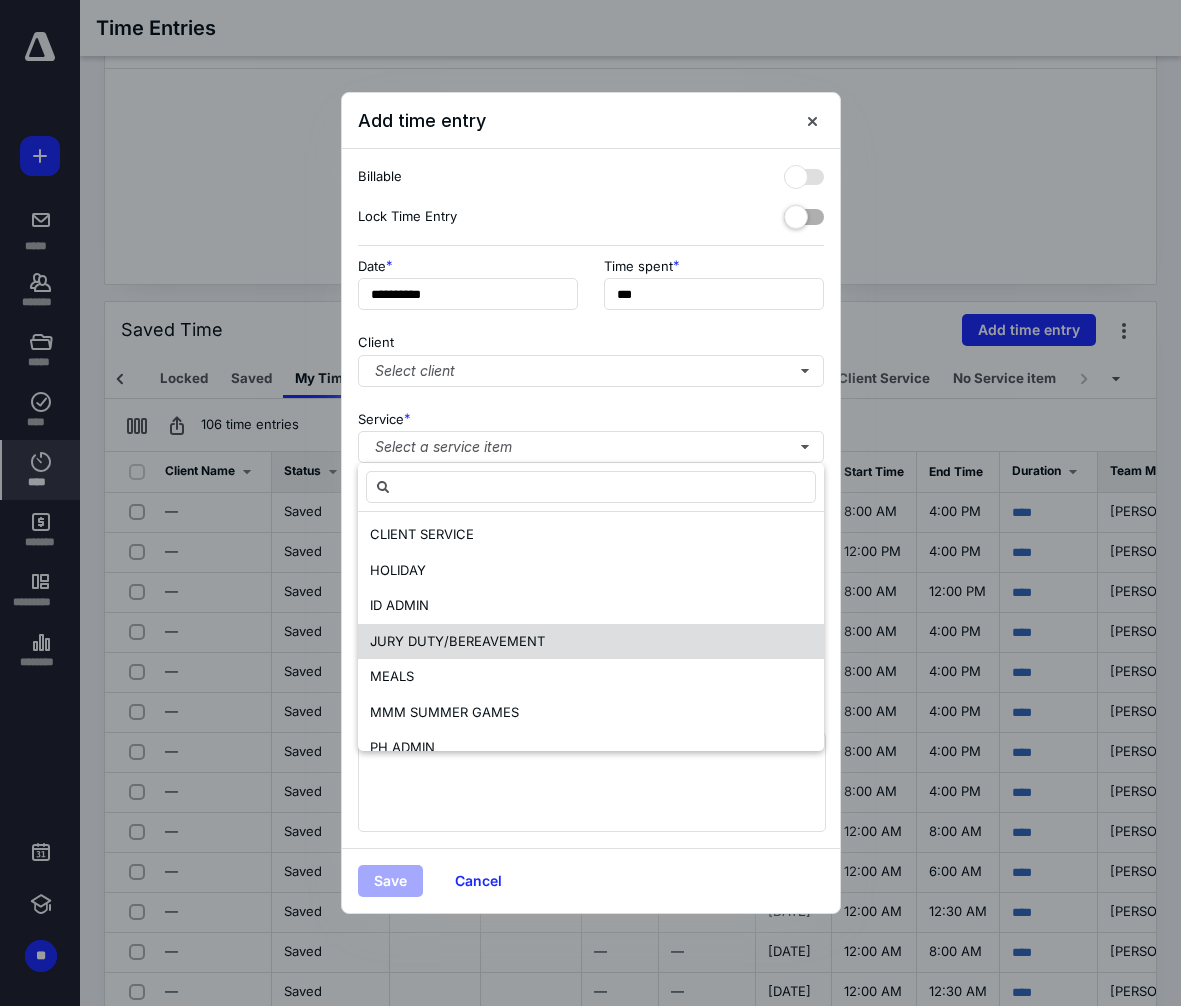 scroll, scrollTop: 600, scrollLeft: 0, axis: vertical 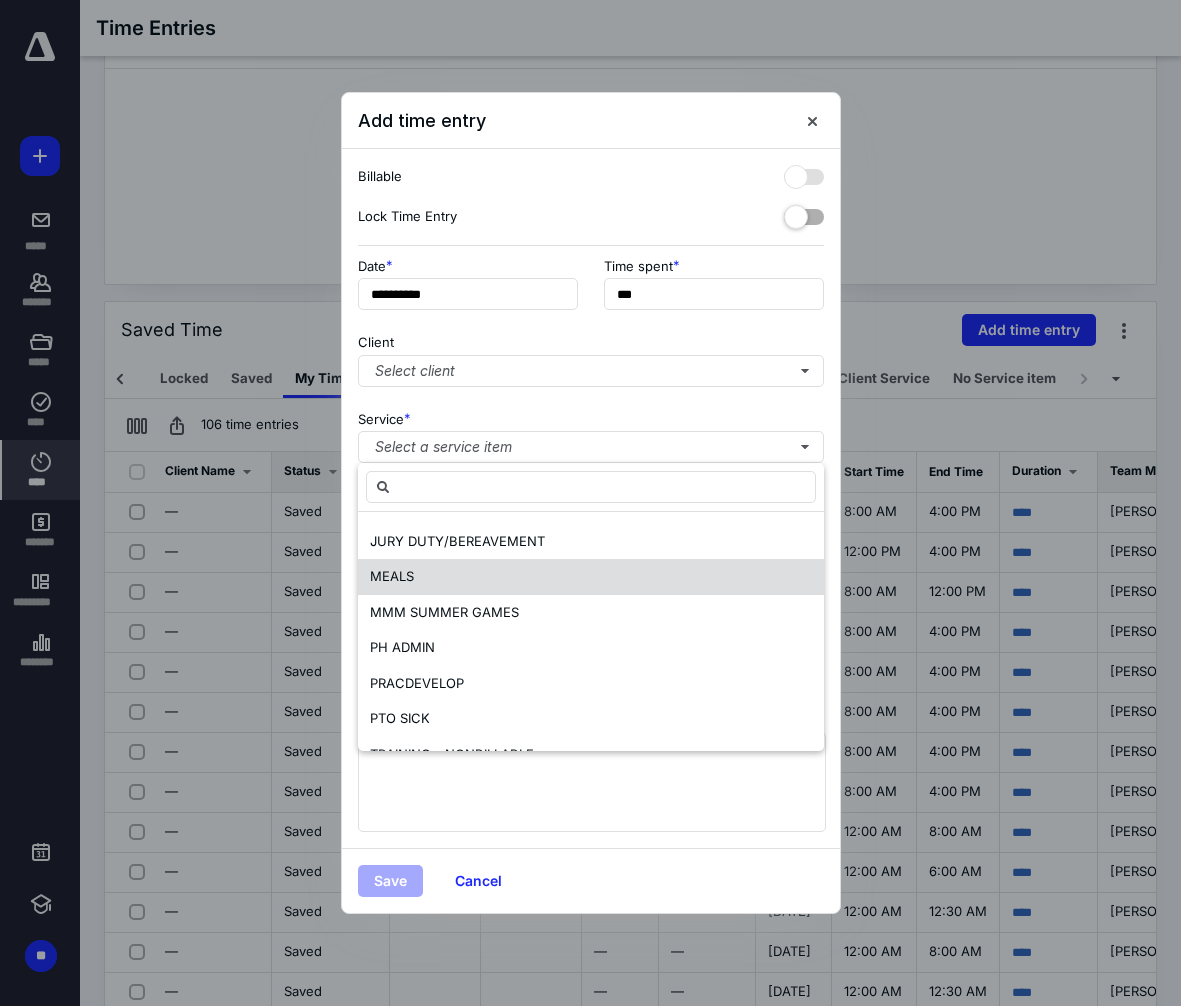 click on "MEALS" at bounding box center (392, 576) 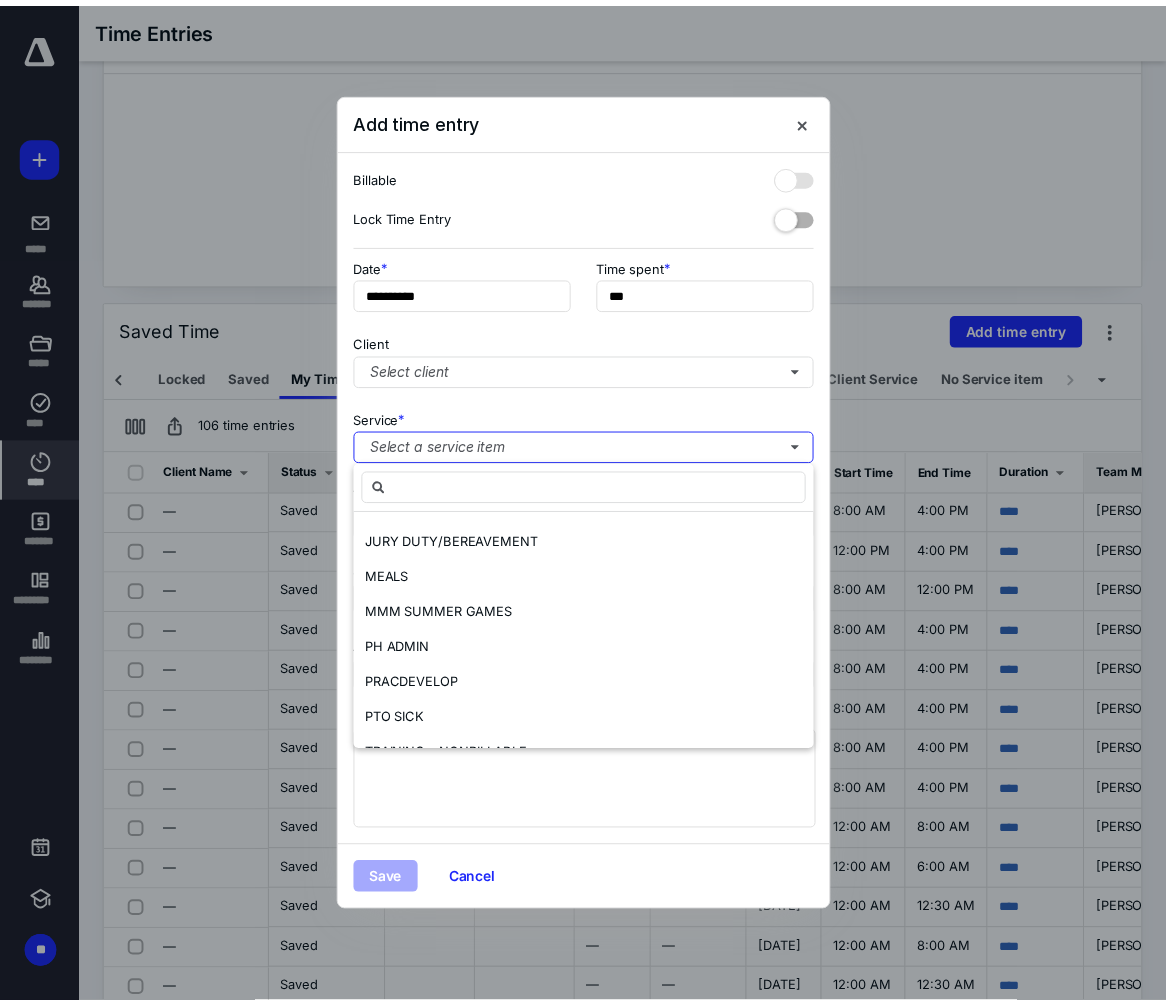 scroll, scrollTop: 0, scrollLeft: 0, axis: both 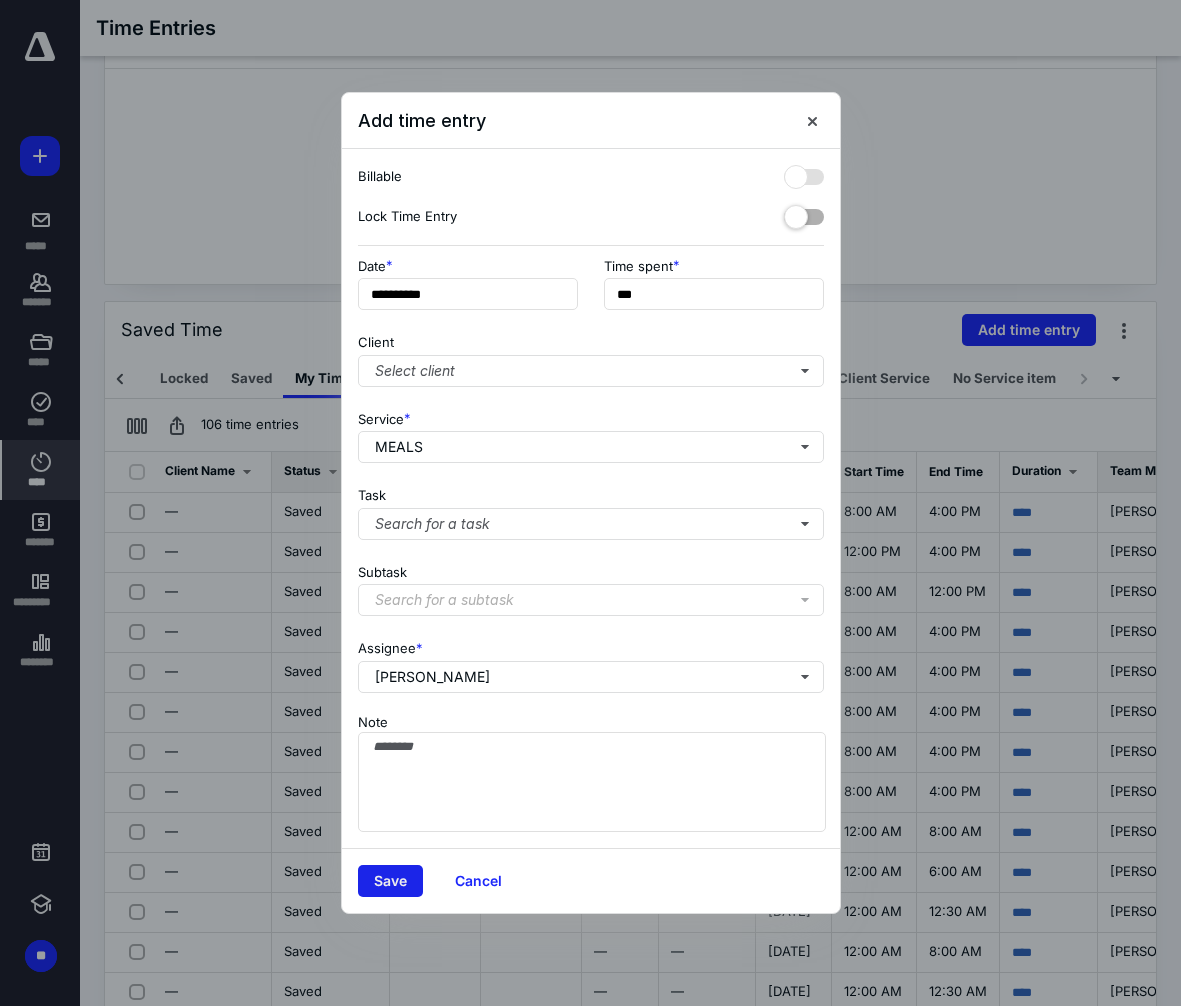 click on "Save" at bounding box center [390, 881] 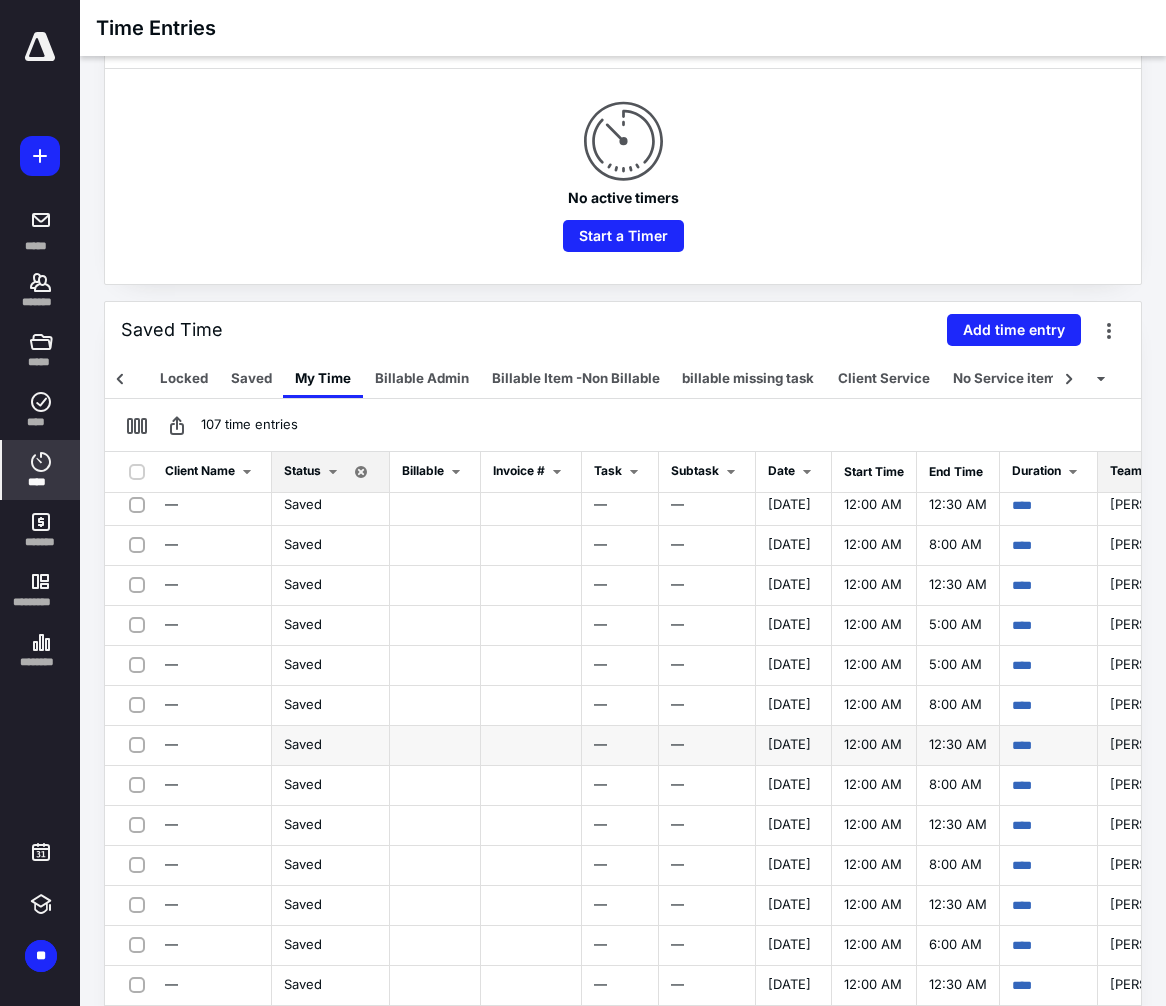scroll, scrollTop: 1300, scrollLeft: 0, axis: vertical 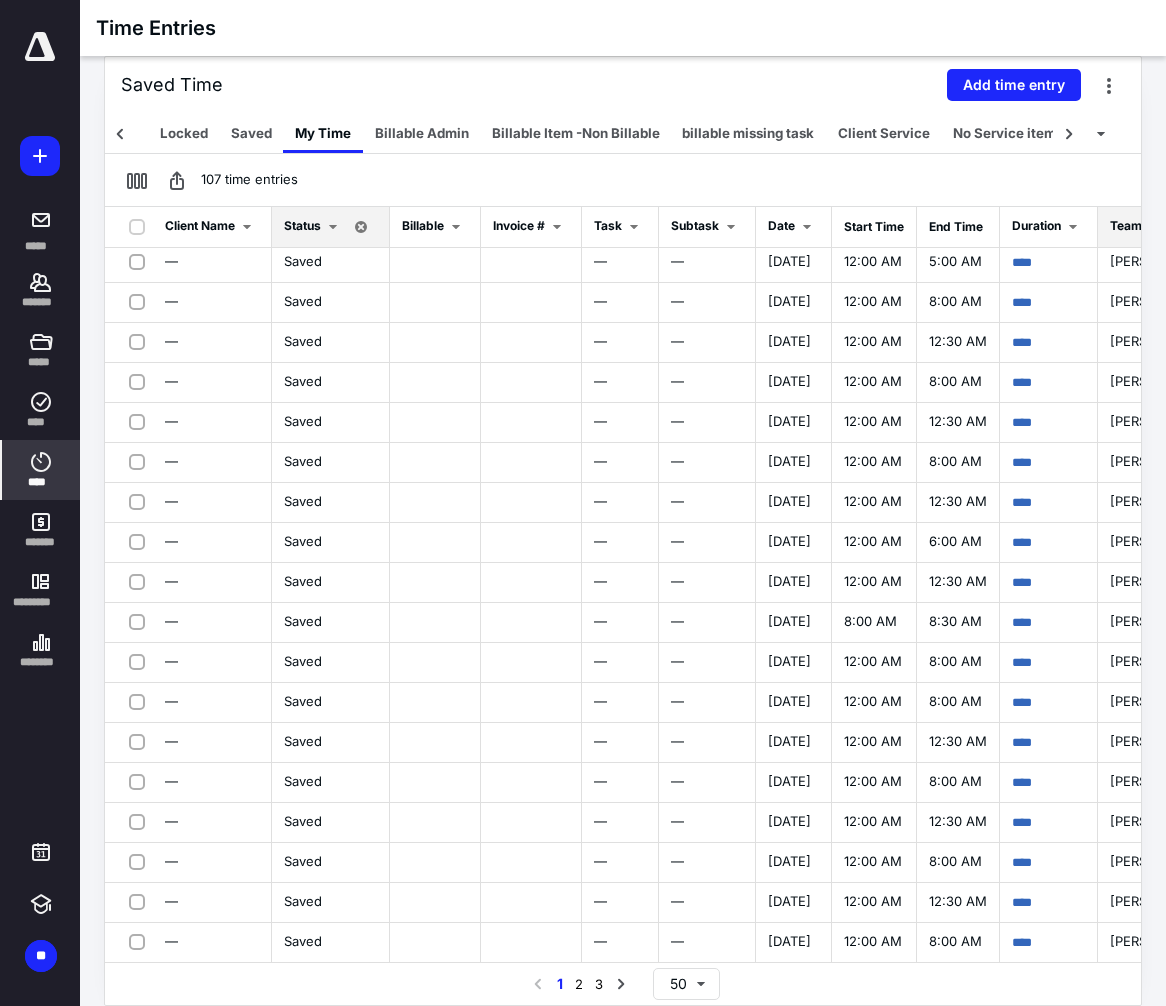 click at bounding box center [333, 227] 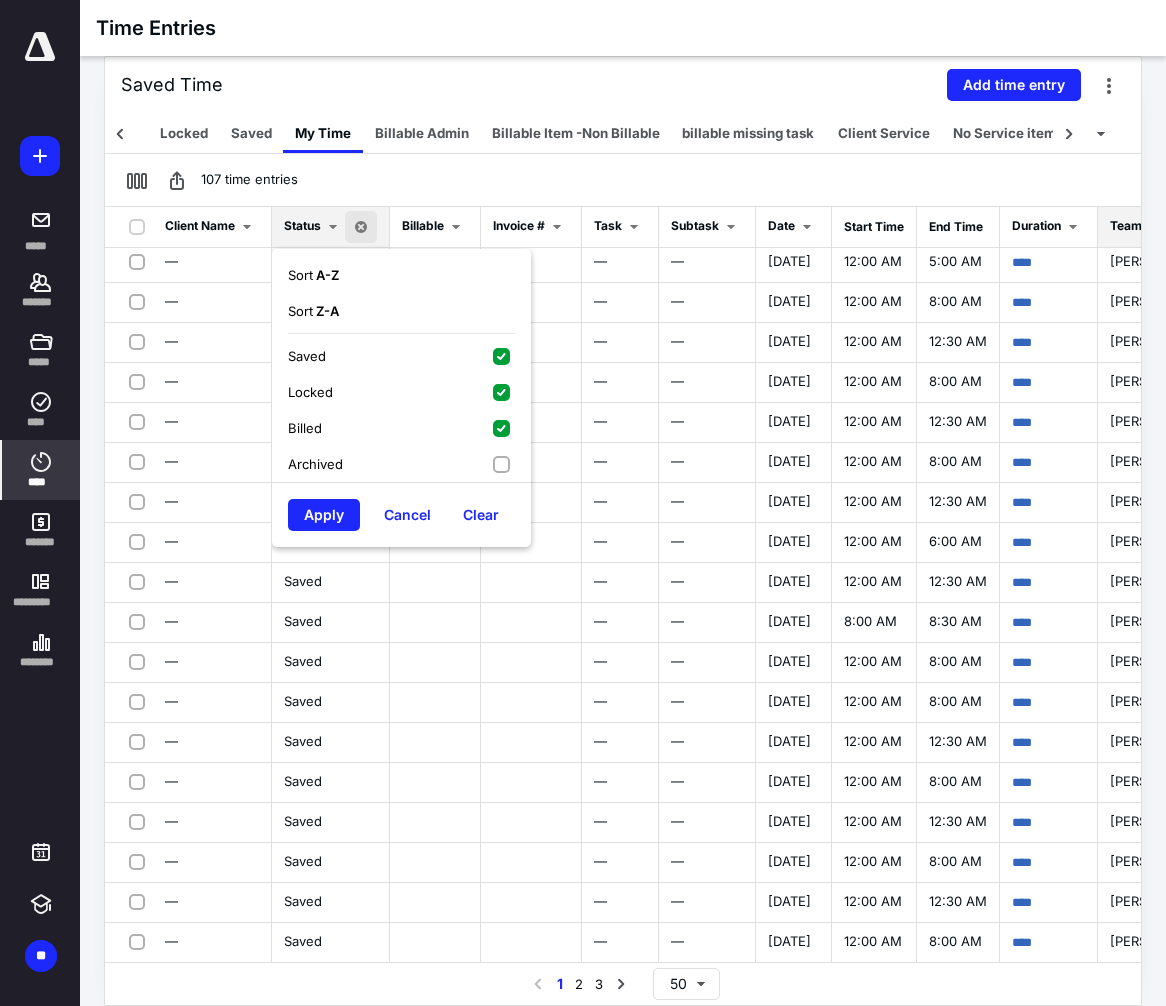 click at bounding box center (333, 227) 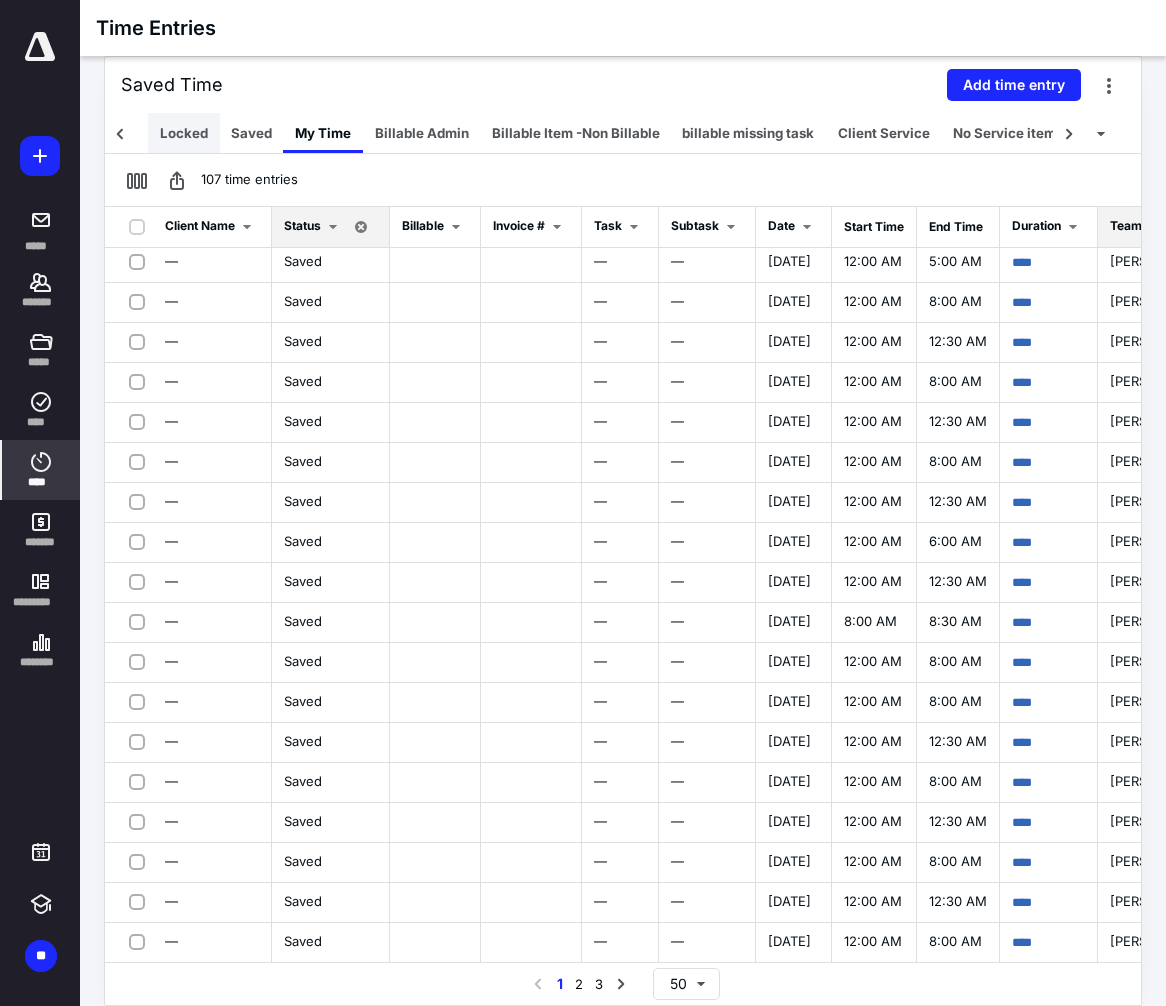 click on "Locked" at bounding box center (184, 133) 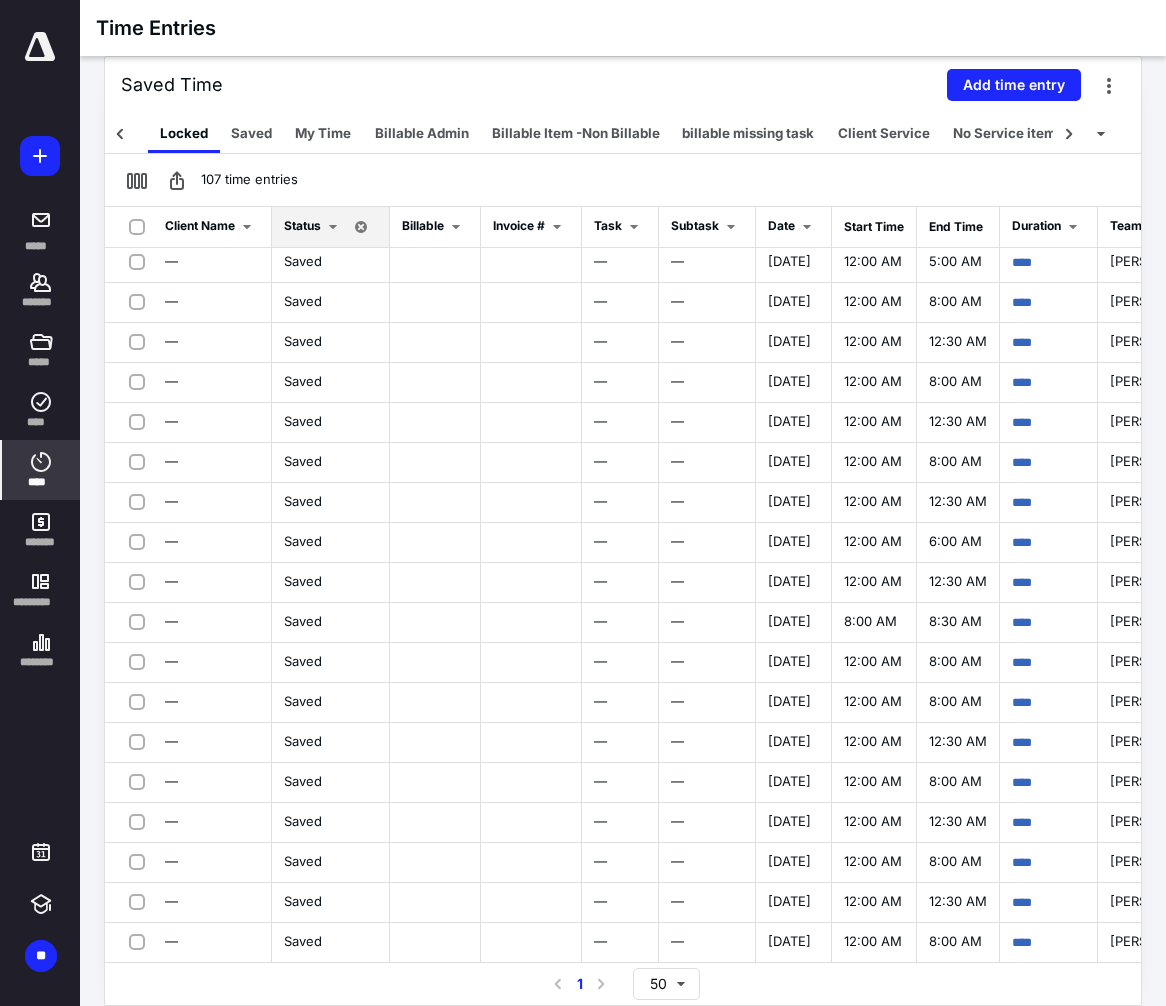 scroll, scrollTop: 0, scrollLeft: 0, axis: both 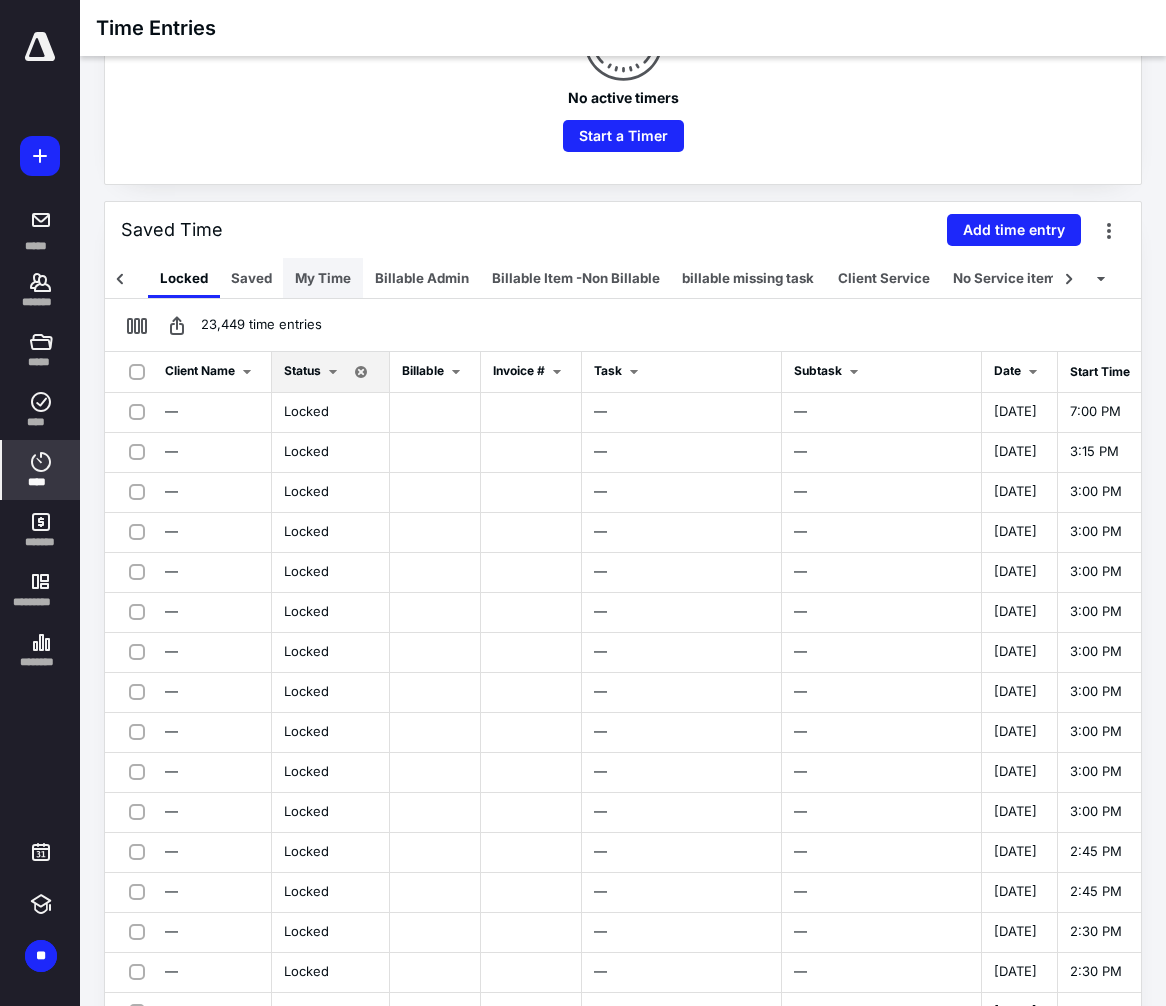 click on "My Time" at bounding box center [323, 278] 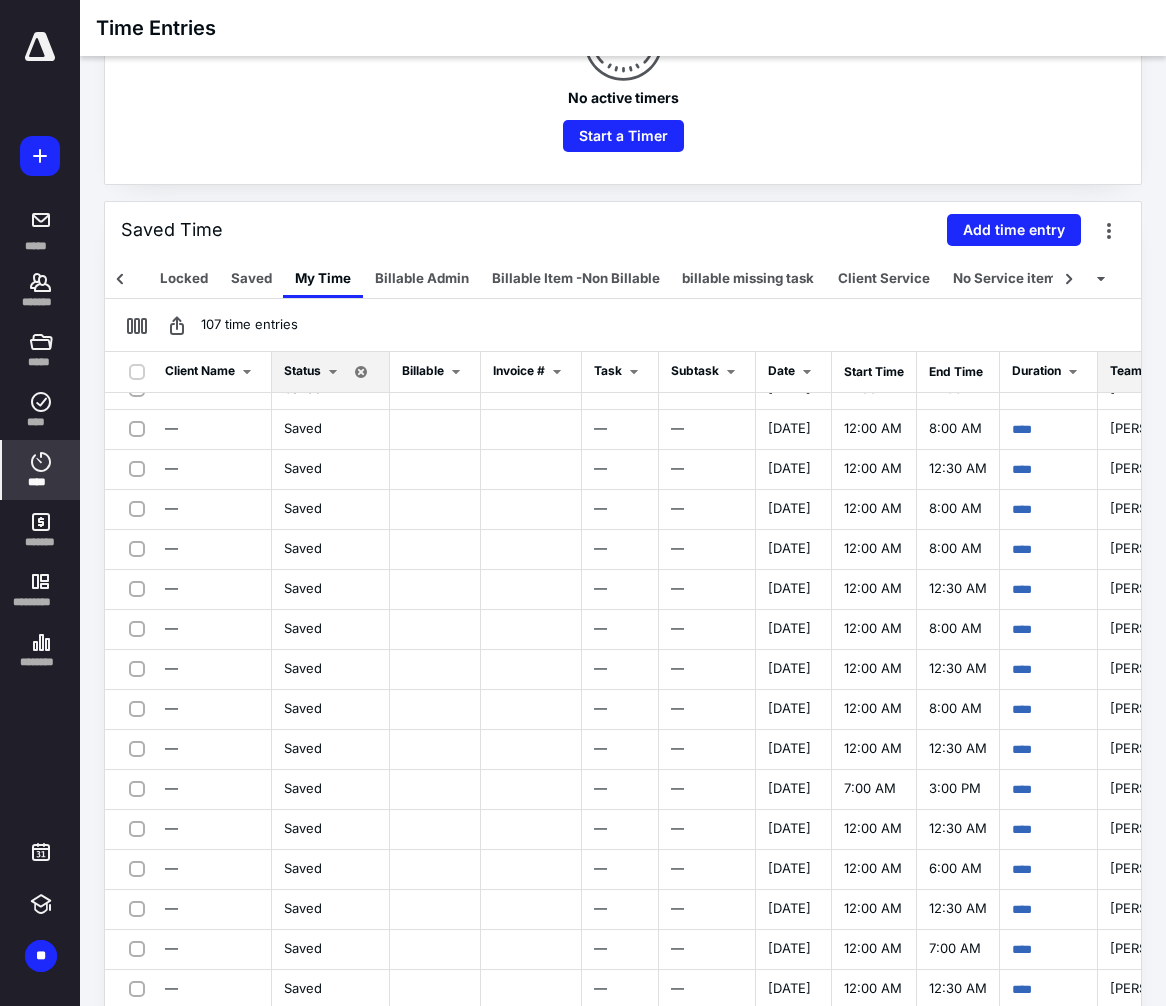 scroll, scrollTop: 0, scrollLeft: 0, axis: both 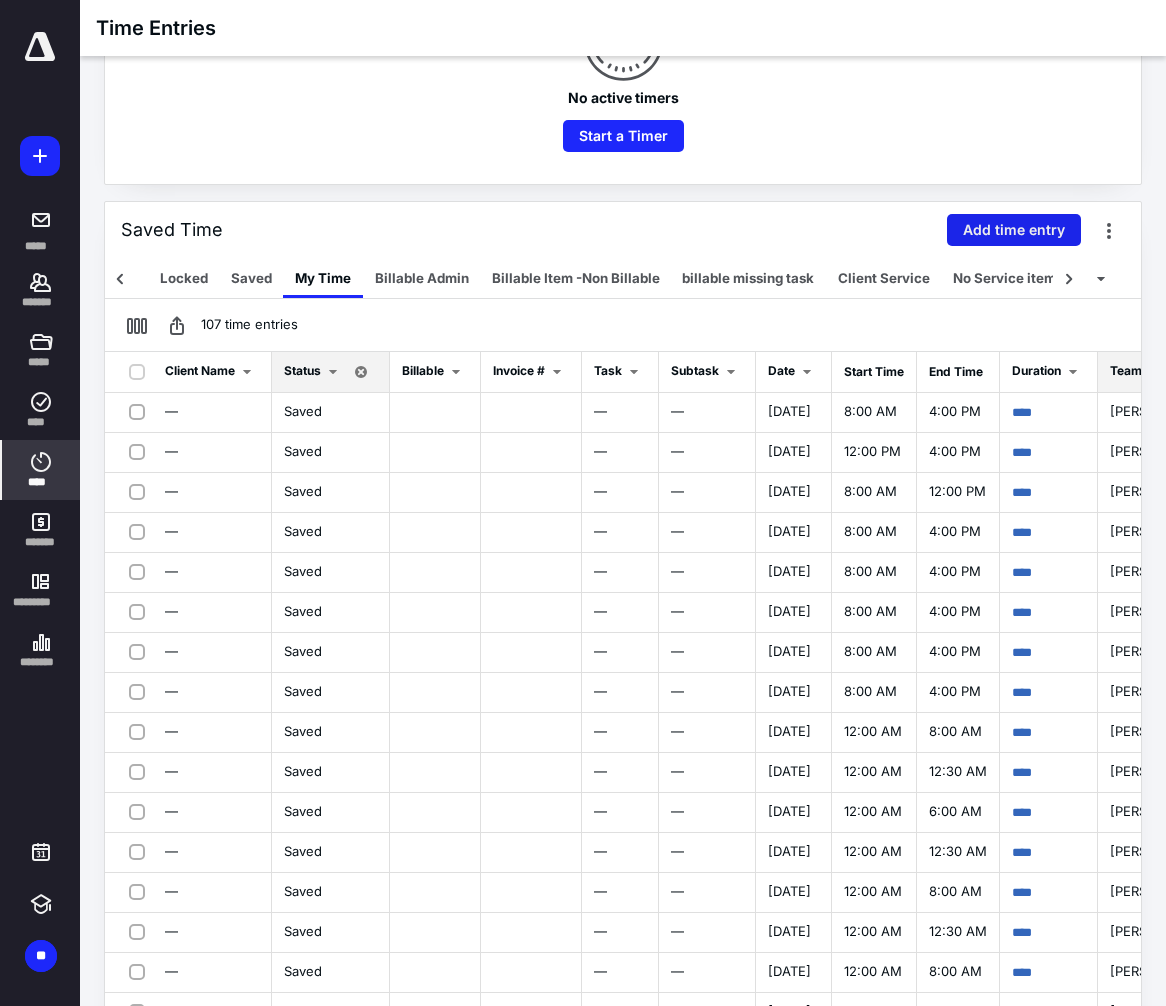 click on "Add time entry" at bounding box center (1014, 230) 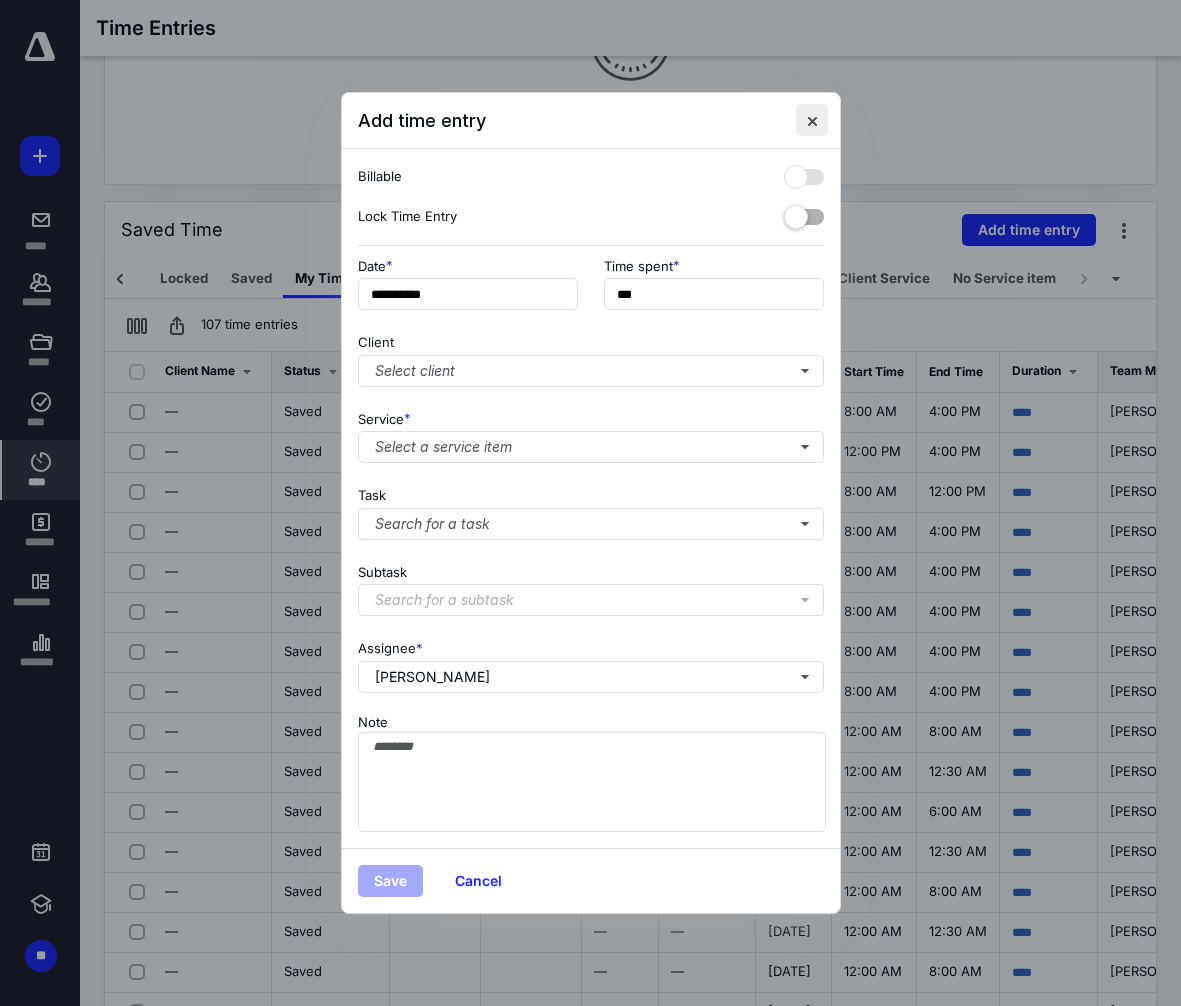 click at bounding box center (812, 120) 